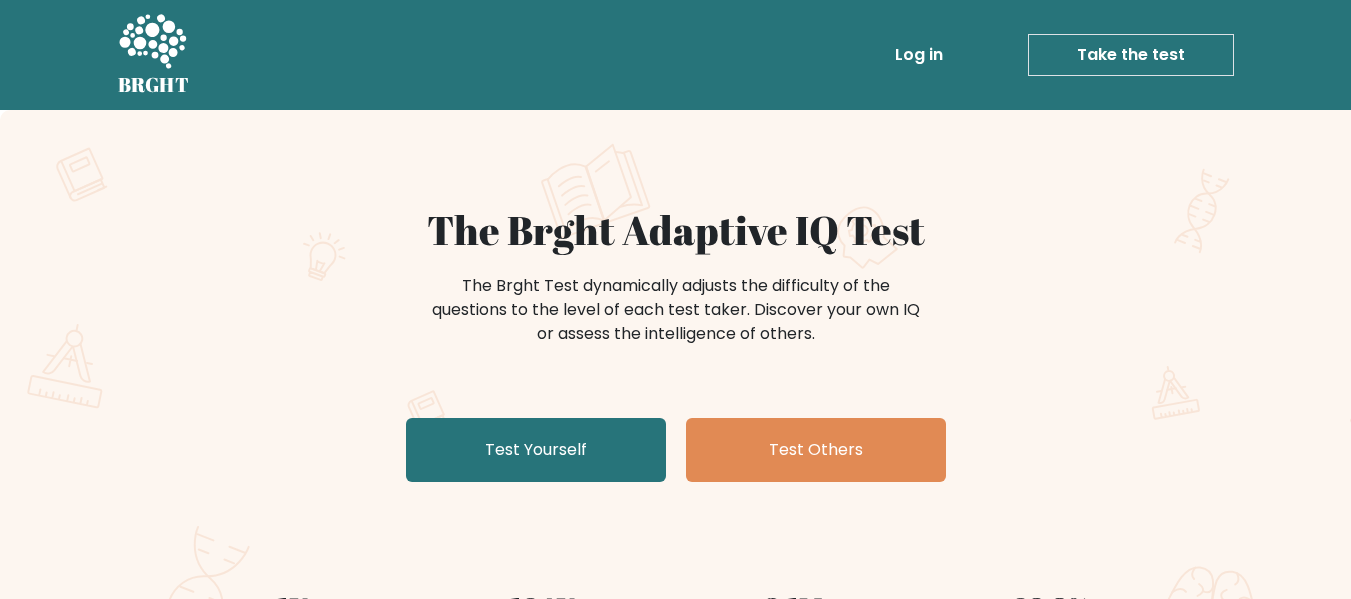 scroll, scrollTop: 0, scrollLeft: 0, axis: both 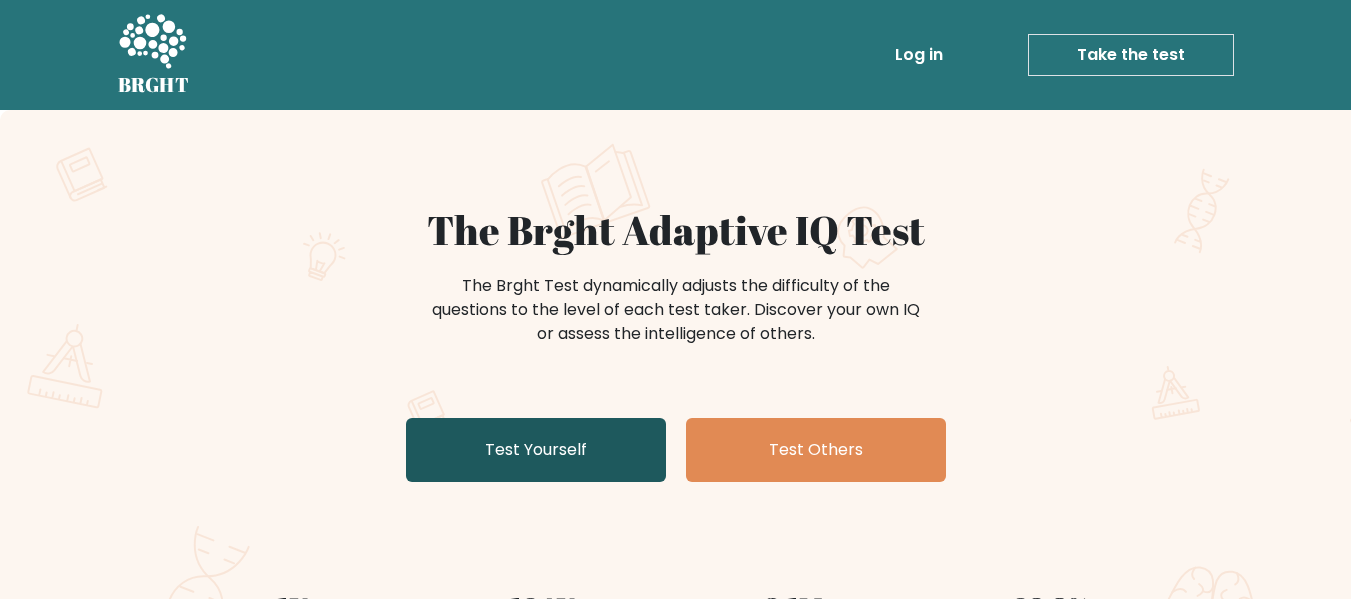 click on "Test Yourself" at bounding box center (536, 450) 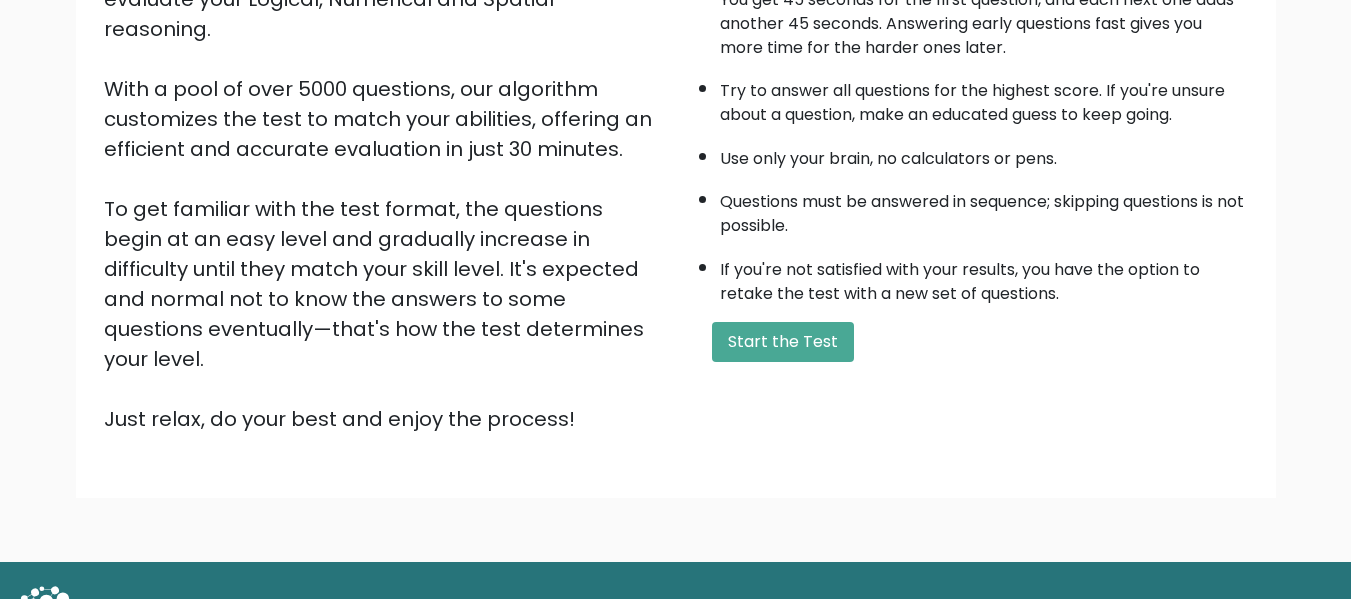 scroll, scrollTop: 300, scrollLeft: 0, axis: vertical 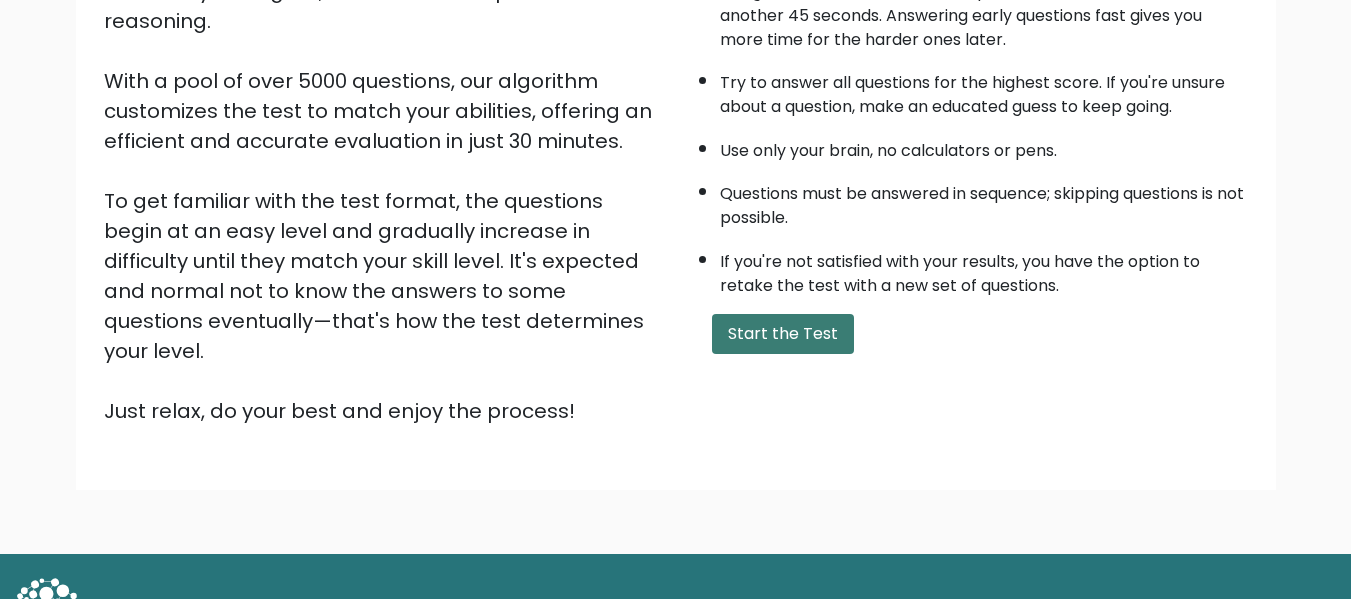 click on "Start the Test" at bounding box center [783, 334] 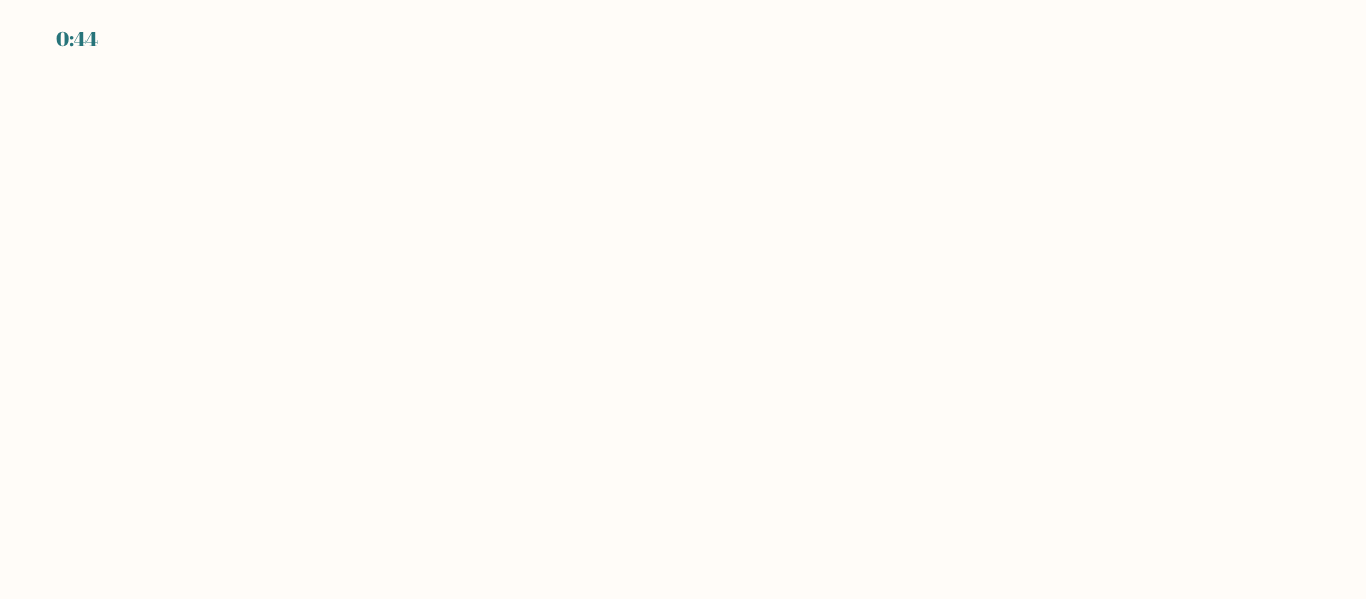scroll, scrollTop: 0, scrollLeft: 0, axis: both 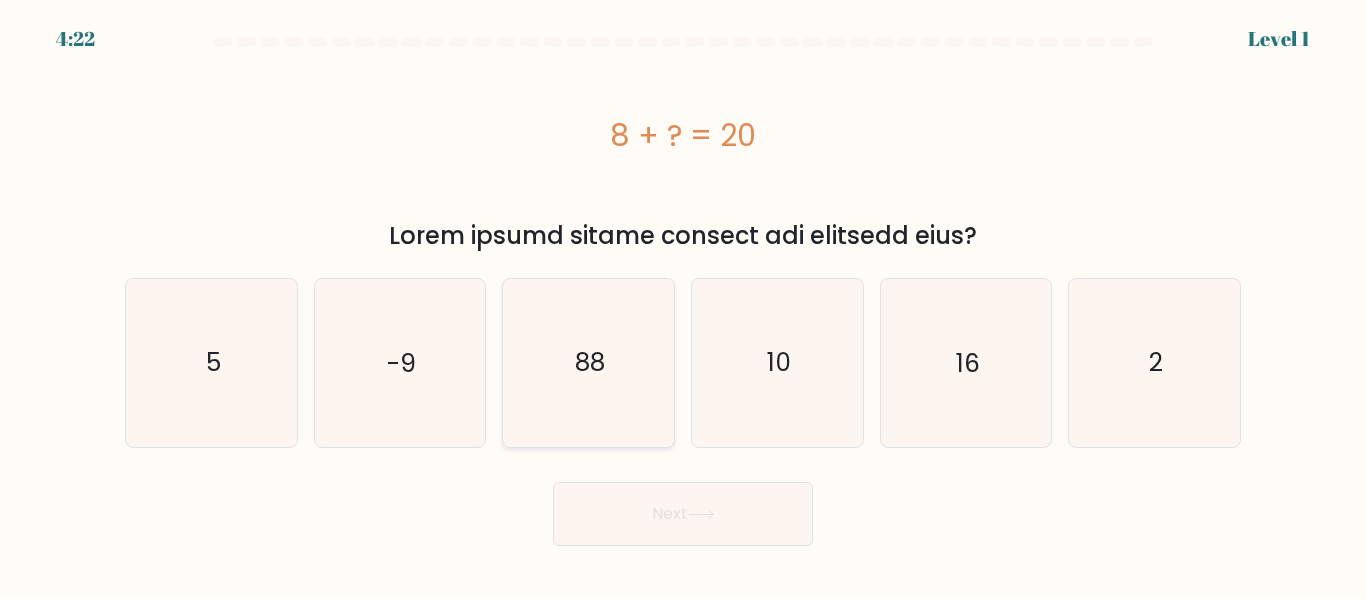 click on "88" at bounding box center [588, 362] 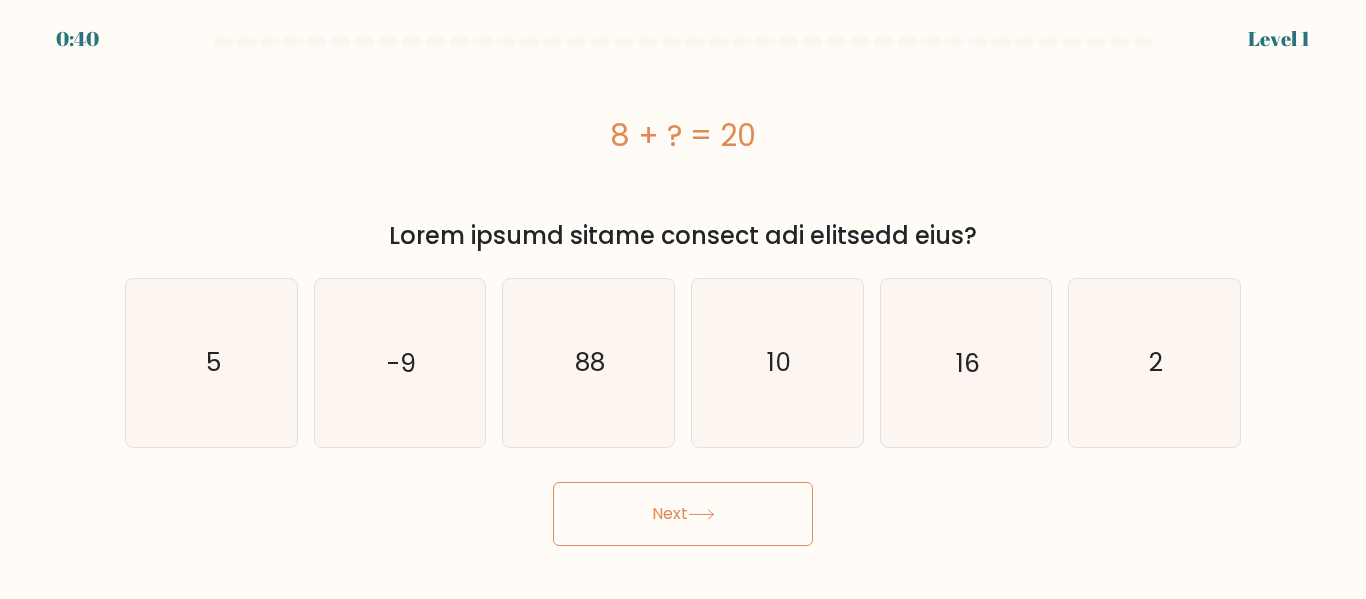 click on "Next" at bounding box center (683, 514) 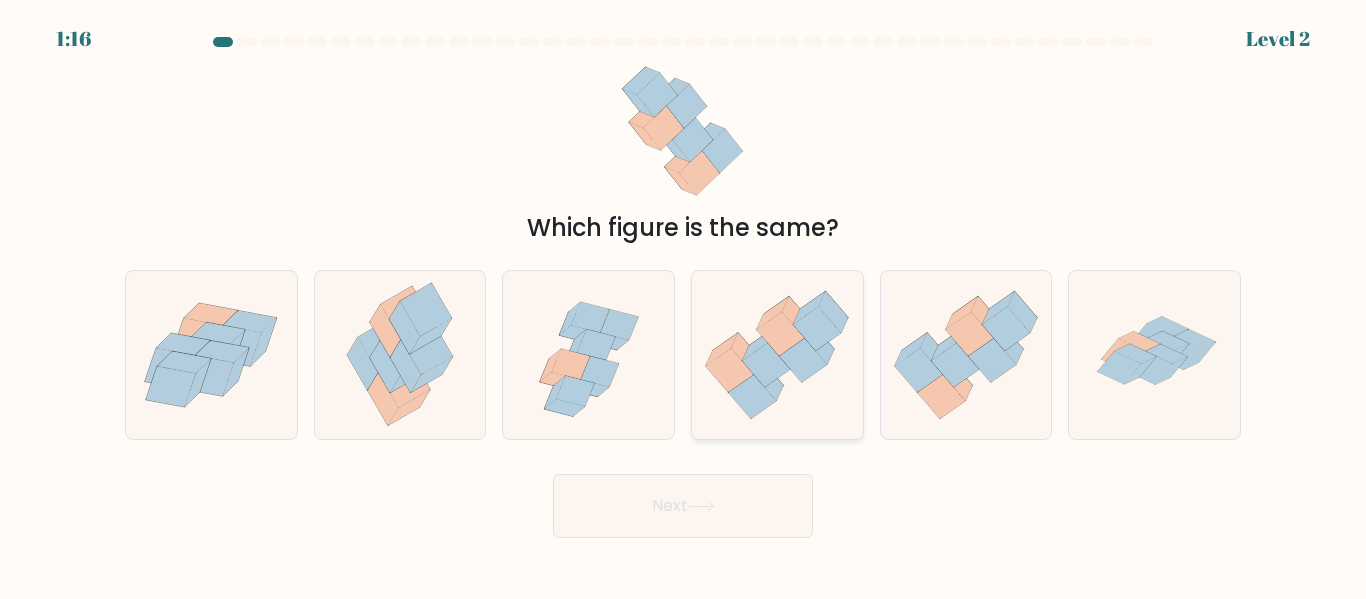 click at bounding box center (804, 360) 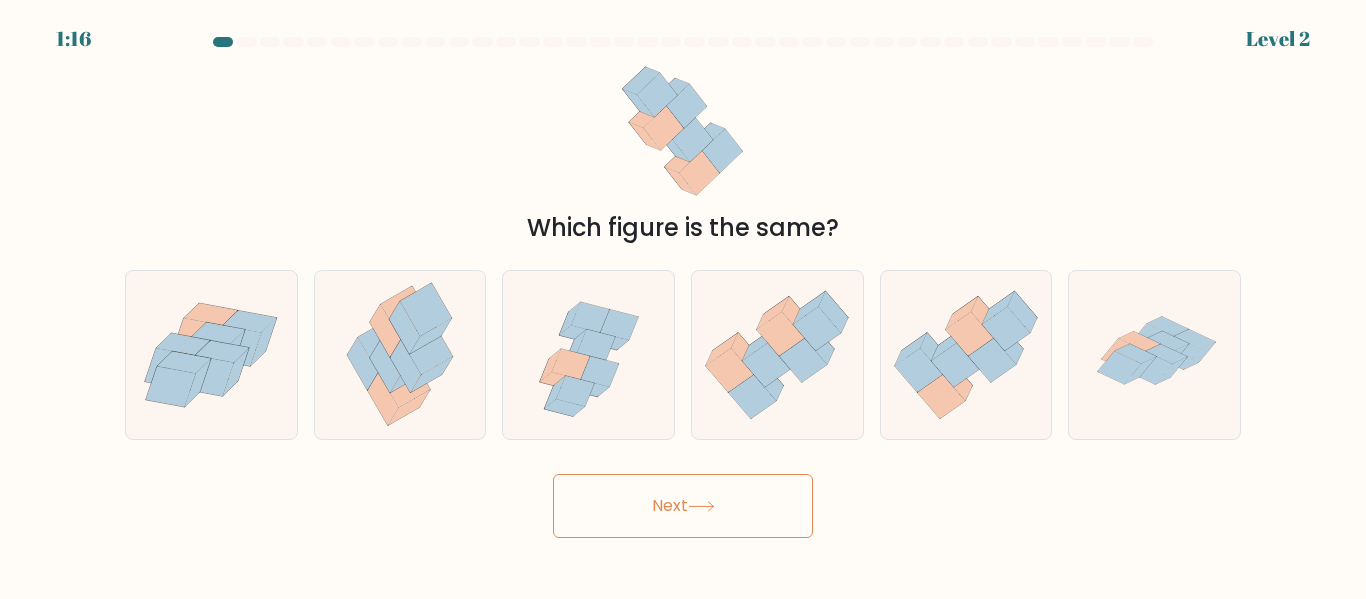 click on "Next" at bounding box center (683, 506) 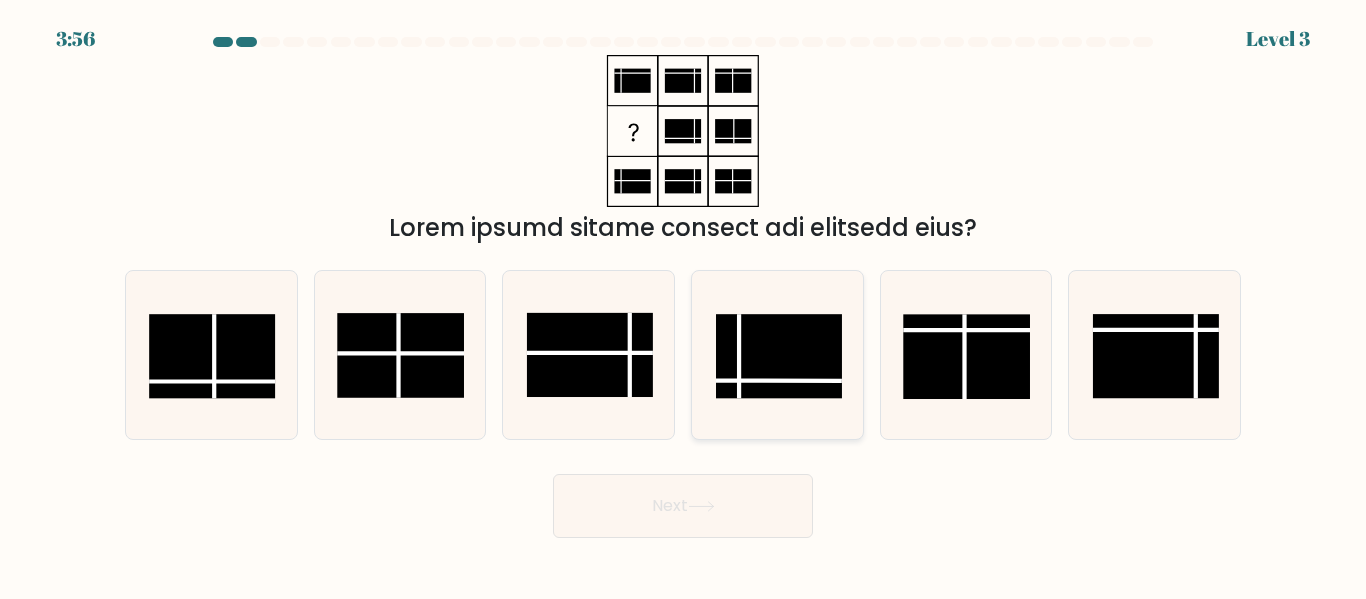 click at bounding box center (779, 381) 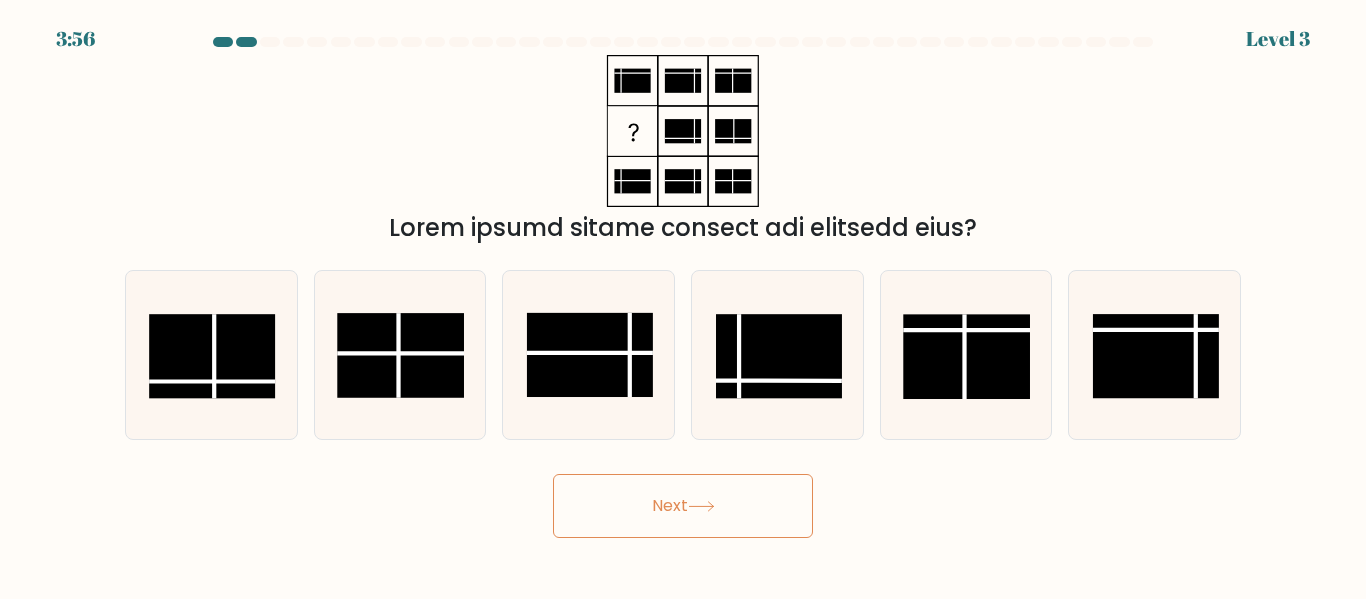 click on "Next" at bounding box center [683, 506] 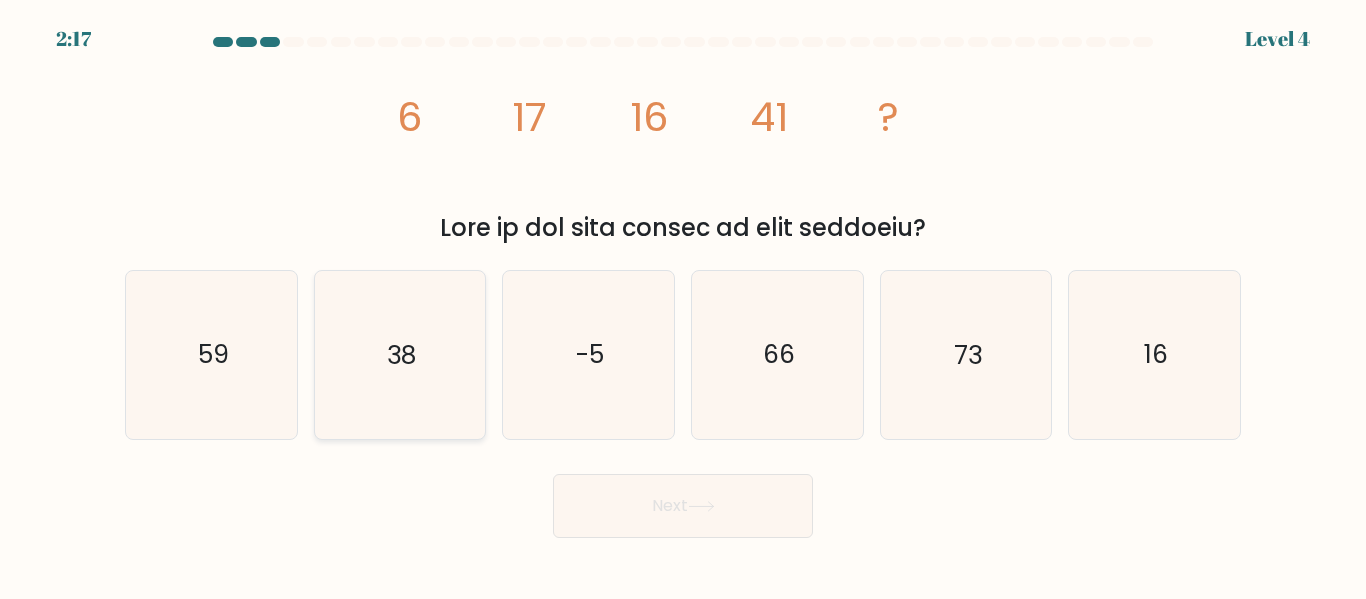 click on "38" at bounding box center (399, 354) 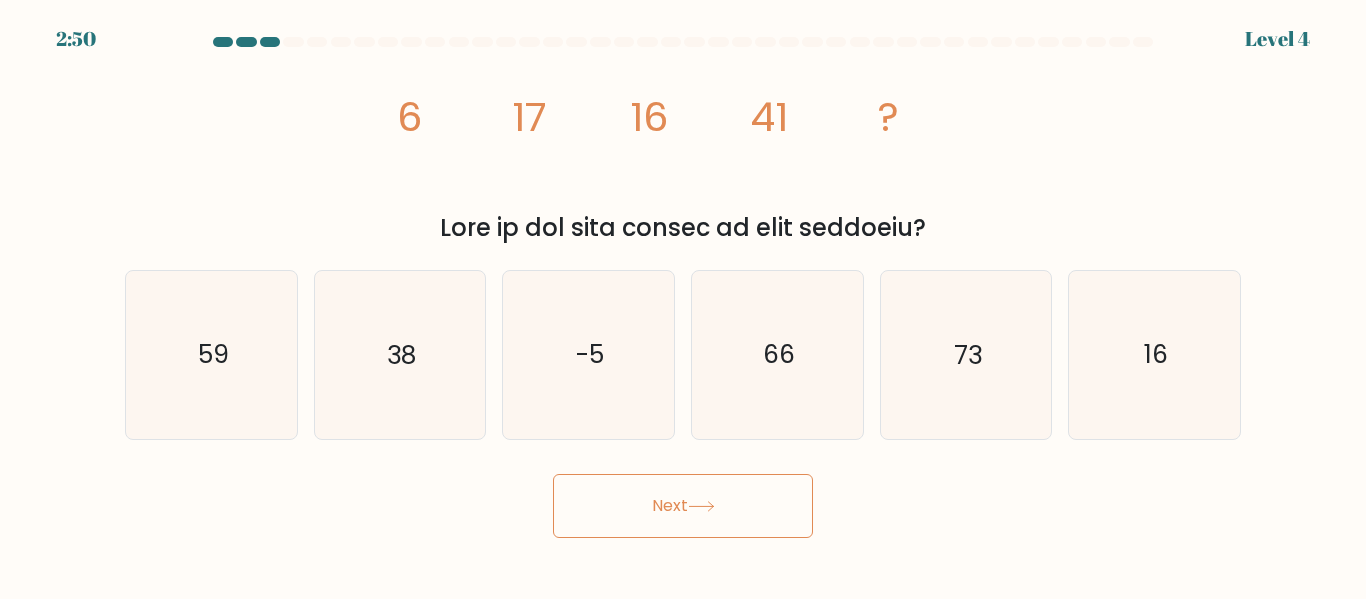 click on "Next" at bounding box center [683, 506] 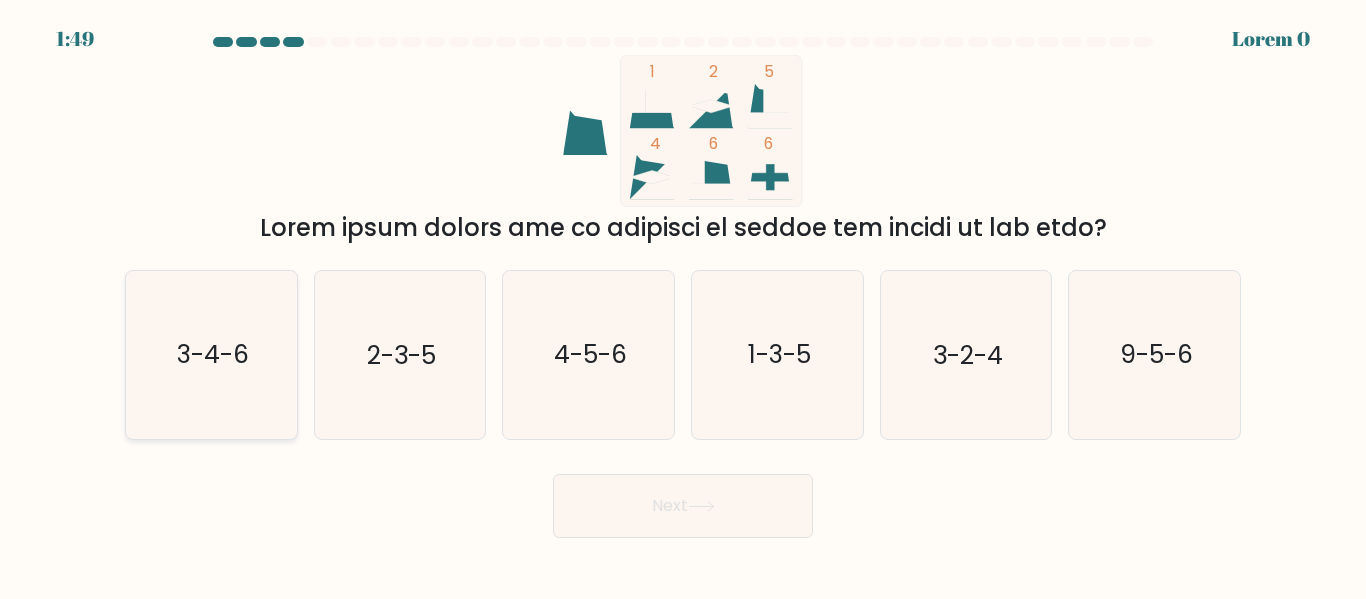 click on "3-4-6" at bounding box center (213, 355) 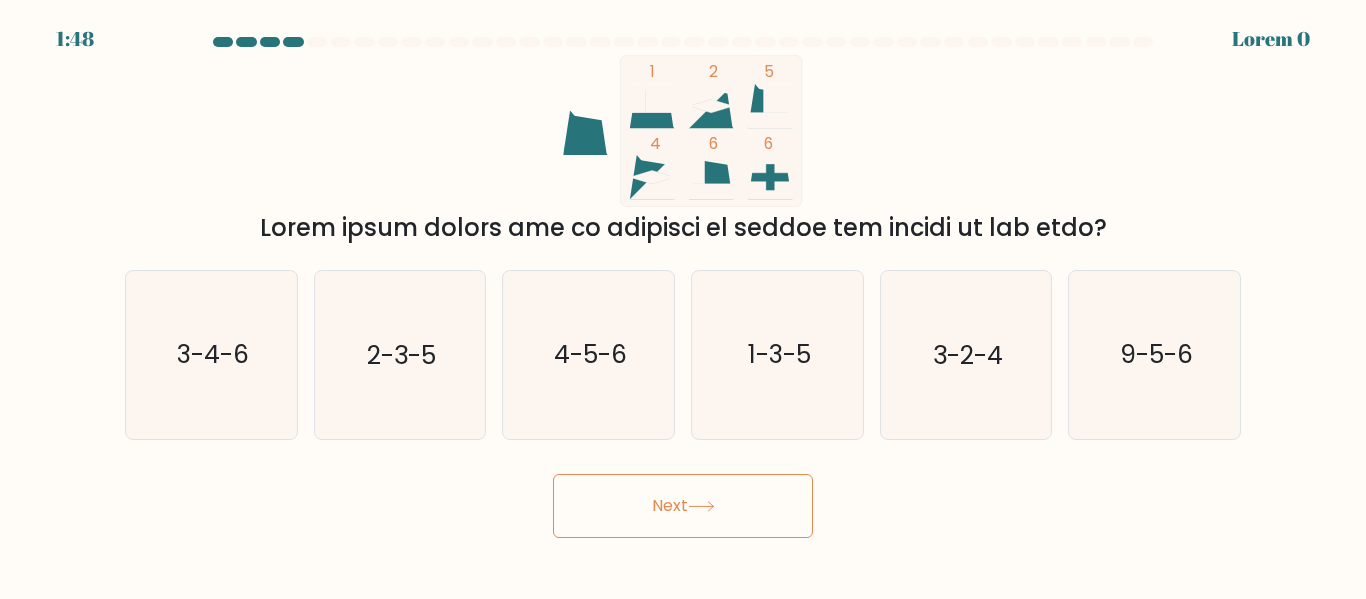 click on "Next" at bounding box center [683, 506] 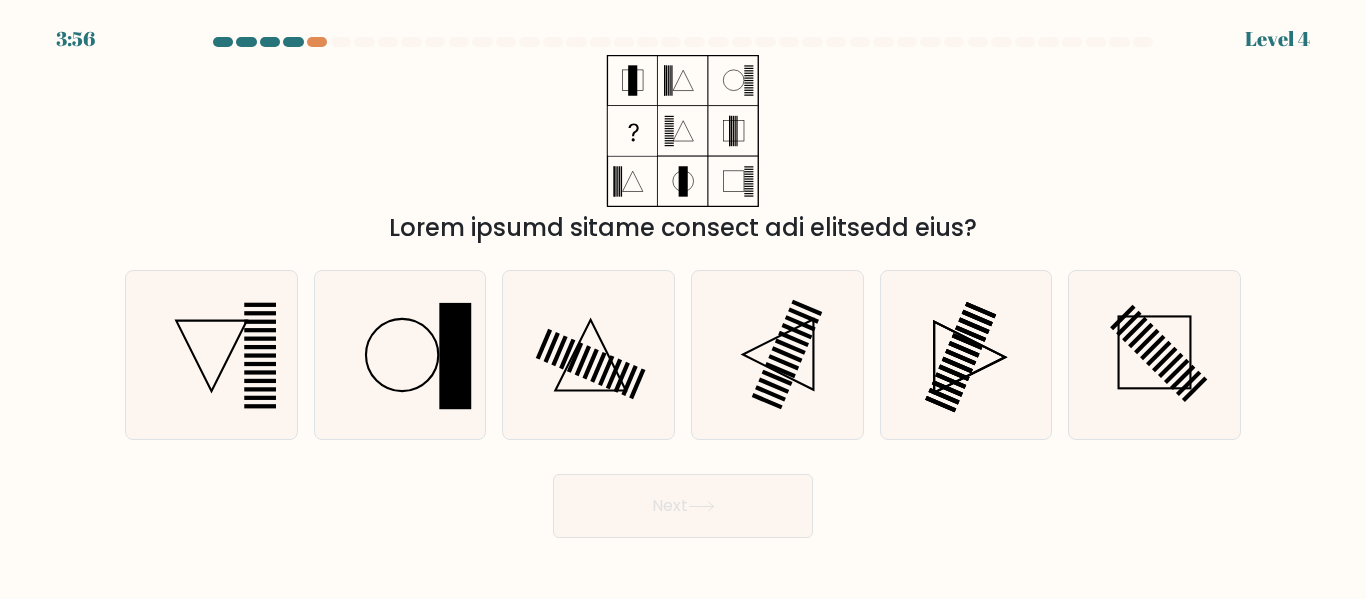 click at bounding box center [701, 506] 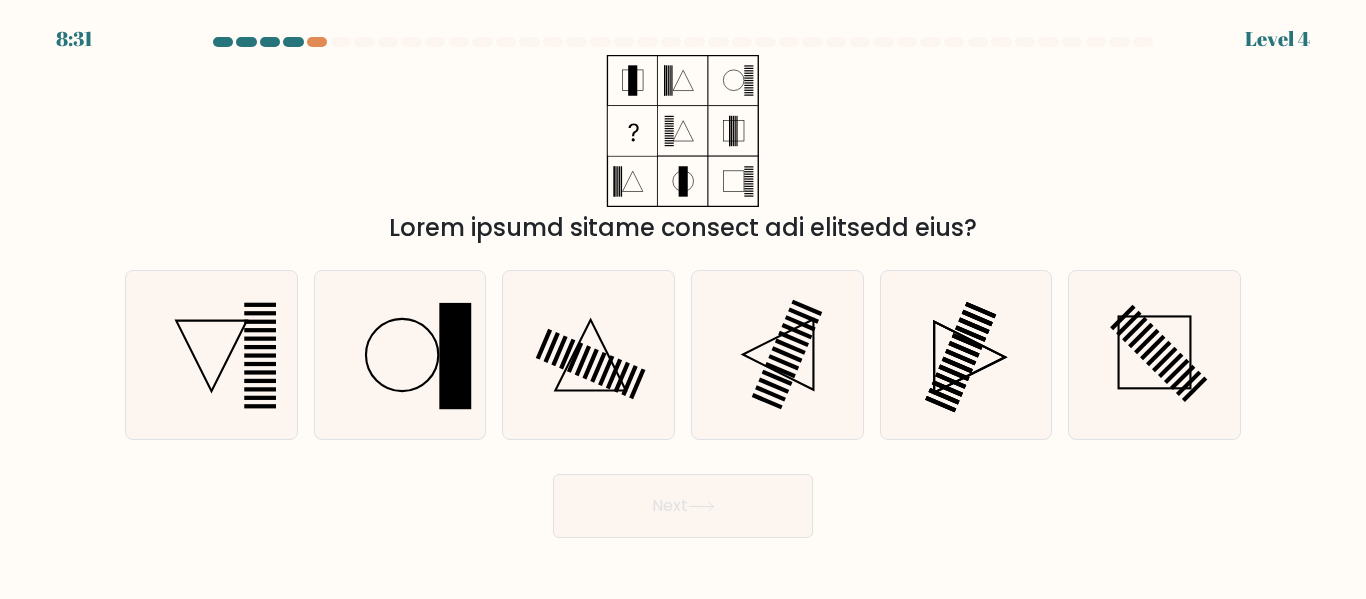 click on "Next" at bounding box center [683, 501] 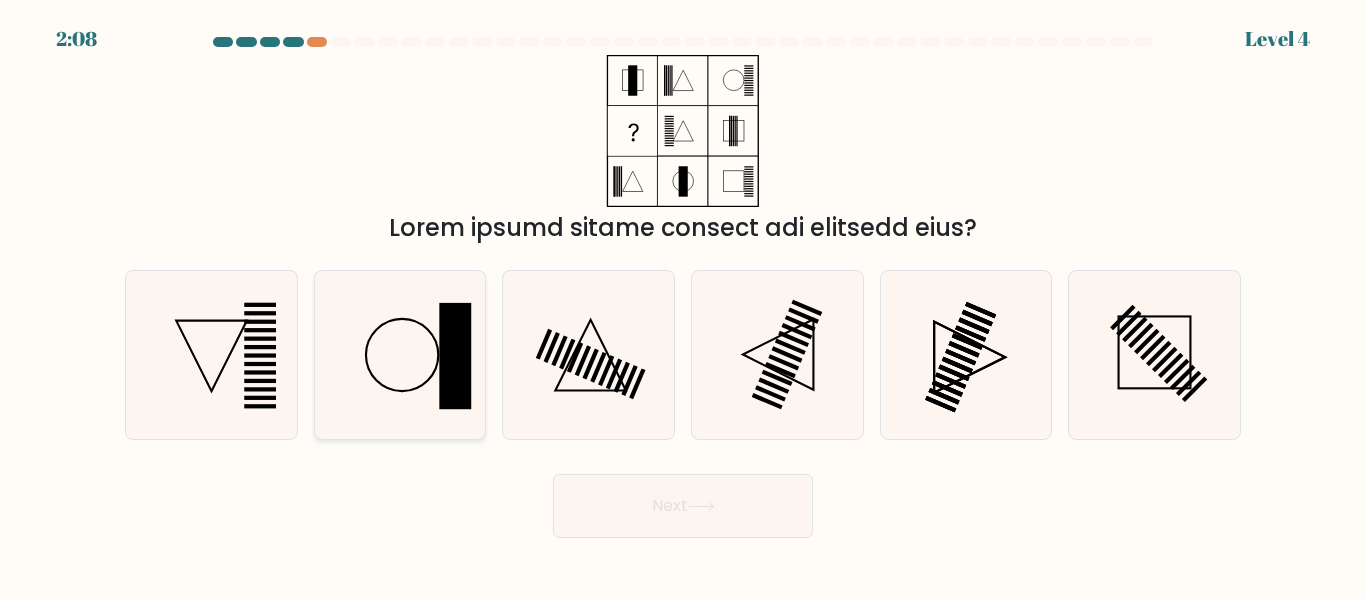 click at bounding box center [399, 354] 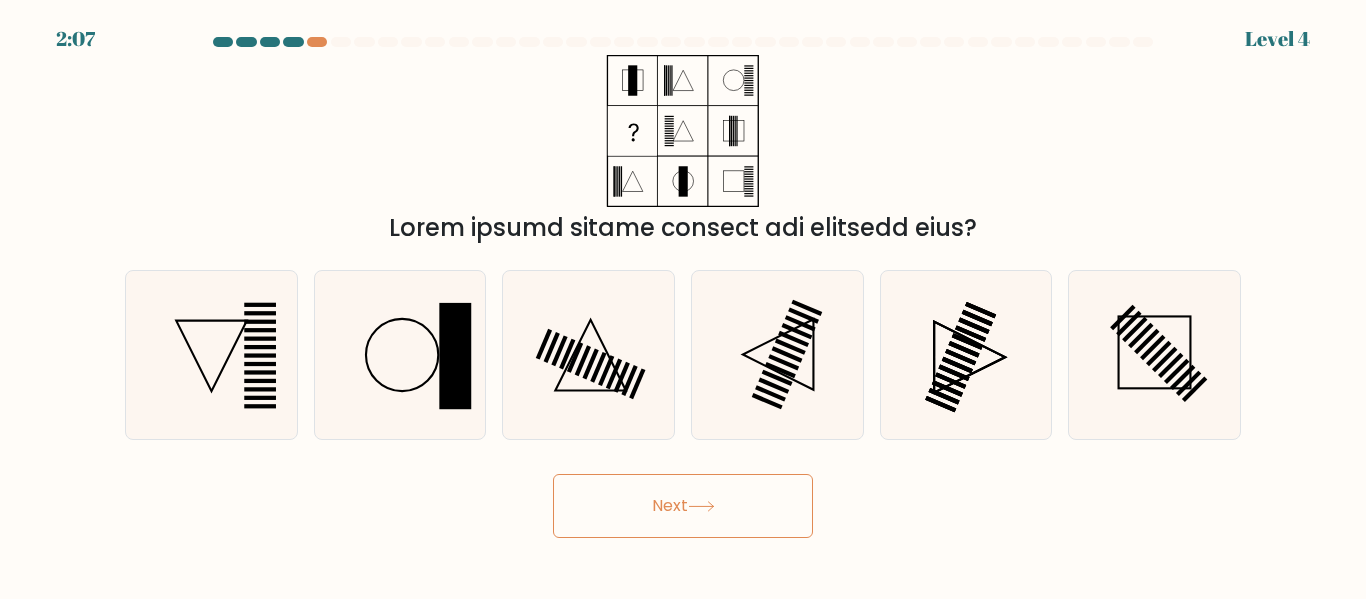 click on "Next" at bounding box center [683, 506] 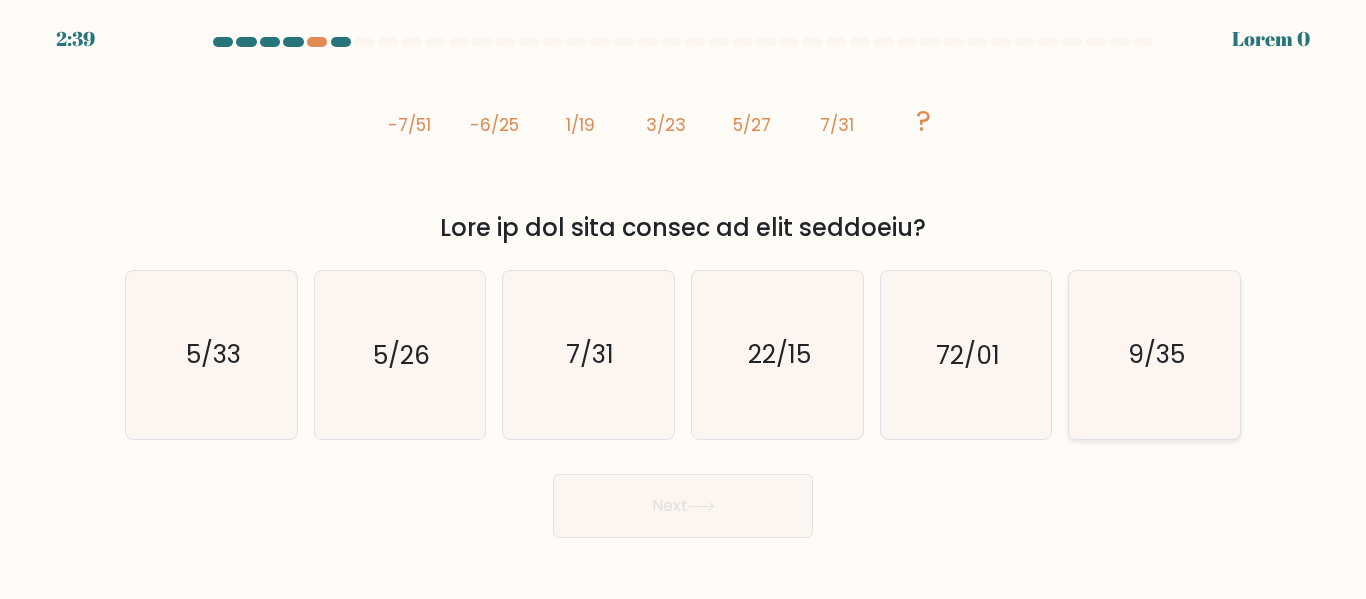click on "9/35" at bounding box center (1156, 355) 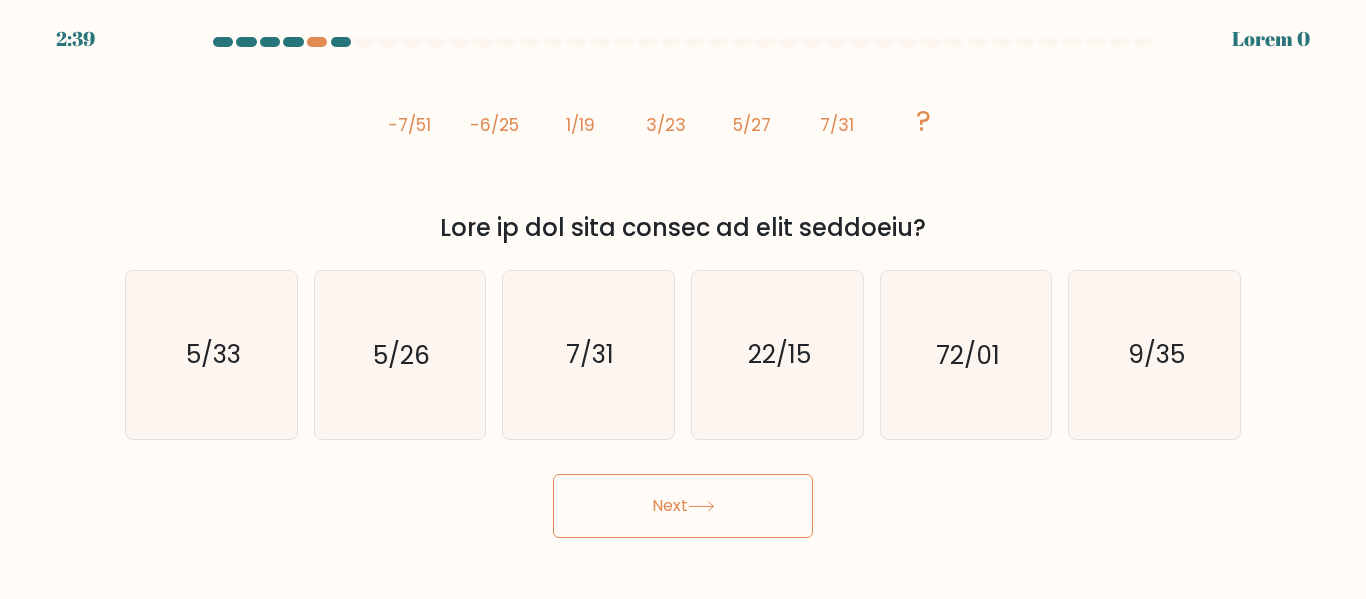 click on "Next" at bounding box center [683, 506] 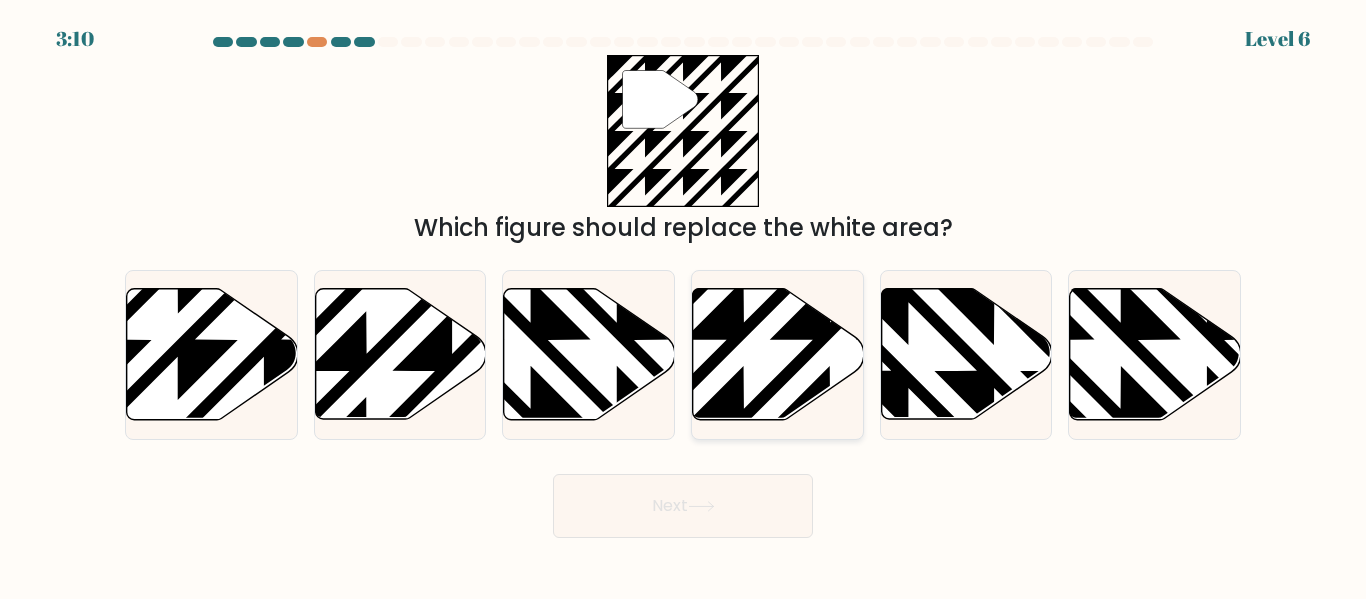 click at bounding box center (778, 354) 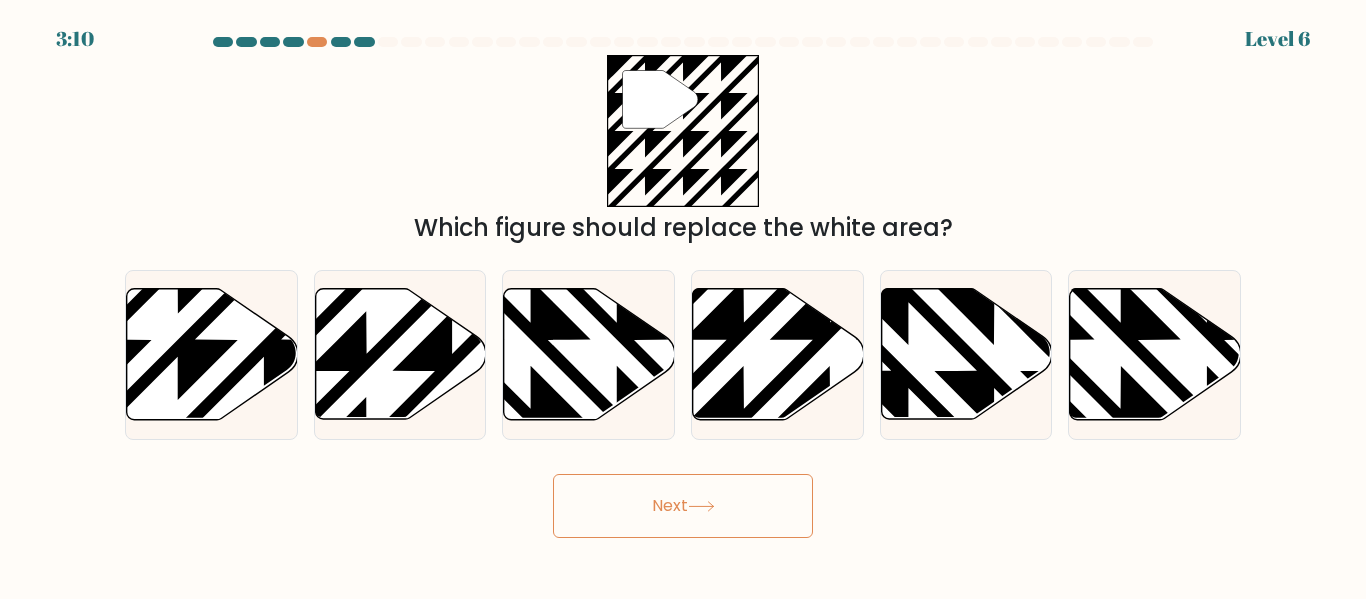 drag, startPoint x: 699, startPoint y: 503, endPoint x: 724, endPoint y: 493, distance: 26.925823 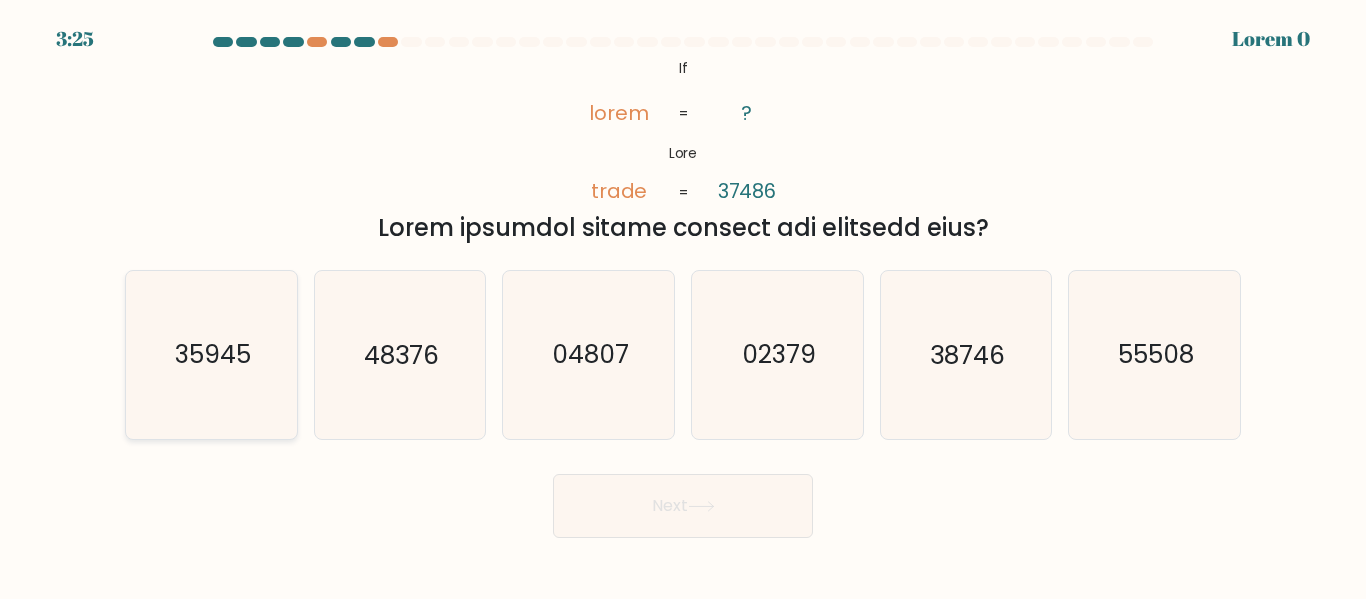 click on "35945" at bounding box center (213, 355) 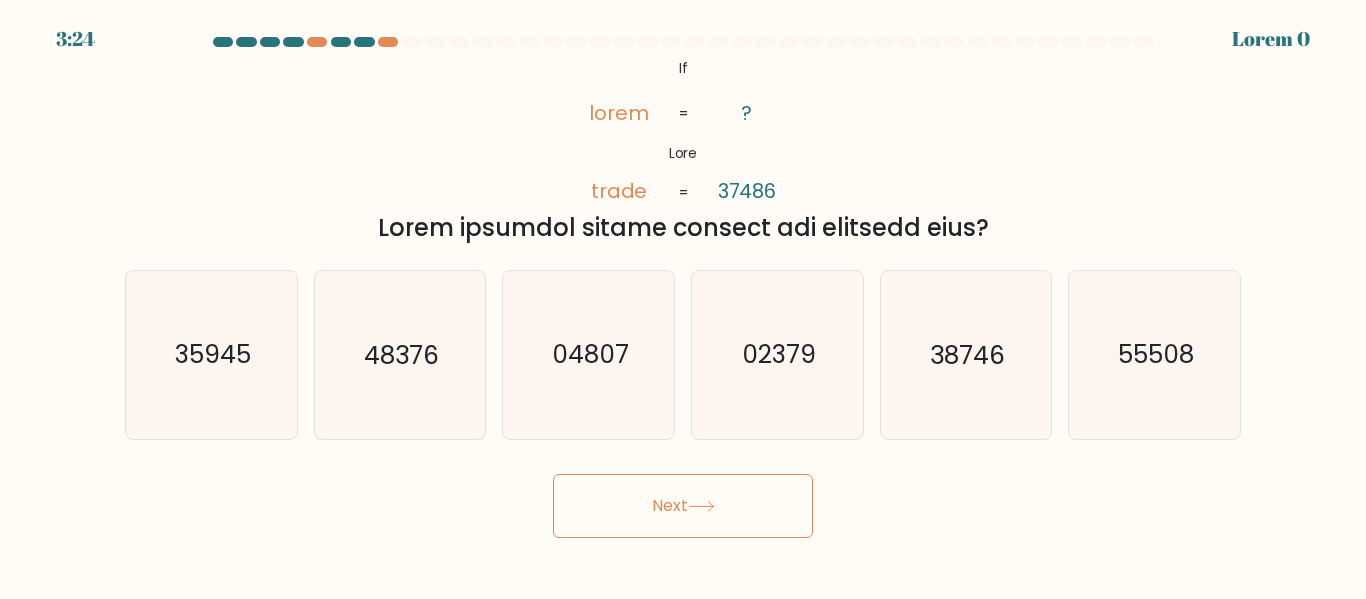 click on "Next" at bounding box center [683, 506] 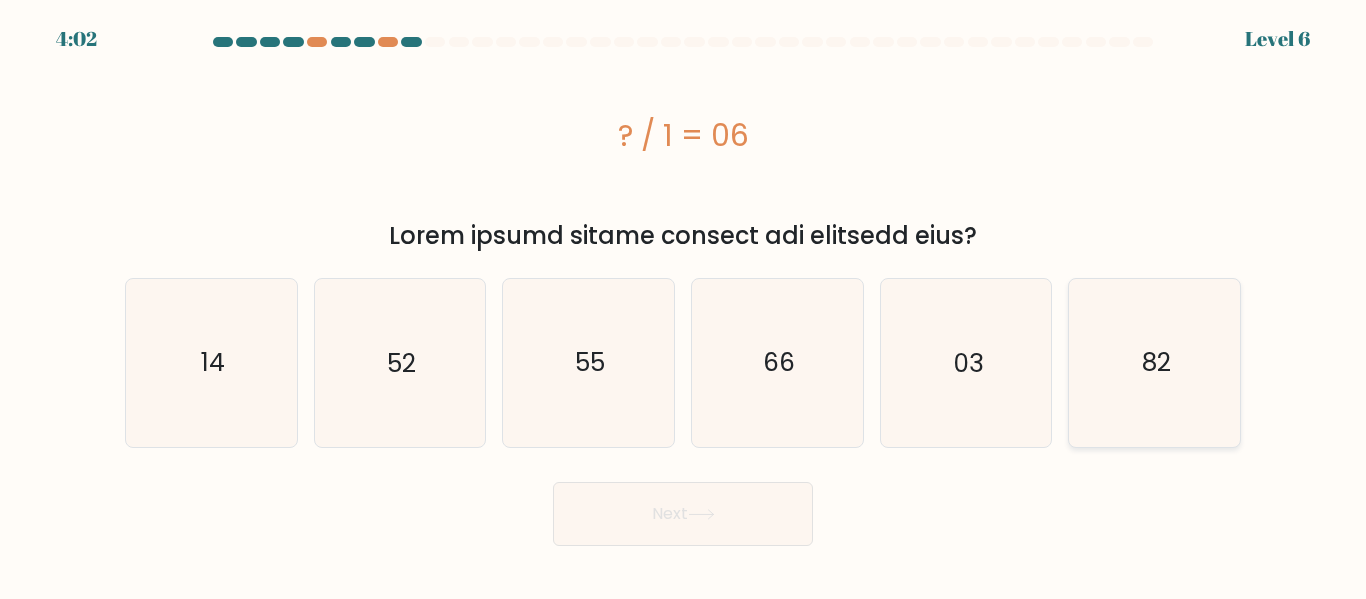 click on "82" at bounding box center [1156, 362] 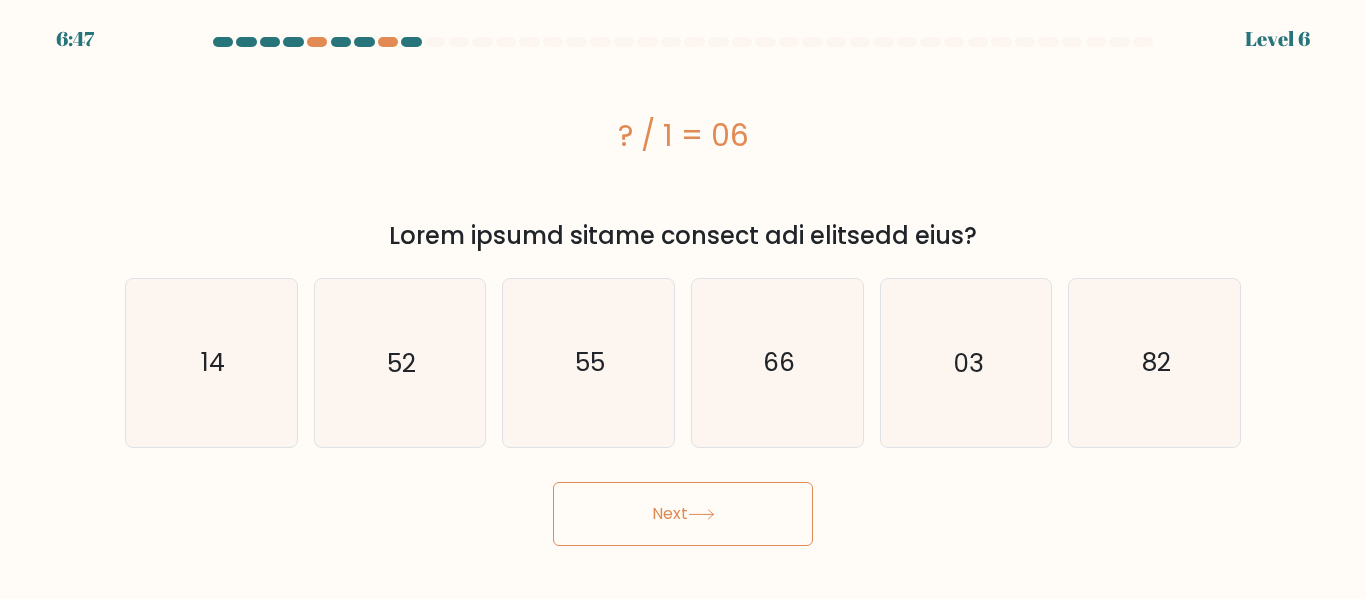 click on "Next" at bounding box center (683, 514) 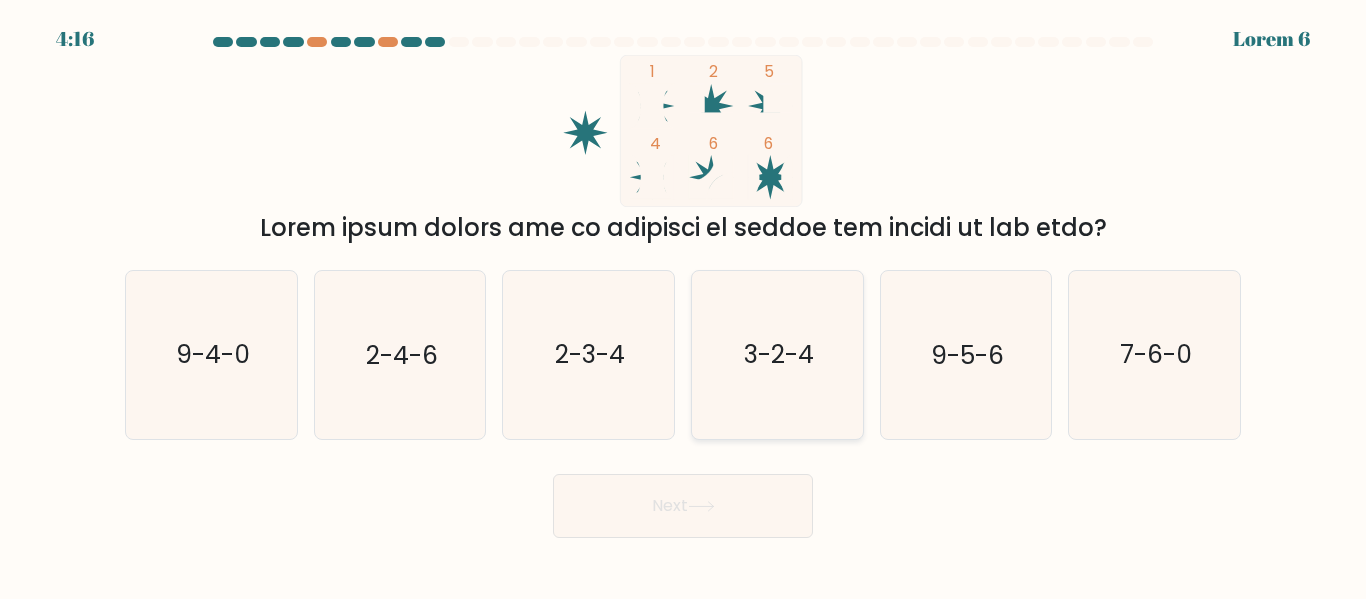 click on "3-2-4" at bounding box center (779, 355) 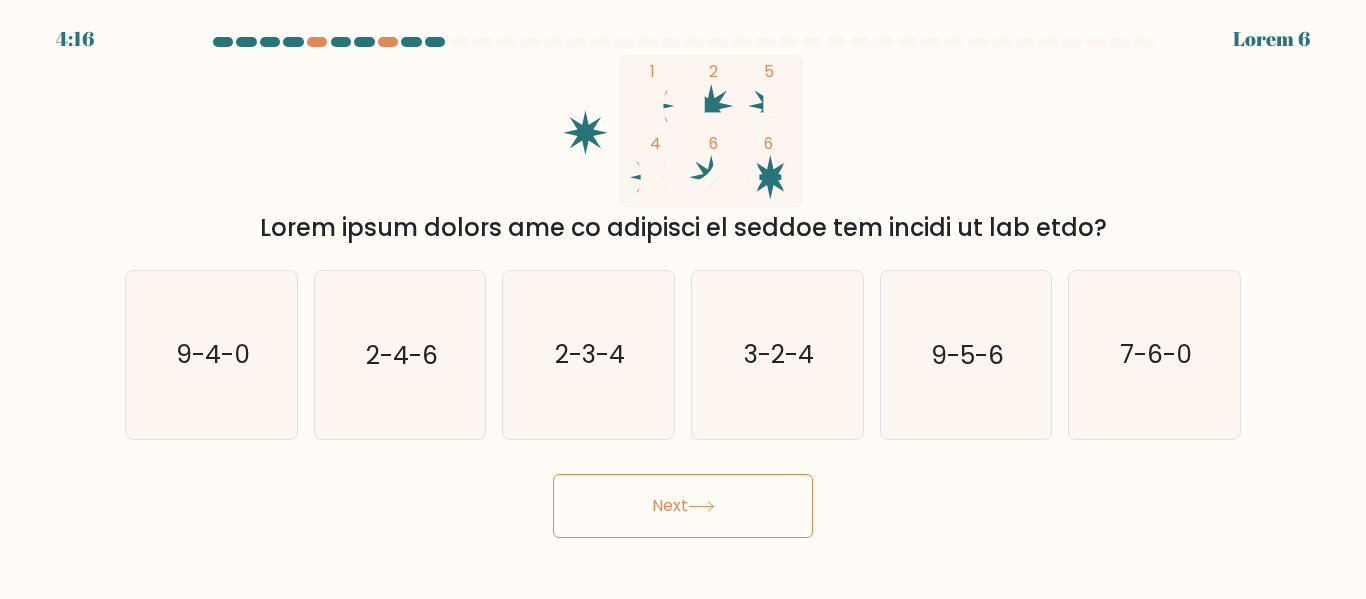 click on "Next" at bounding box center [683, 506] 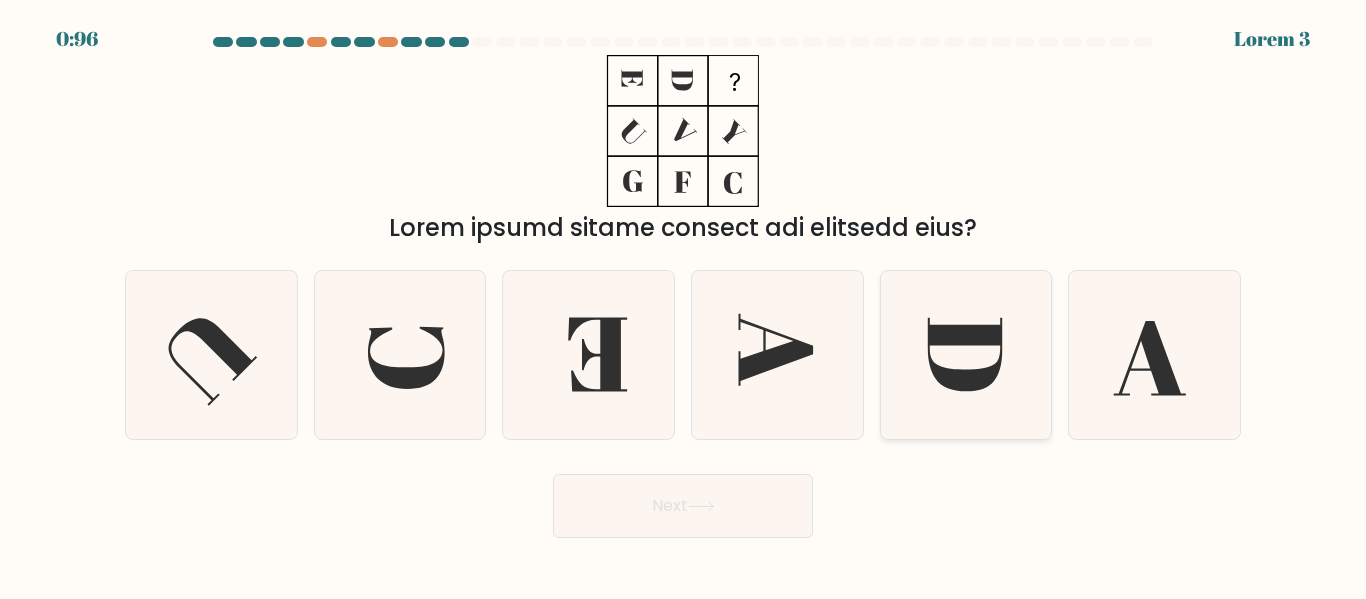click at bounding box center (965, 354) 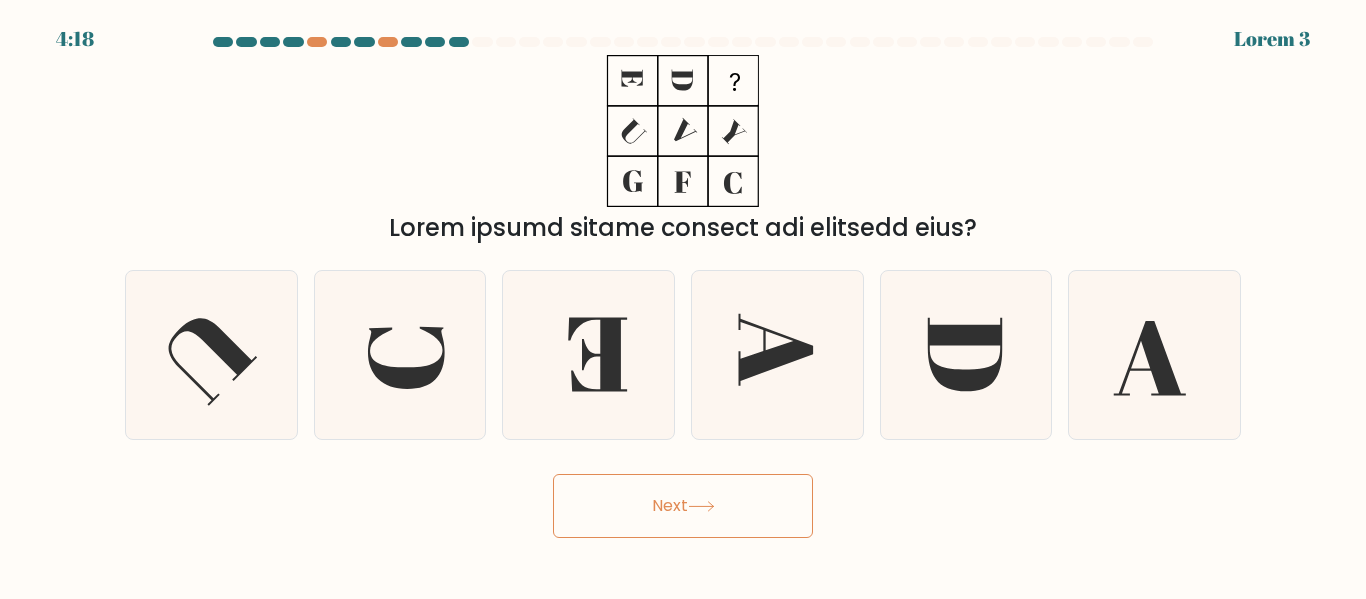 click at bounding box center (701, 506) 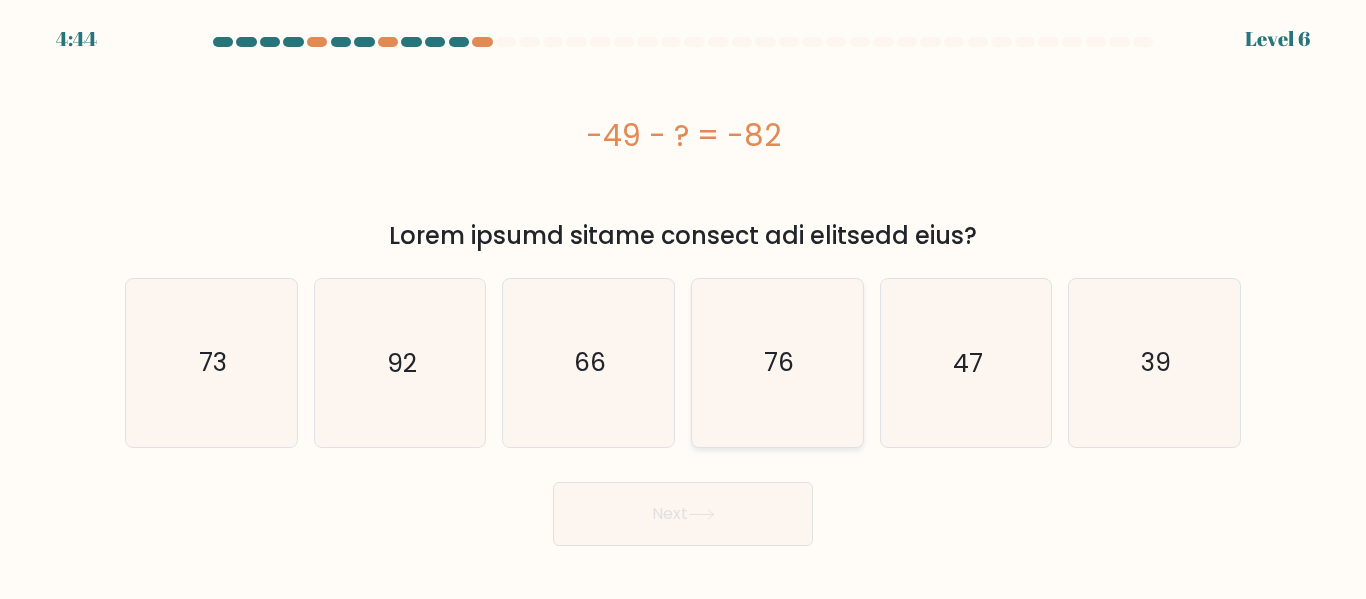click on "76" at bounding box center [777, 362] 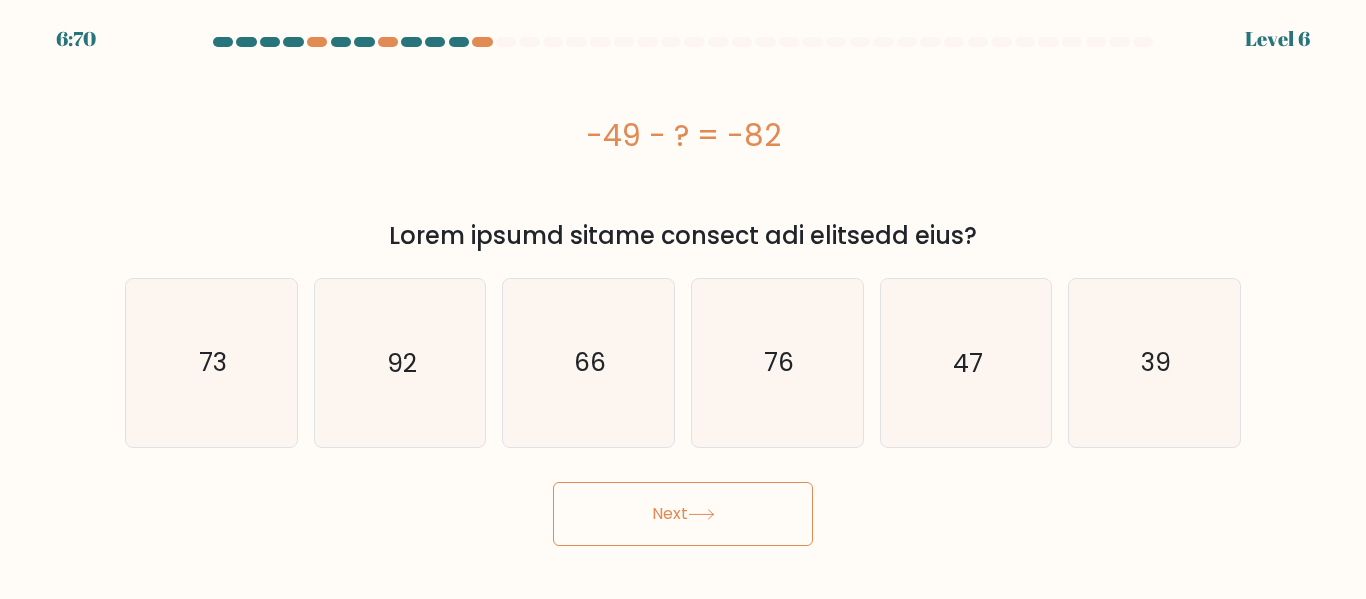 click on "Next" at bounding box center [683, 514] 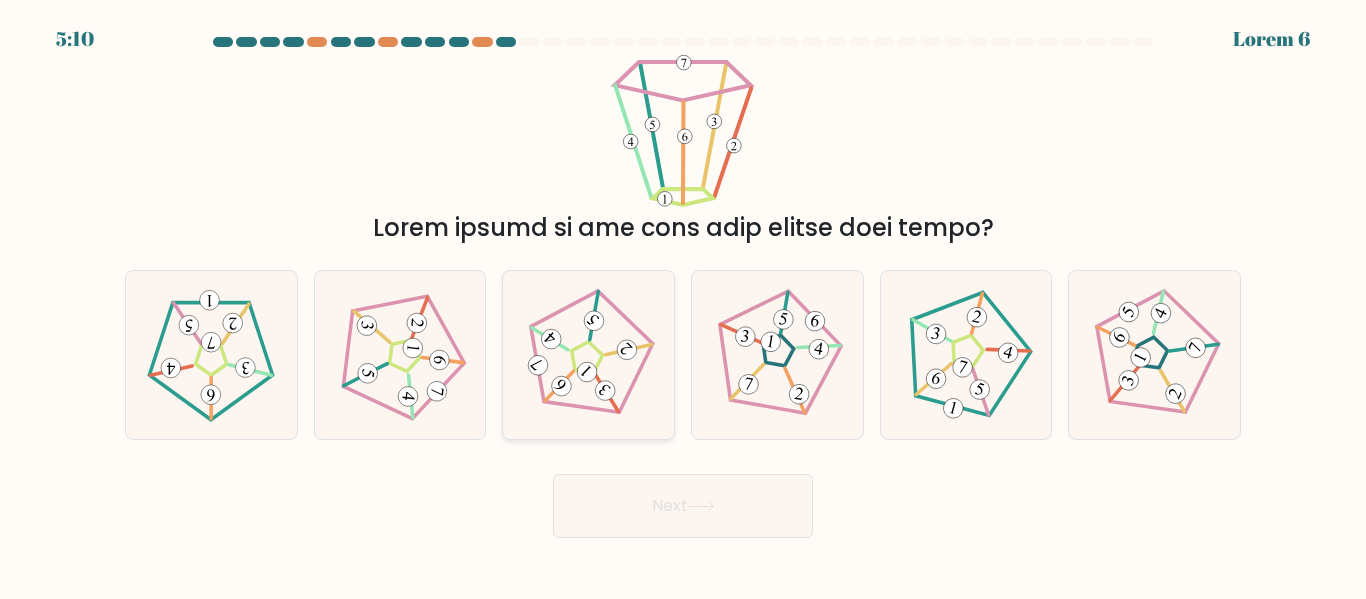 click at bounding box center (589, 355) 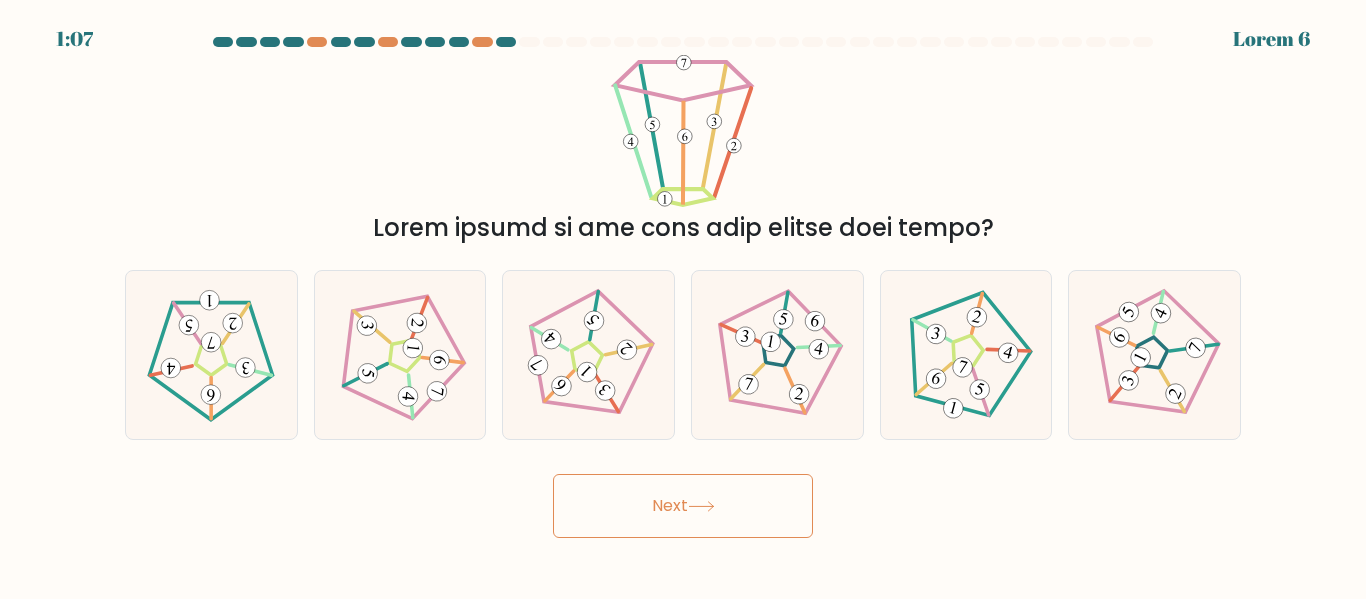 click on "Next" at bounding box center (683, 506) 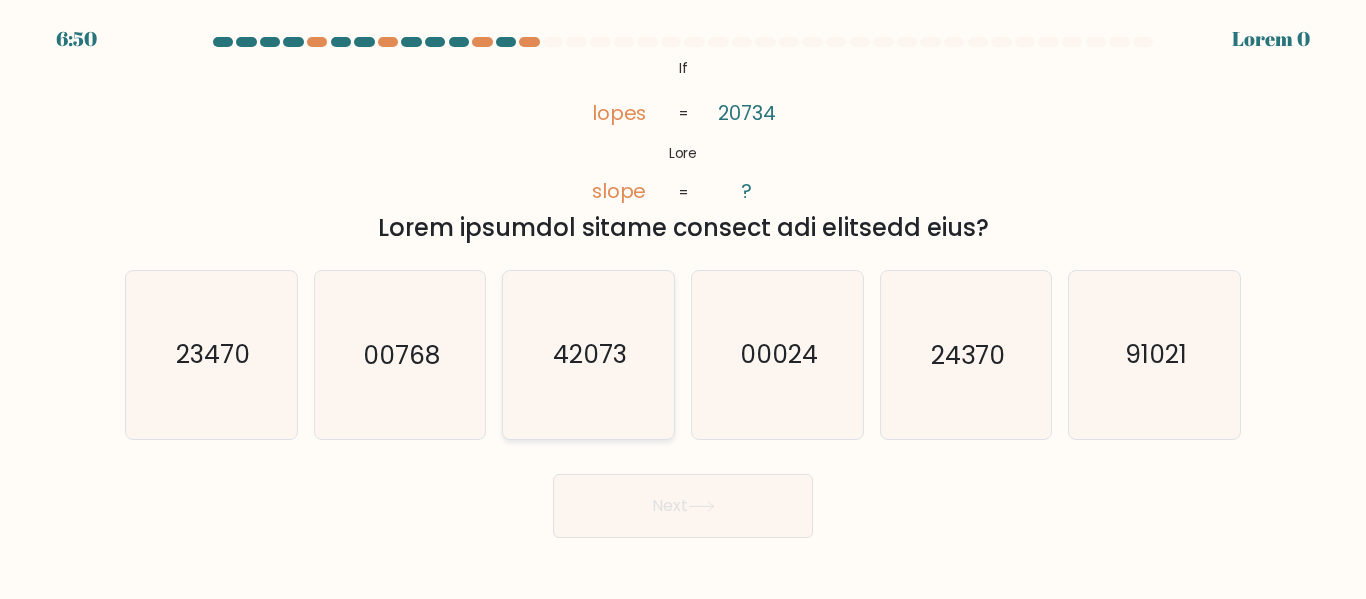 click on "42073" at bounding box center [590, 355] 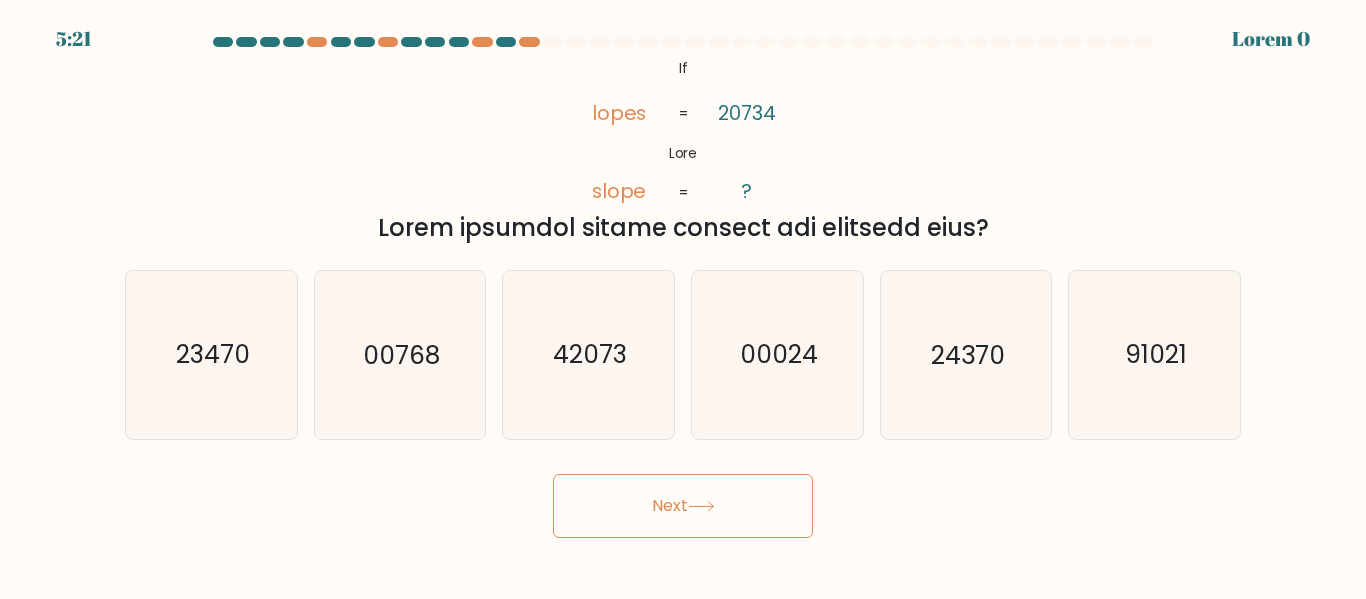 click on "Next" at bounding box center [683, 506] 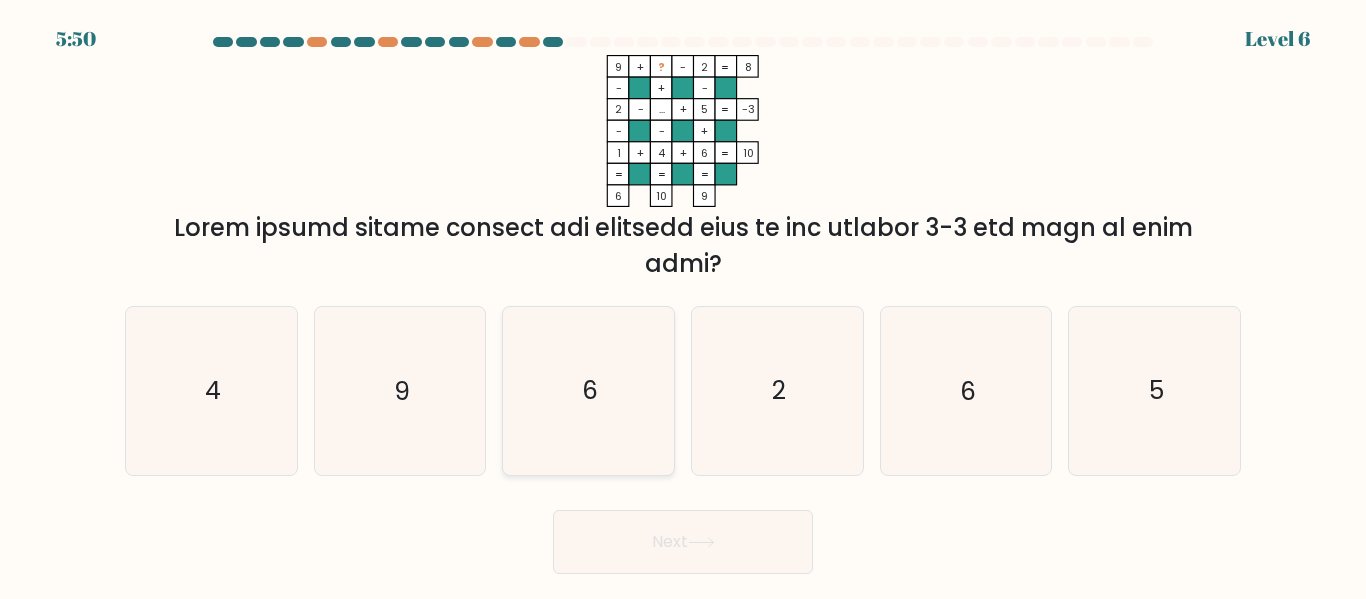 click on "6" at bounding box center [588, 390] 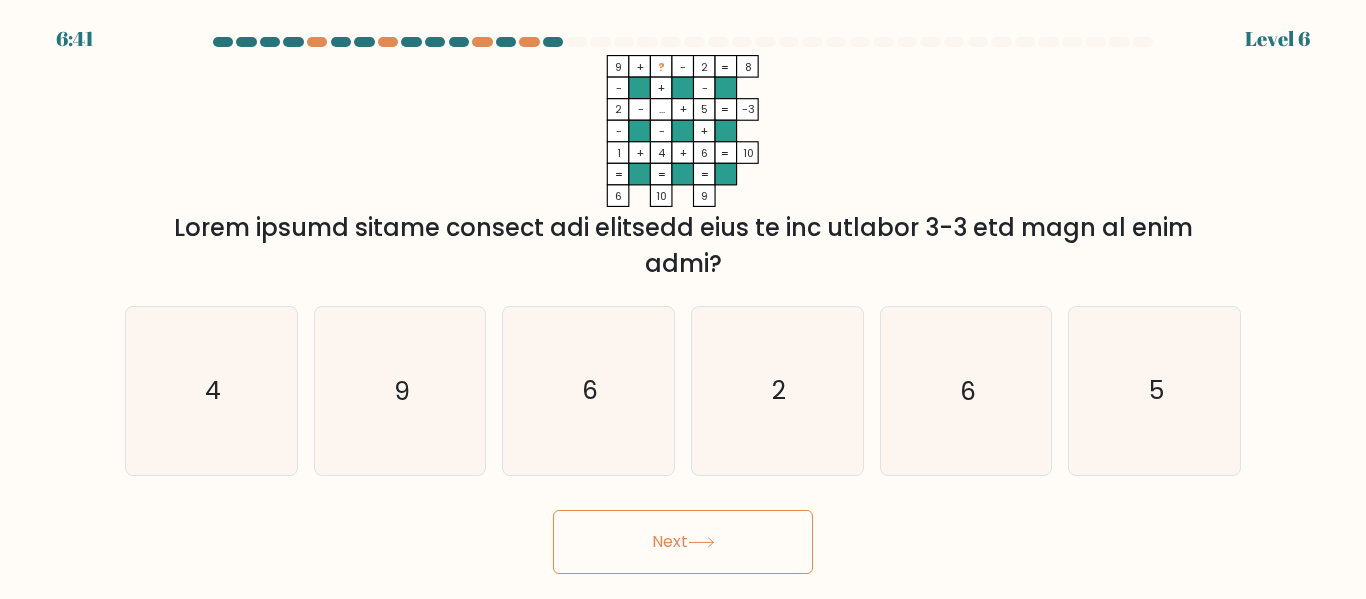 click on "Next" at bounding box center [683, 542] 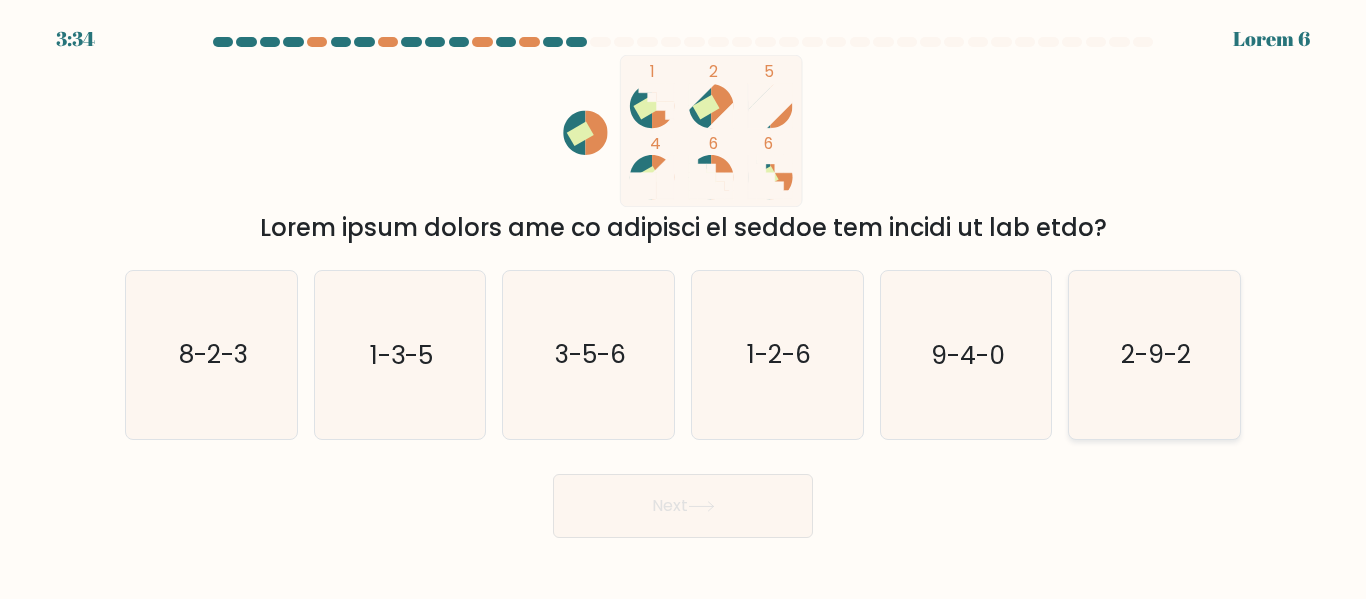 click on "2-9-2" at bounding box center (1154, 354) 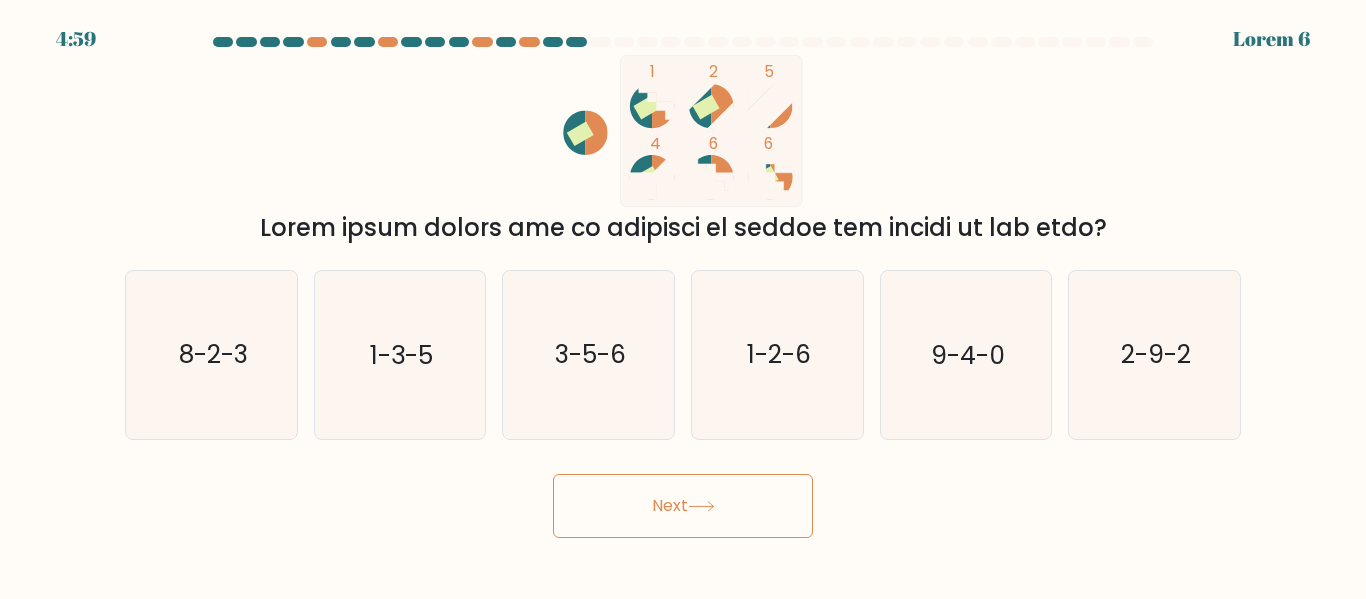 click on "Next" at bounding box center [683, 506] 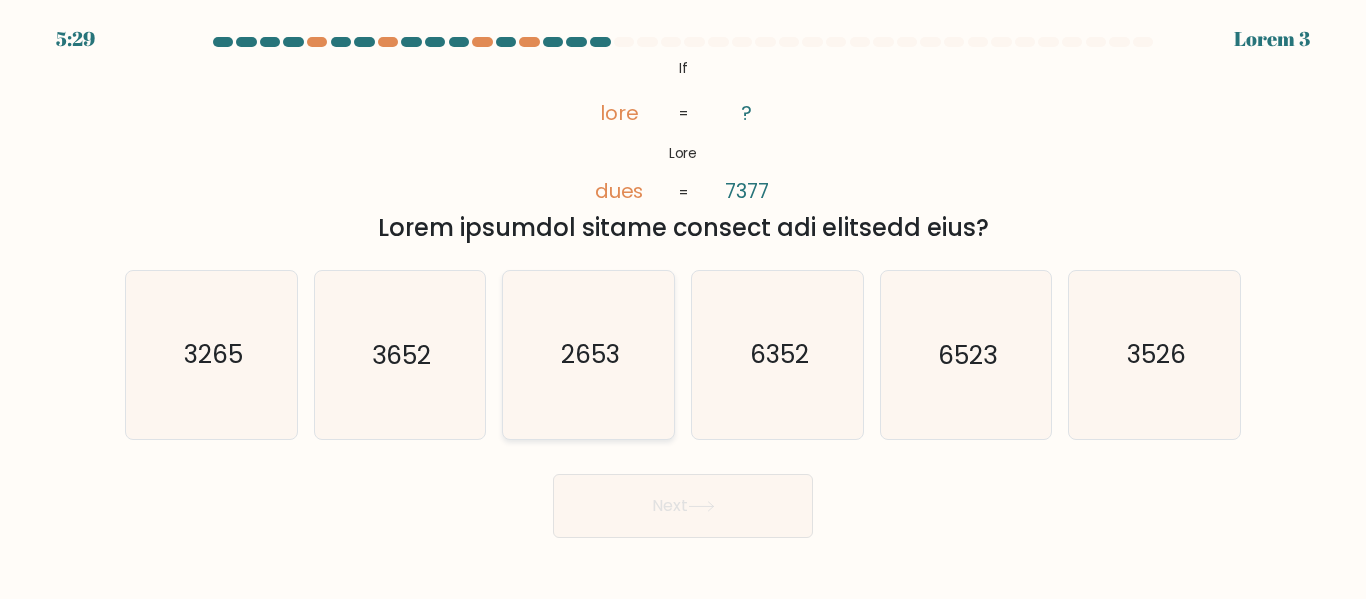 click on "2653" at bounding box center (588, 354) 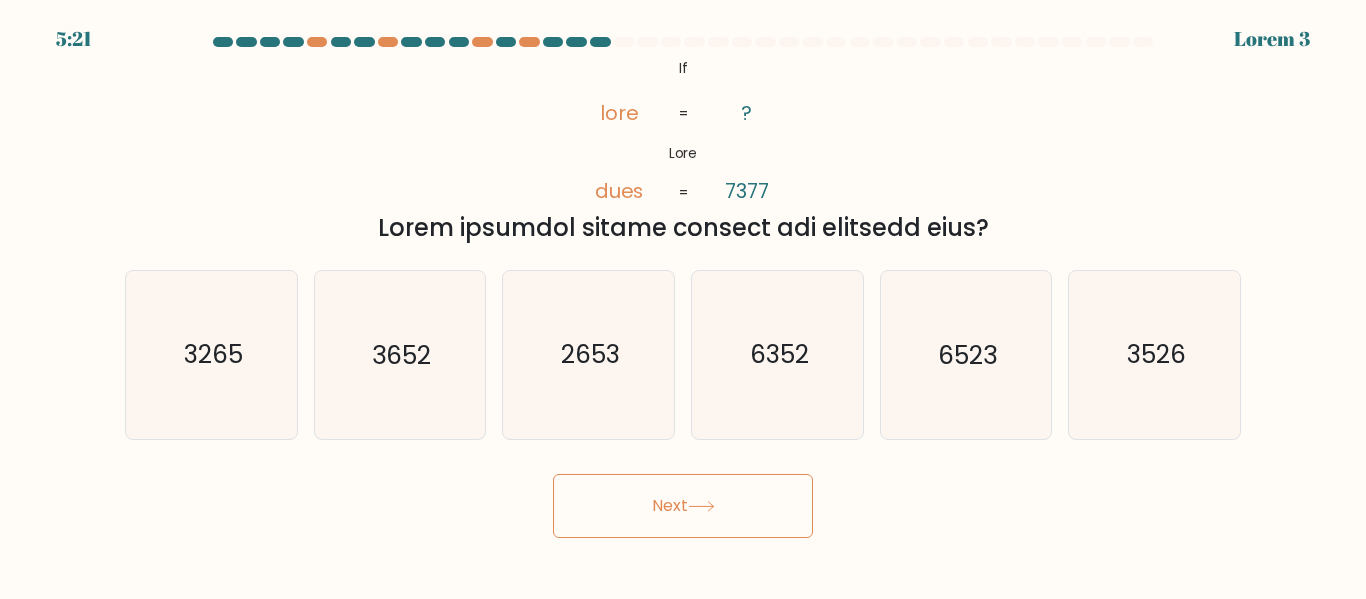 click on "Next" at bounding box center (683, 506) 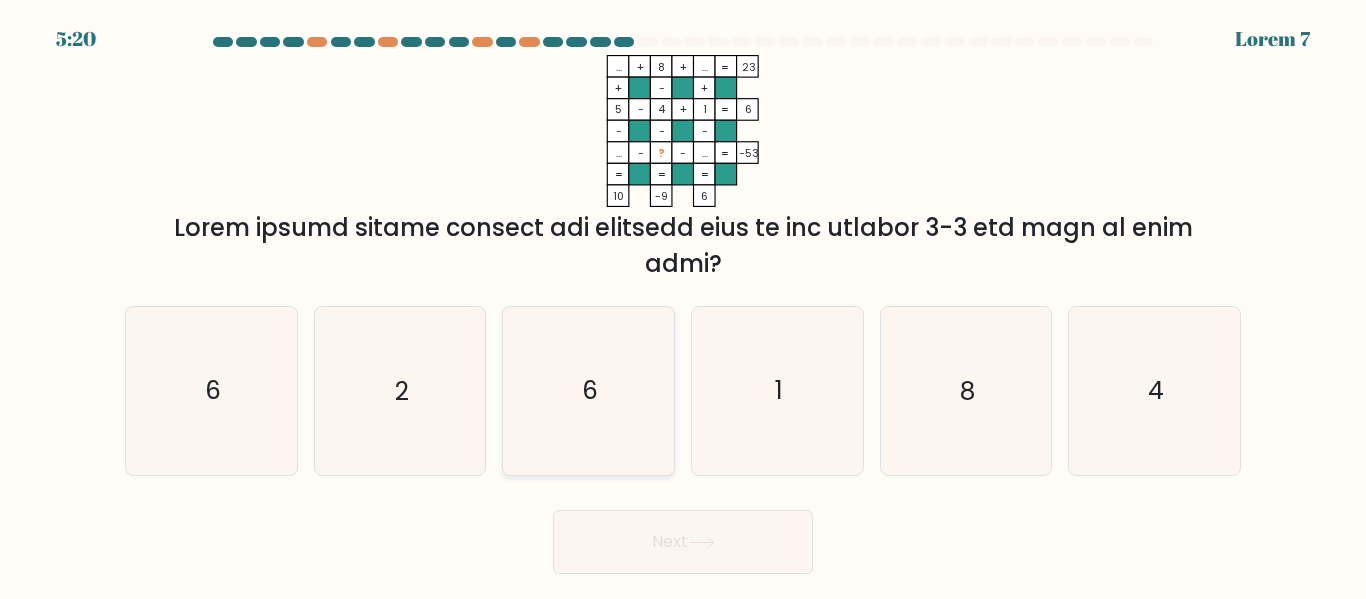click on "6" at bounding box center (590, 391) 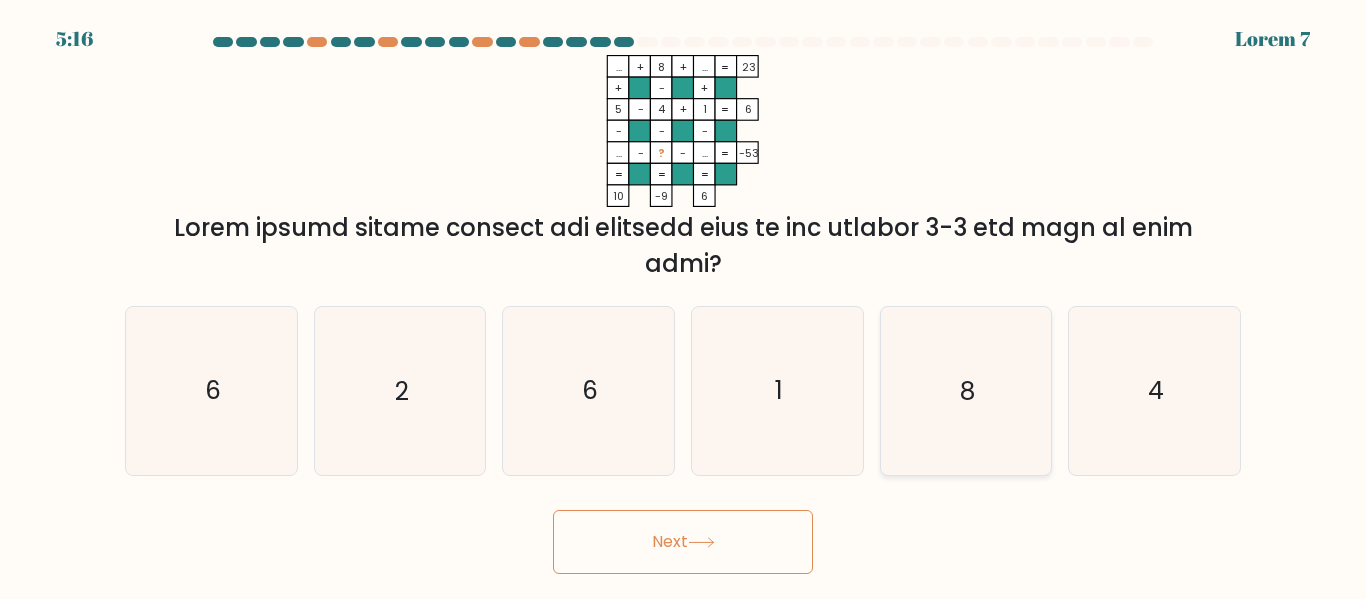 click on "8" at bounding box center (965, 390) 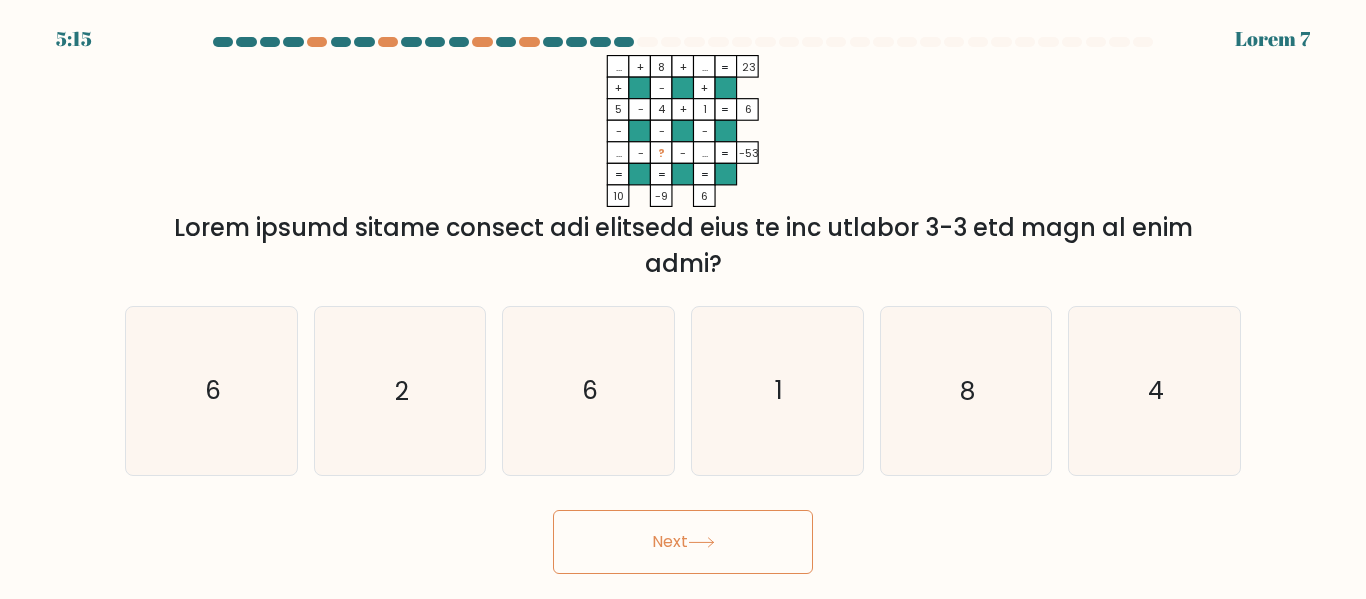 click on "Next" at bounding box center [683, 542] 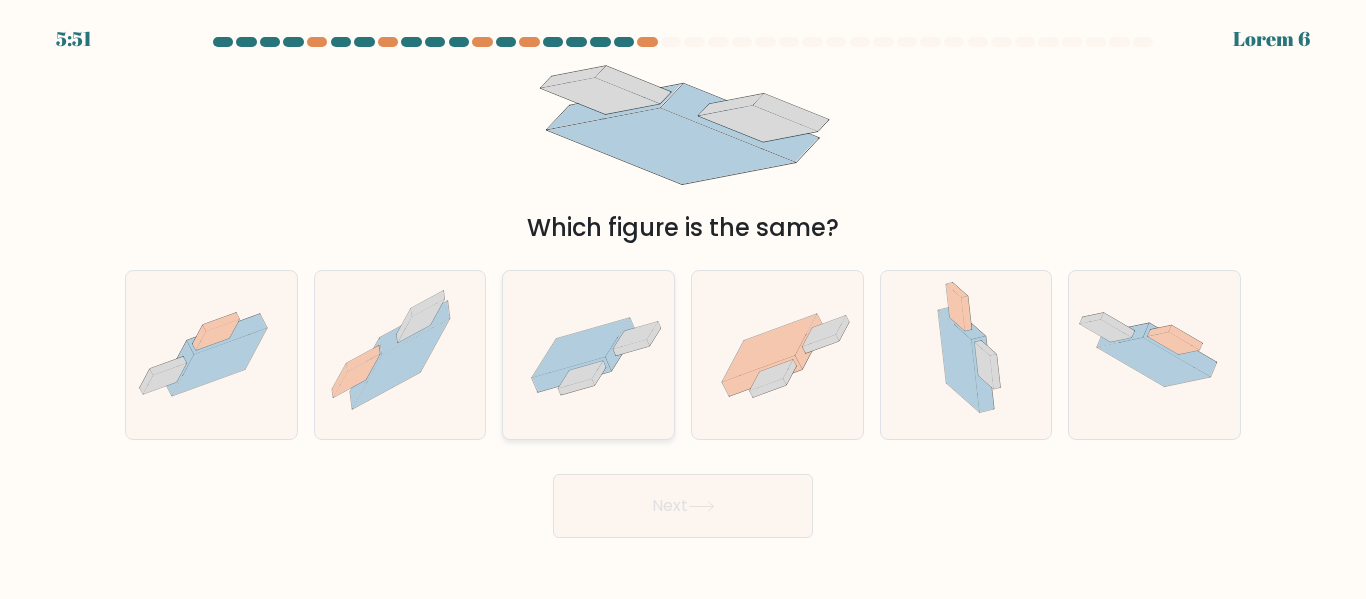 click at bounding box center (580, 347) 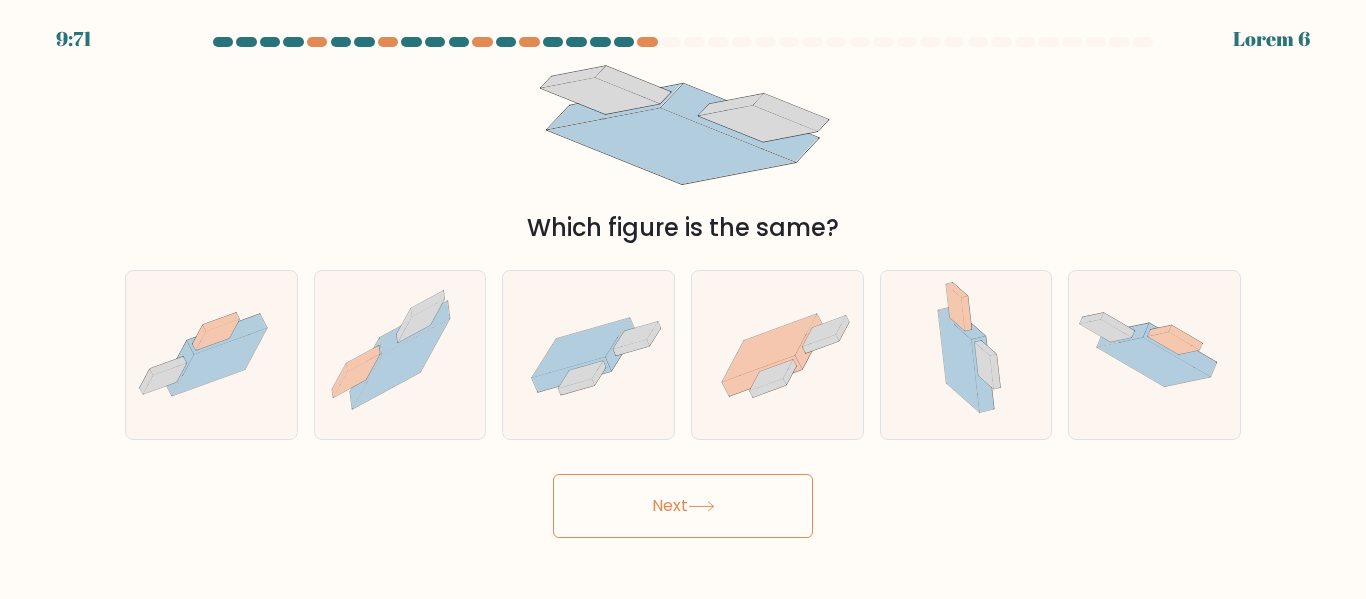 click on "Next" at bounding box center (683, 506) 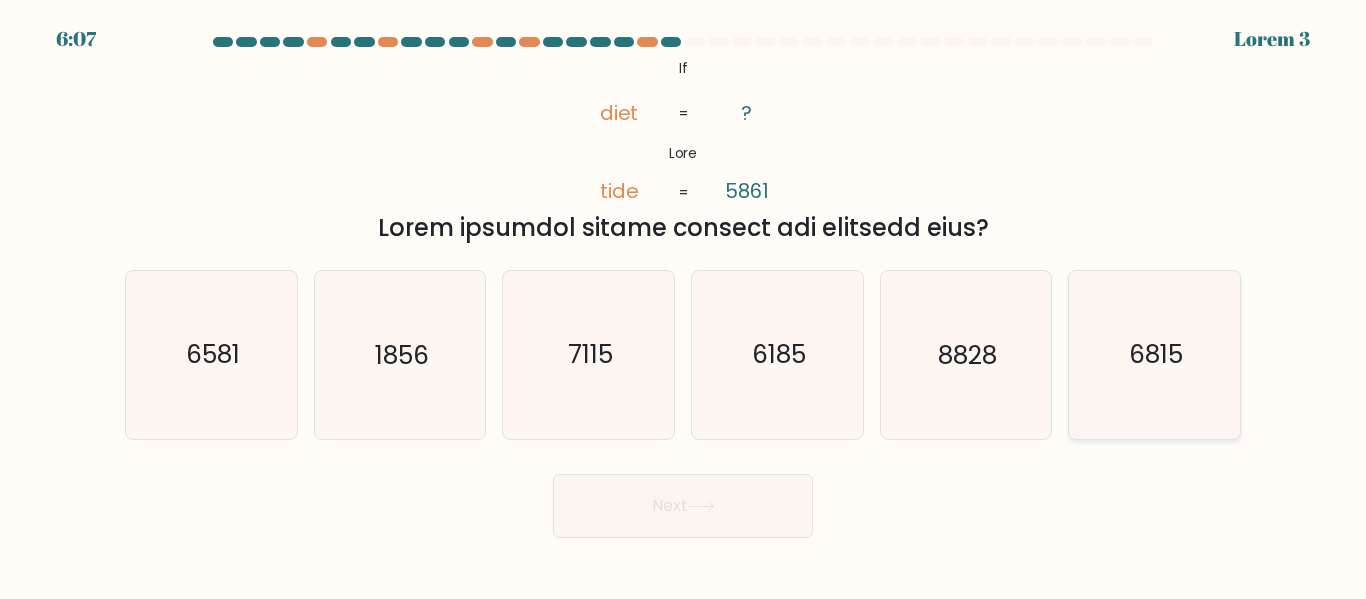 click on "6815" at bounding box center [1154, 354] 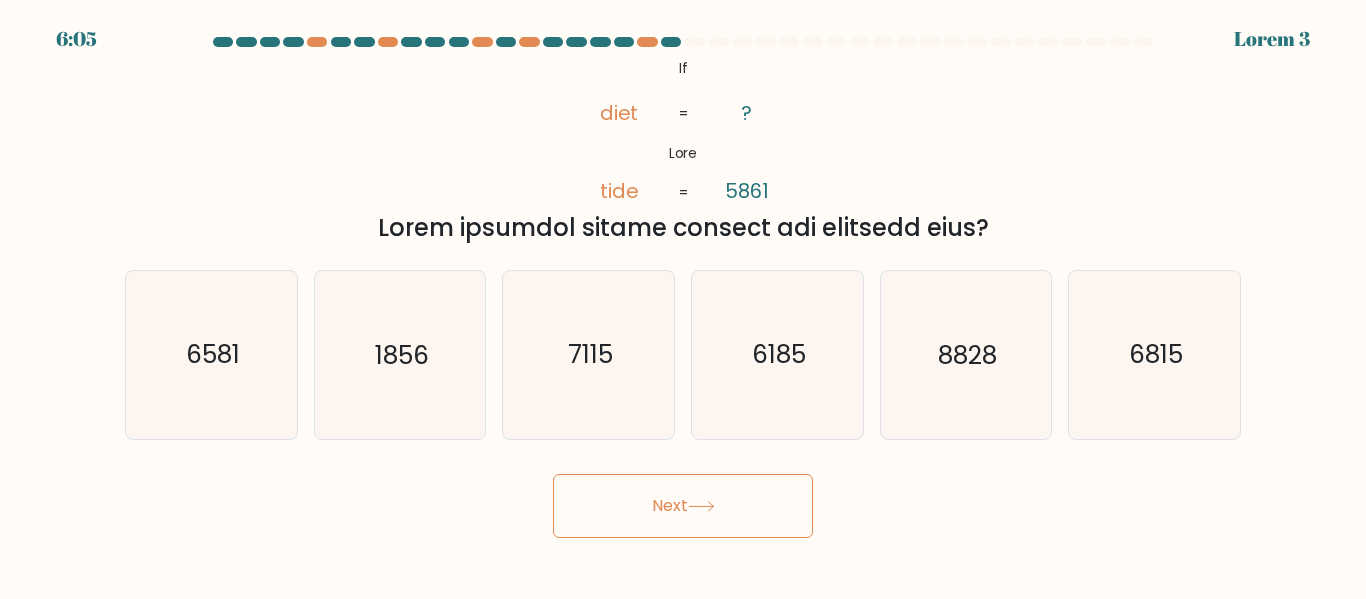 click on "Next" at bounding box center (683, 506) 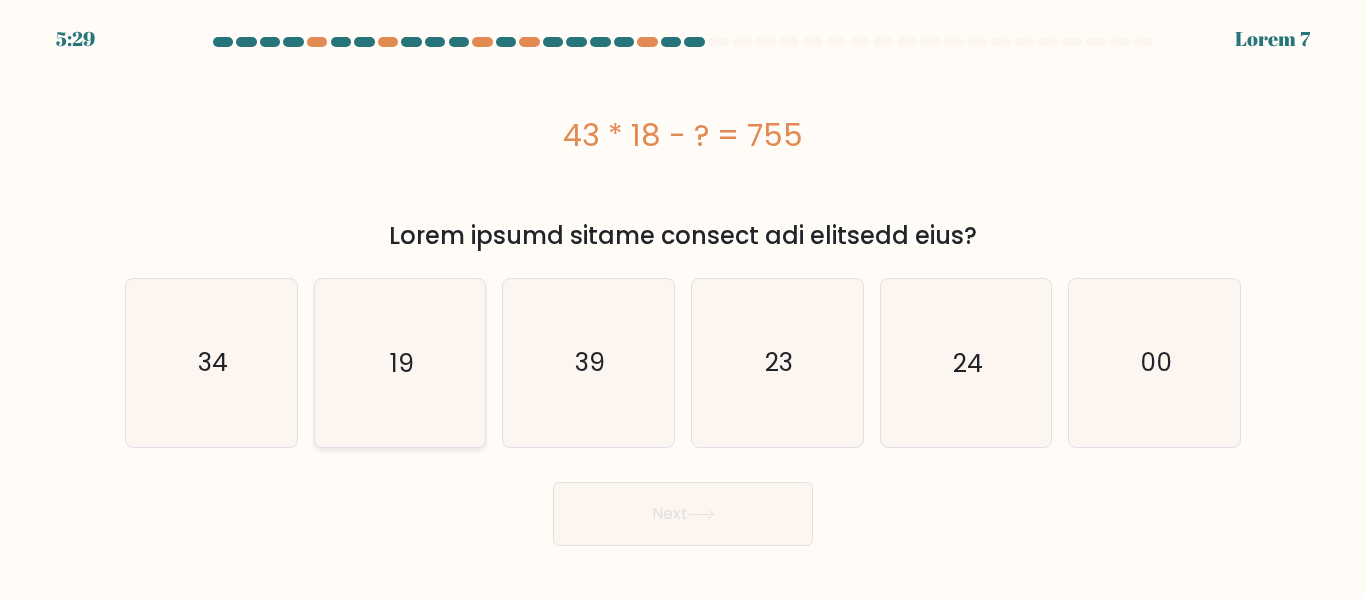 click on "19" at bounding box center [399, 362] 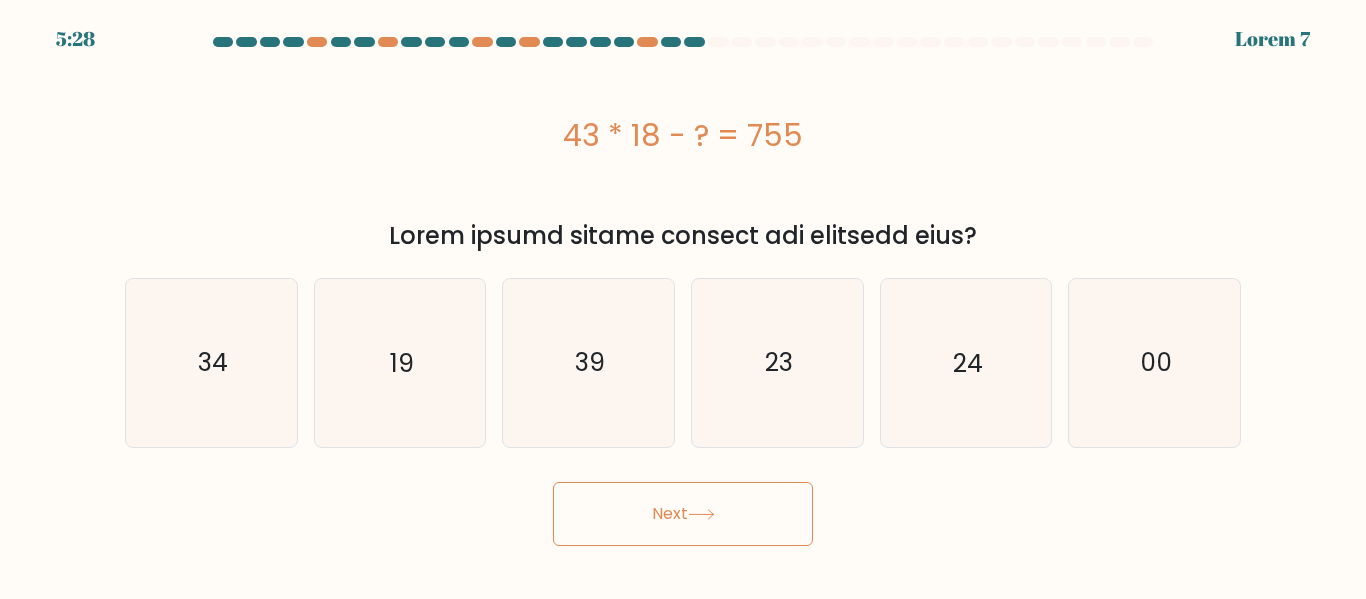 click on "Next" at bounding box center [683, 514] 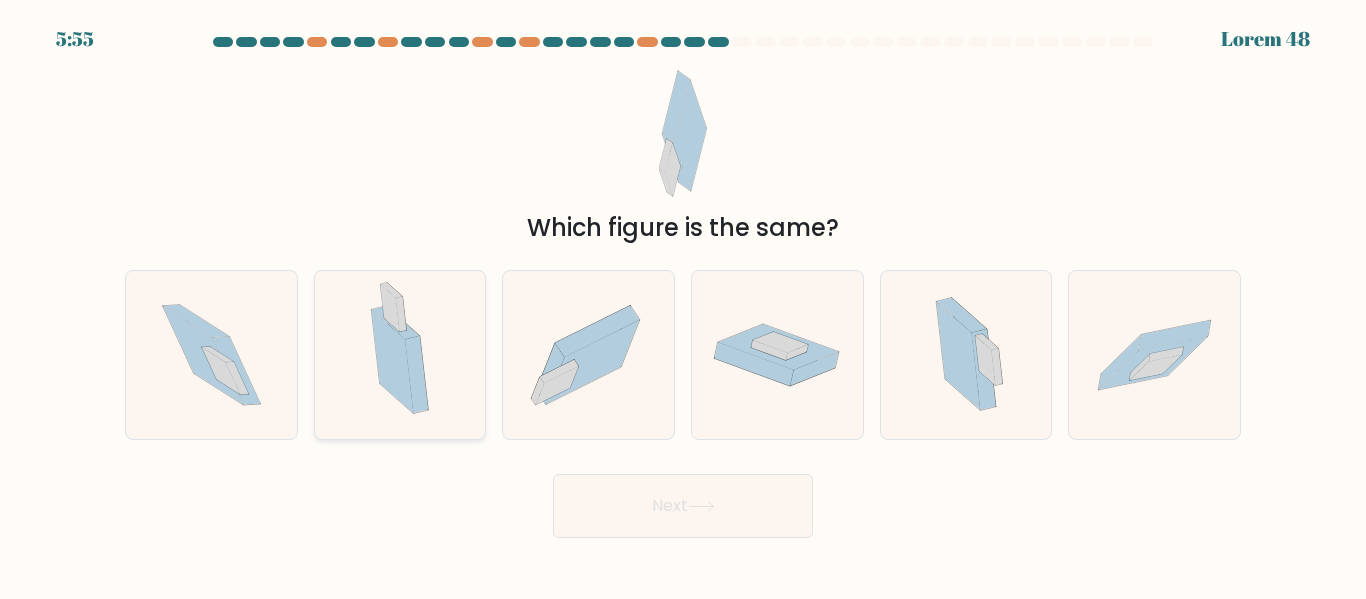 click at bounding box center (416, 374) 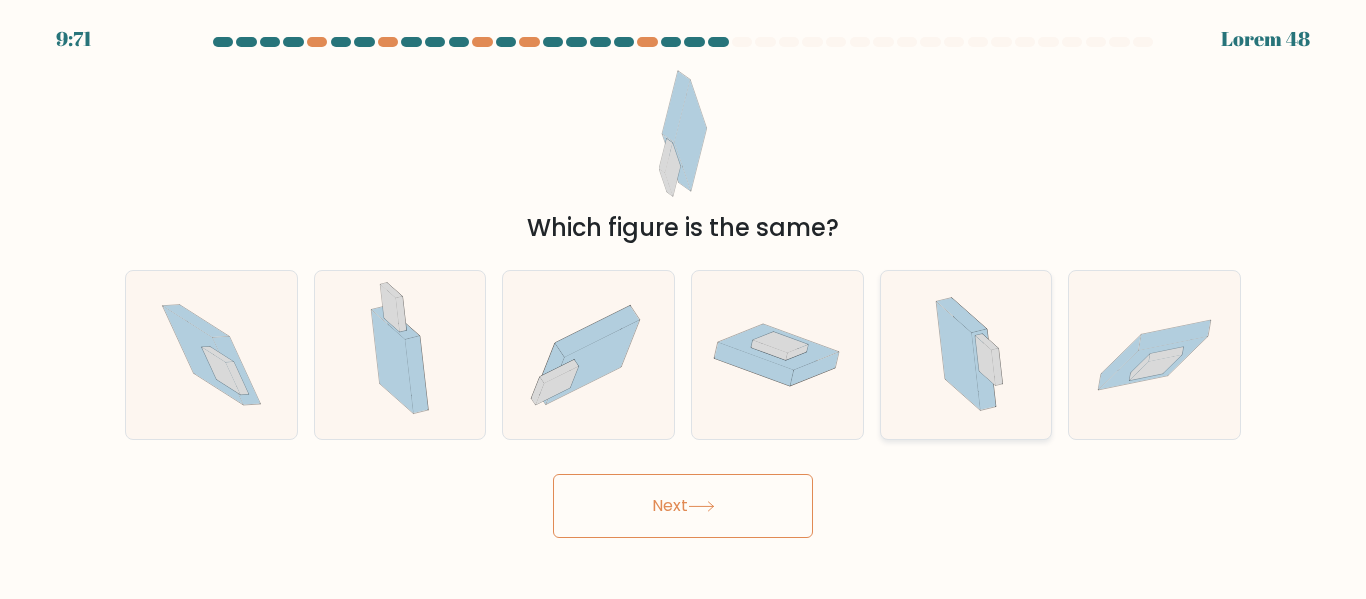drag, startPoint x: 1010, startPoint y: 350, endPoint x: 975, endPoint y: 389, distance: 52.40229 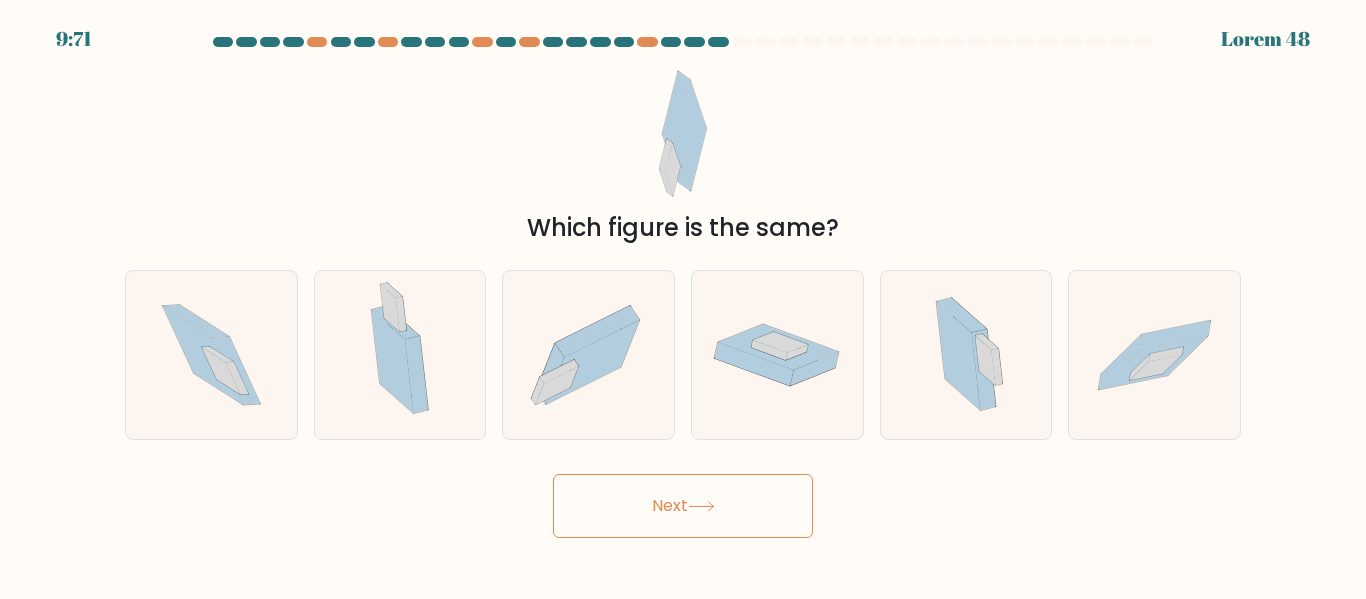 click on "Next" at bounding box center [683, 506] 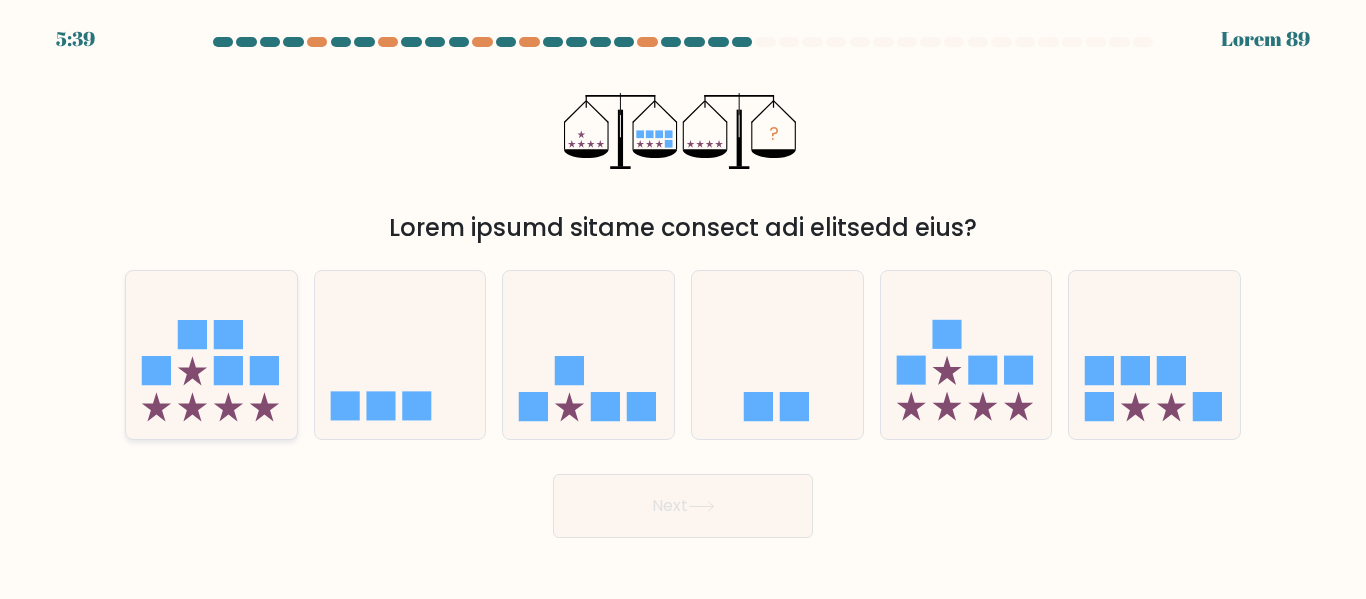 click at bounding box center (211, 354) 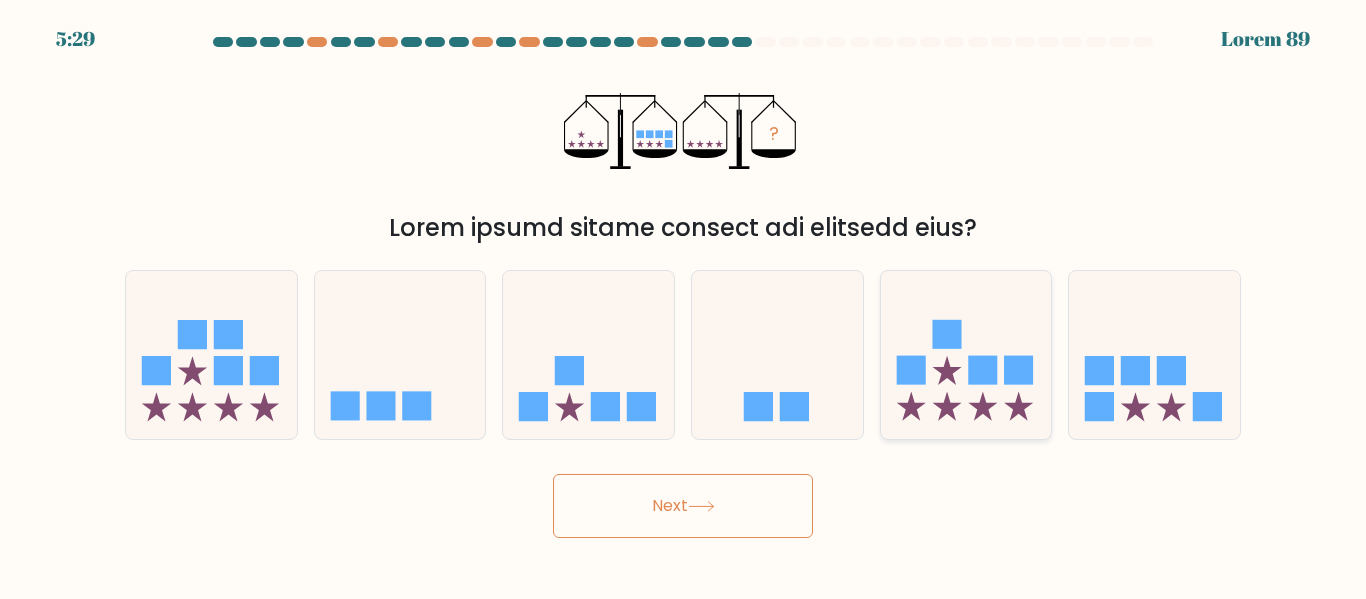 click at bounding box center (966, 354) 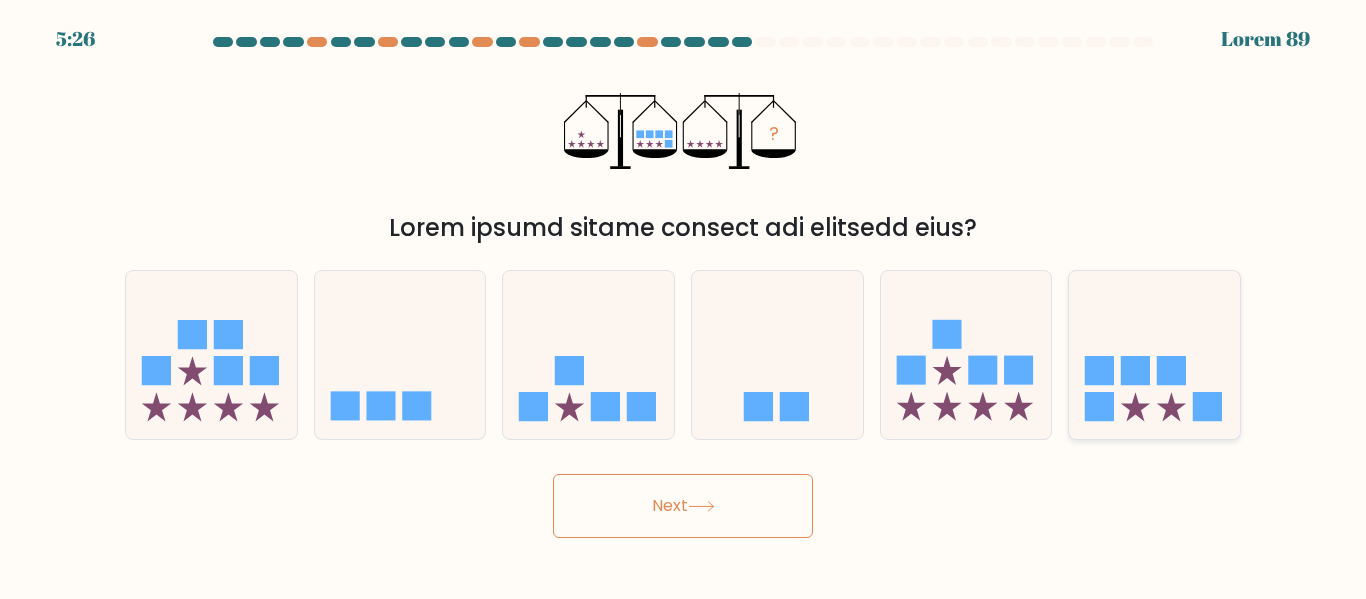 click at bounding box center (1154, 354) 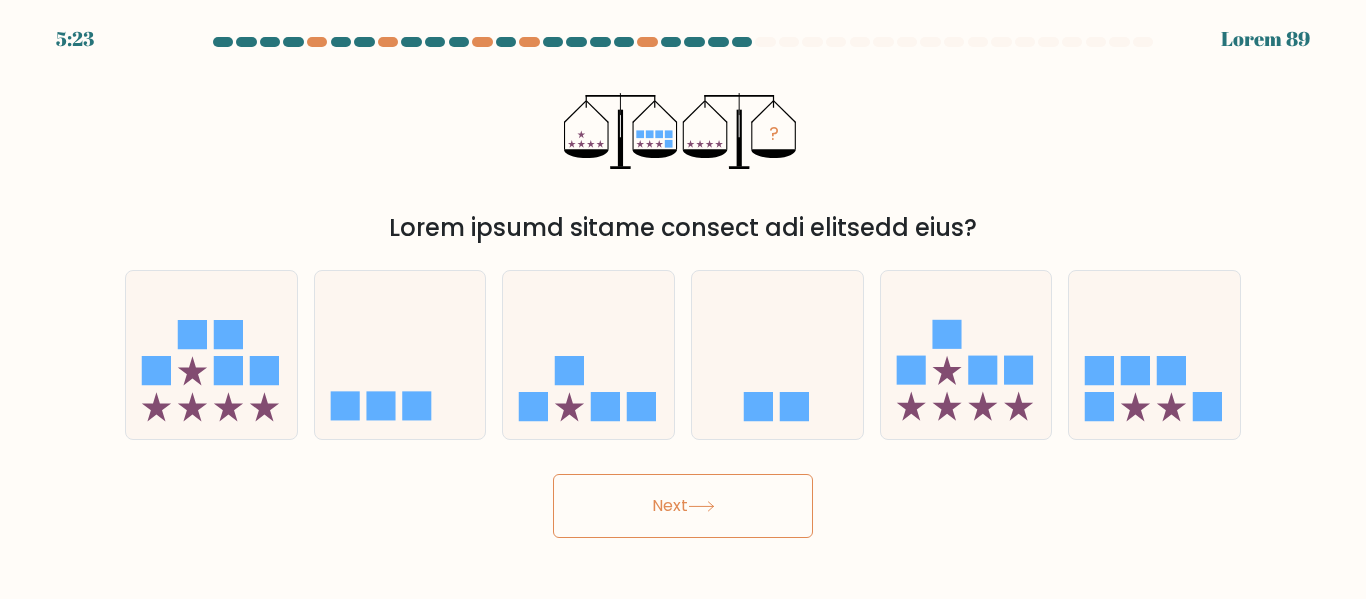 click on "Next" at bounding box center [683, 506] 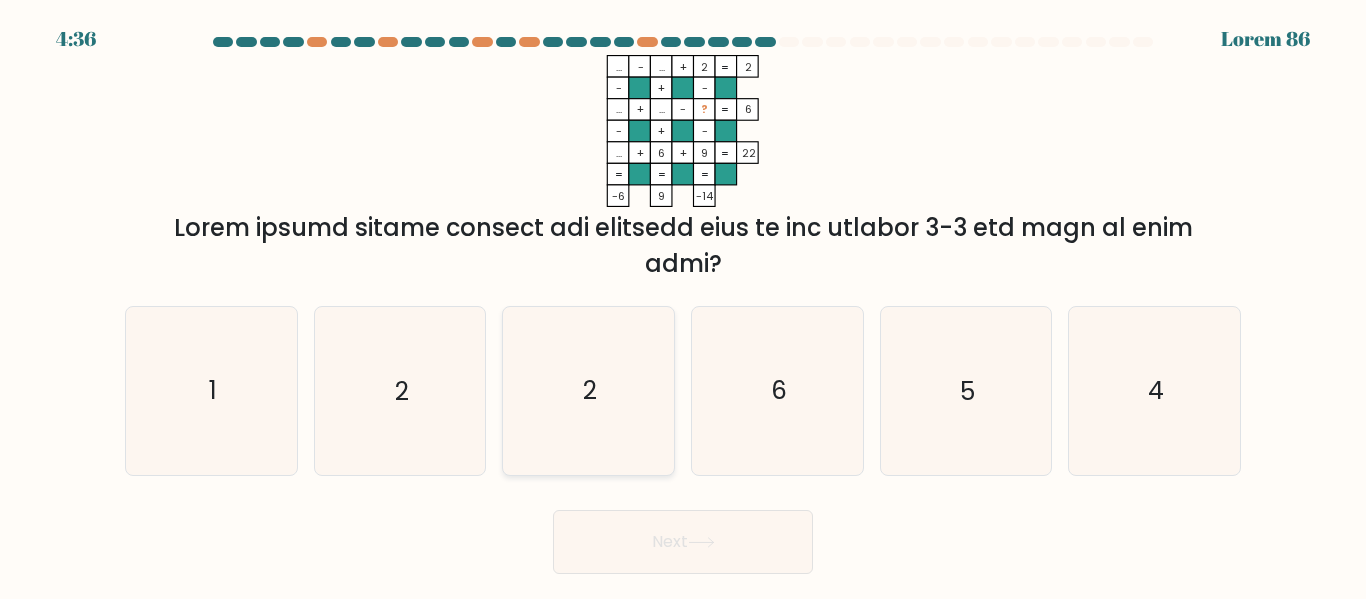 click on "2" at bounding box center [588, 390] 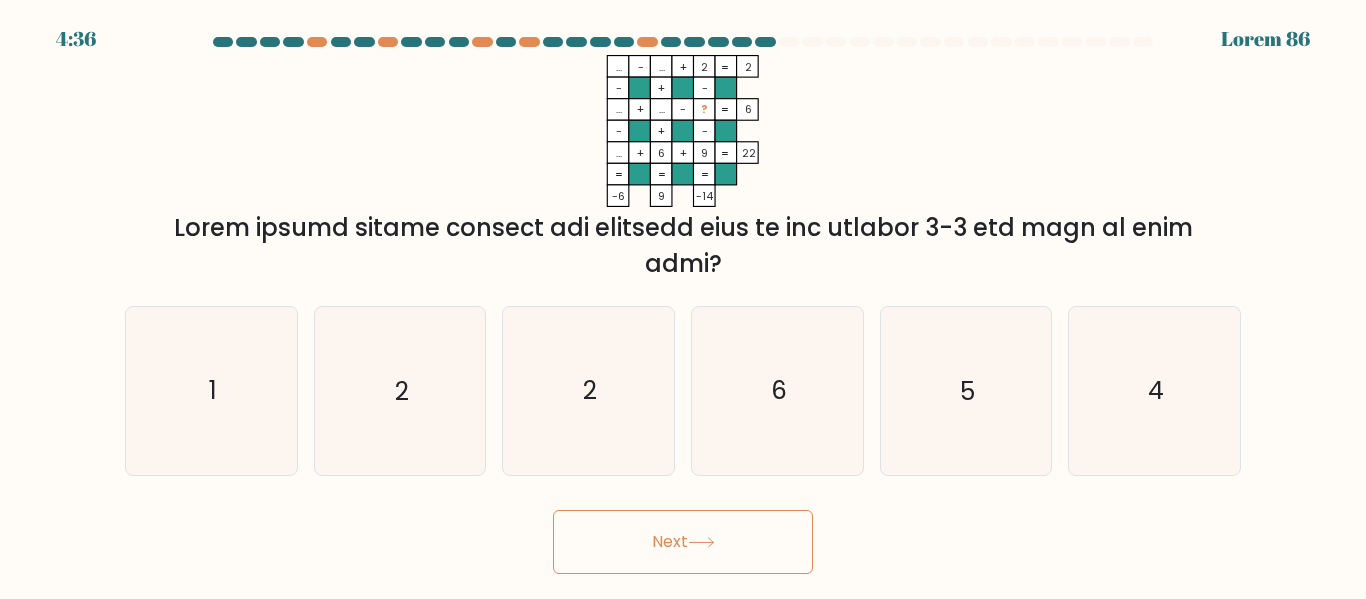 click on "Next" at bounding box center (683, 542) 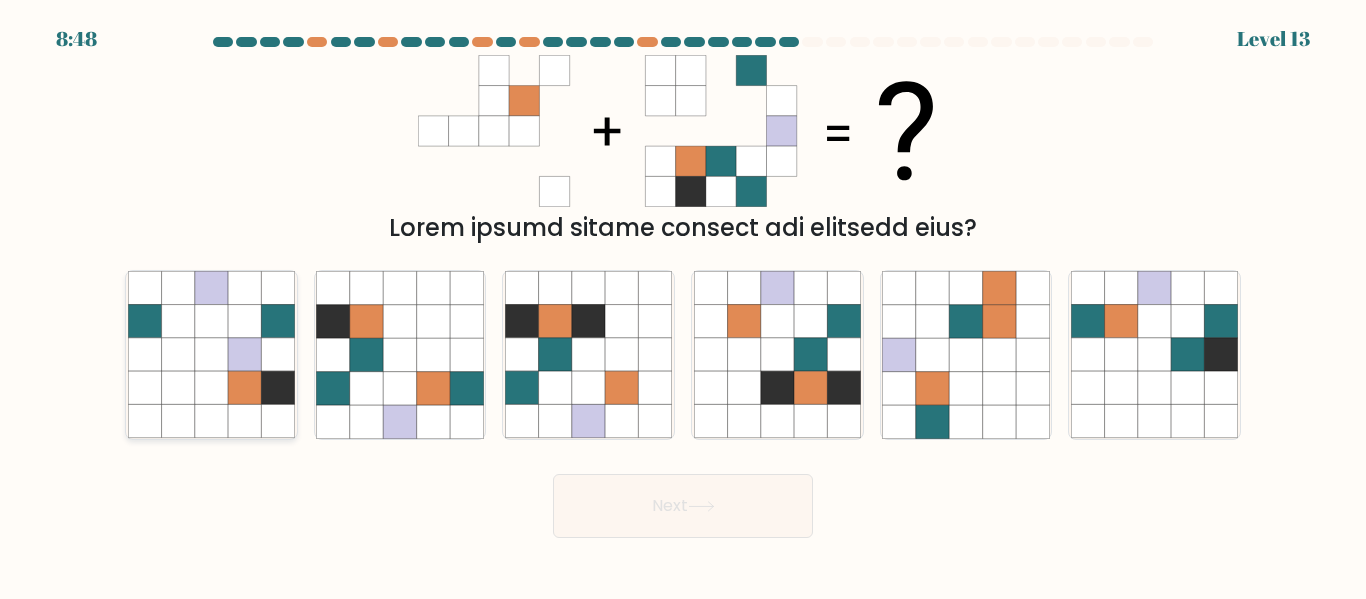 click at bounding box center (211, 321) 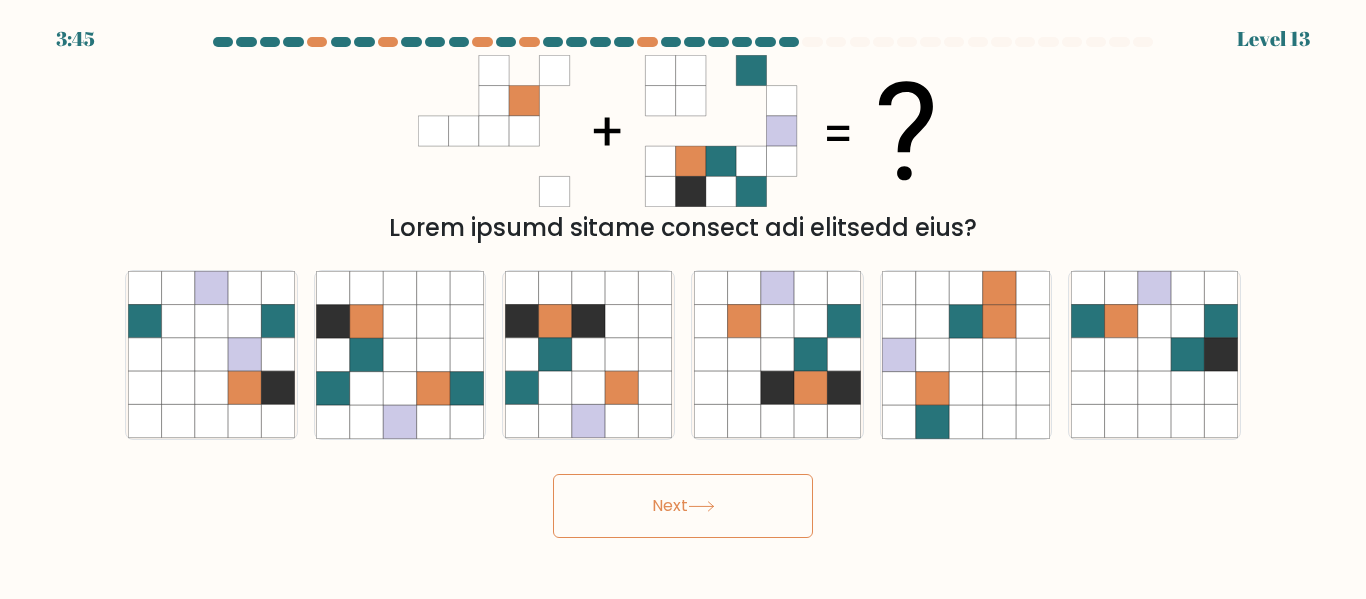 click on "Next" at bounding box center [683, 506] 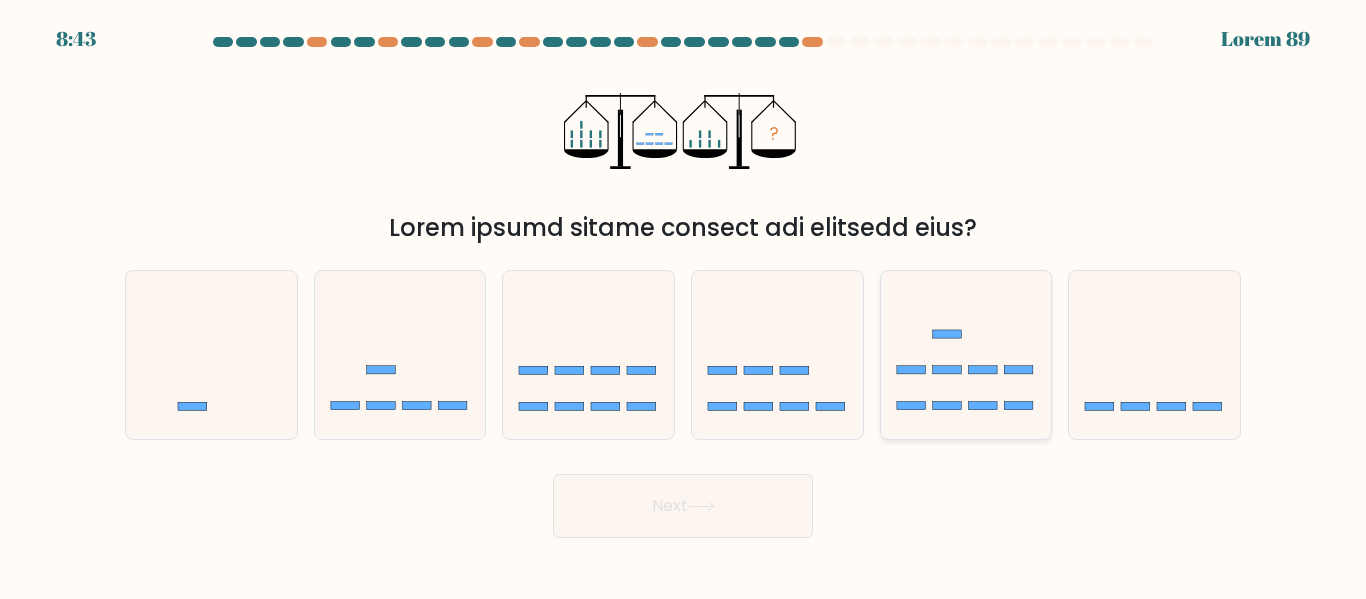 click at bounding box center (966, 354) 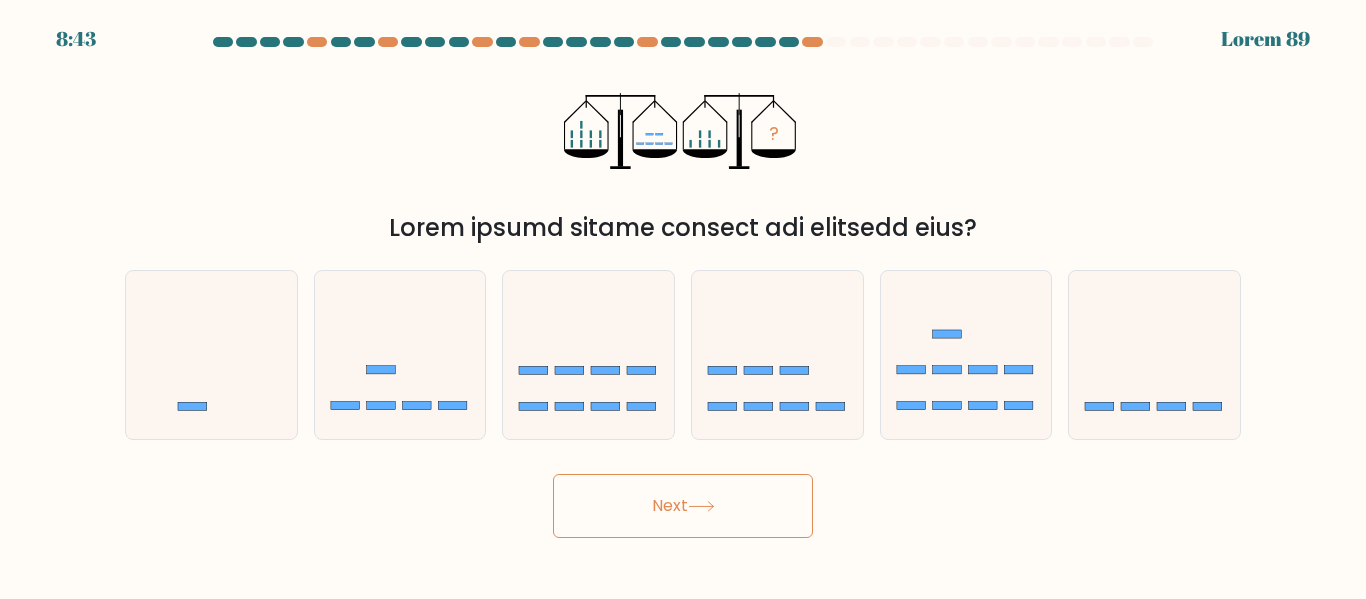 click on "Next" at bounding box center (683, 506) 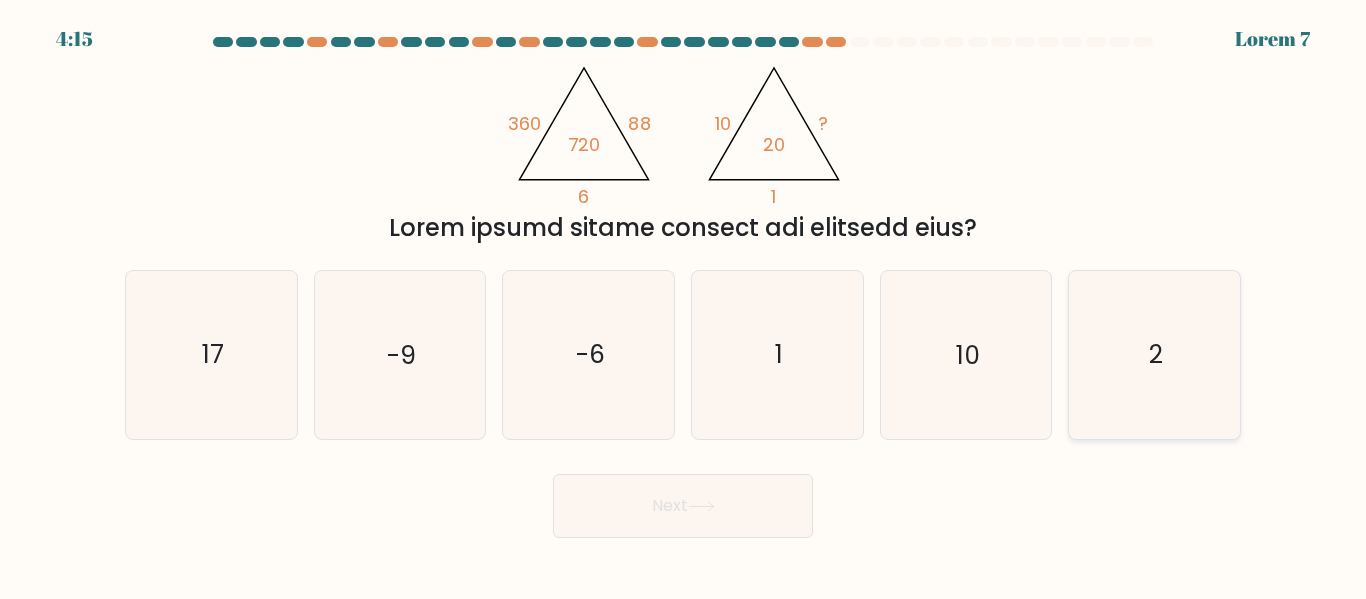 click on "2" at bounding box center (1154, 354) 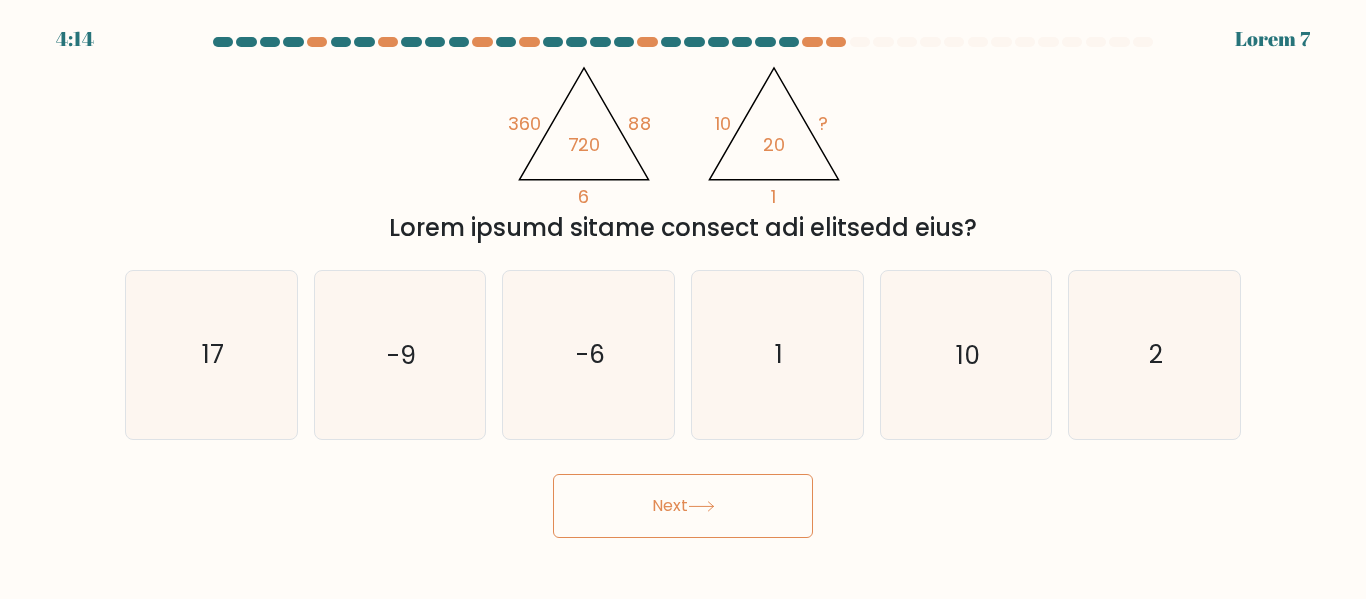 click on "Next" at bounding box center [683, 506] 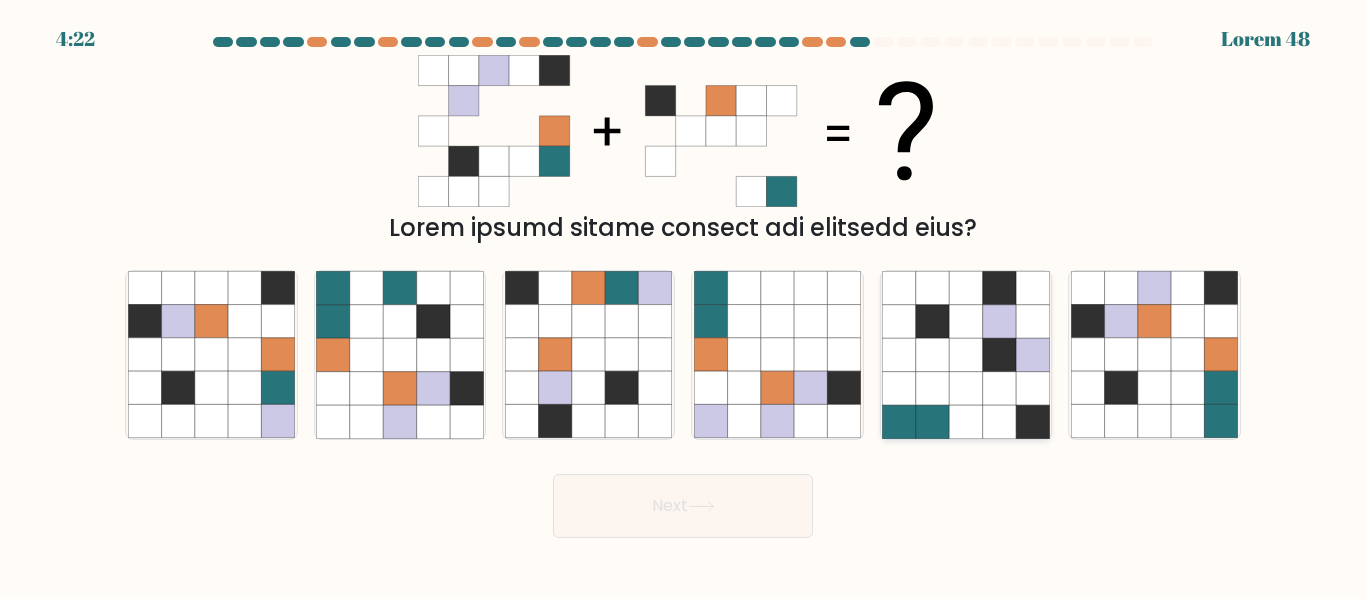 click at bounding box center (899, 388) 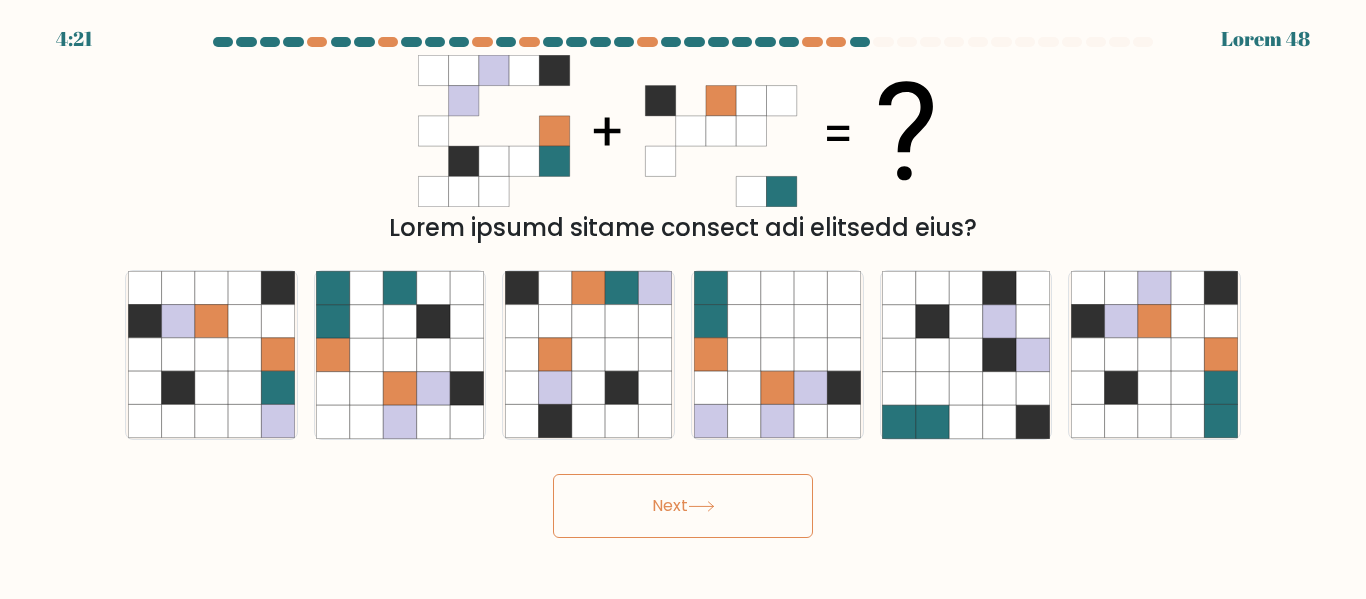 click on "Next" at bounding box center (683, 506) 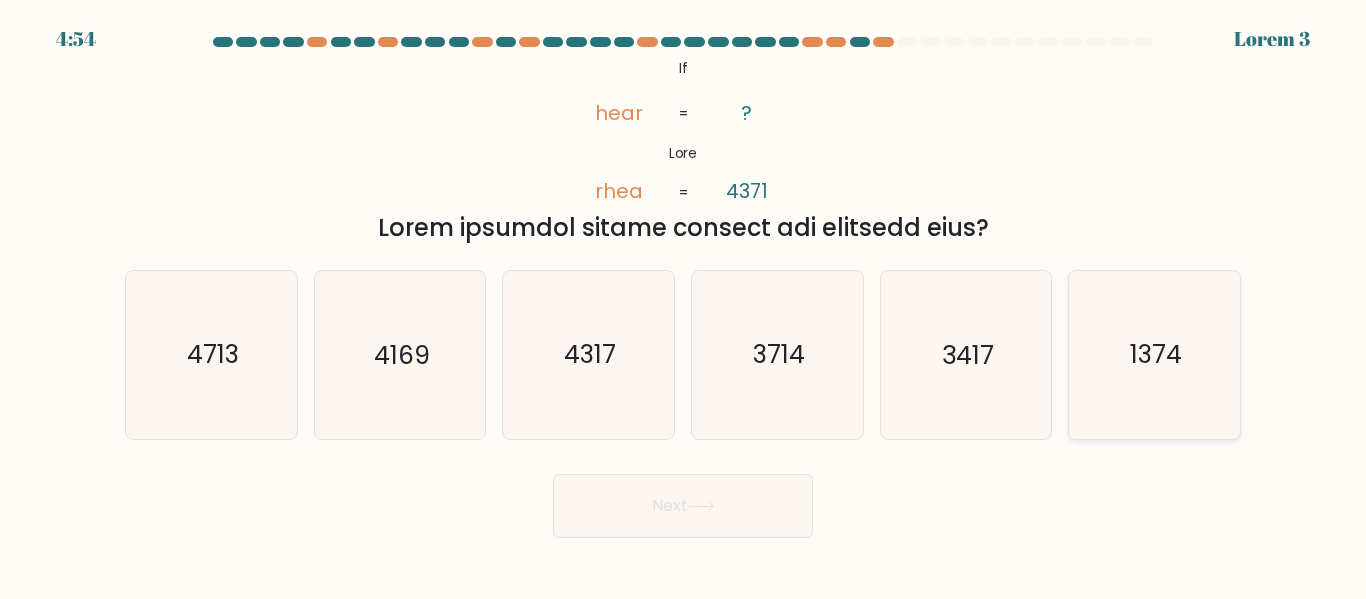 click on "1374" at bounding box center (1154, 354) 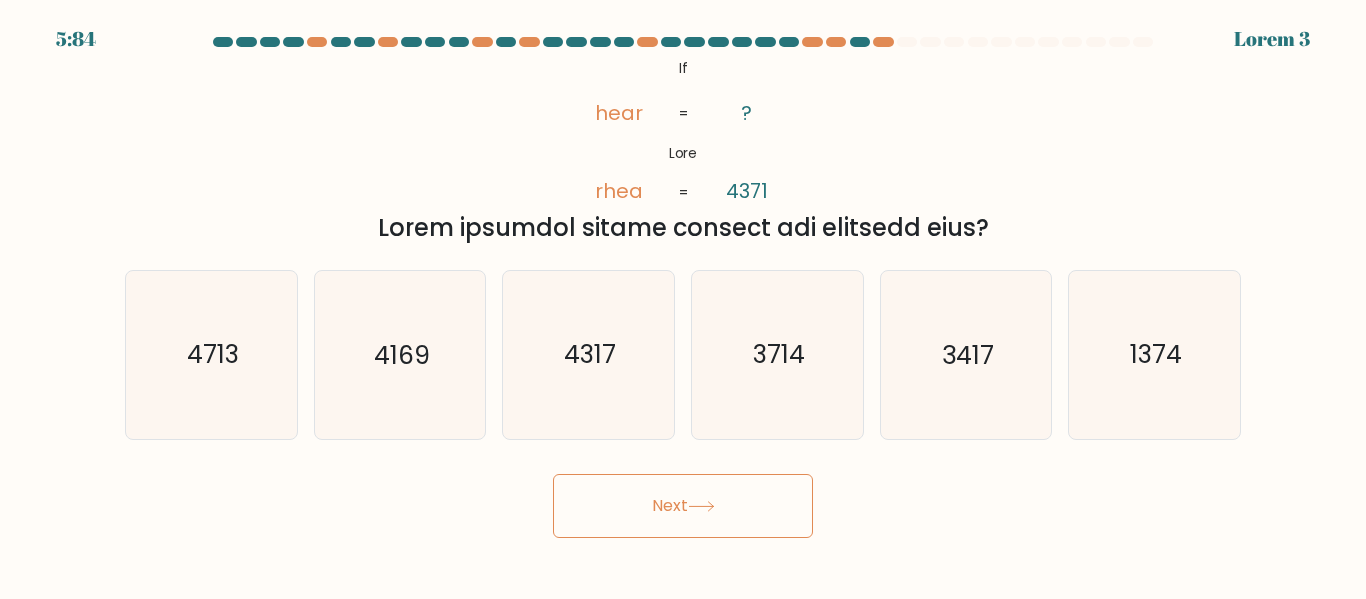 click on "Next" at bounding box center [683, 506] 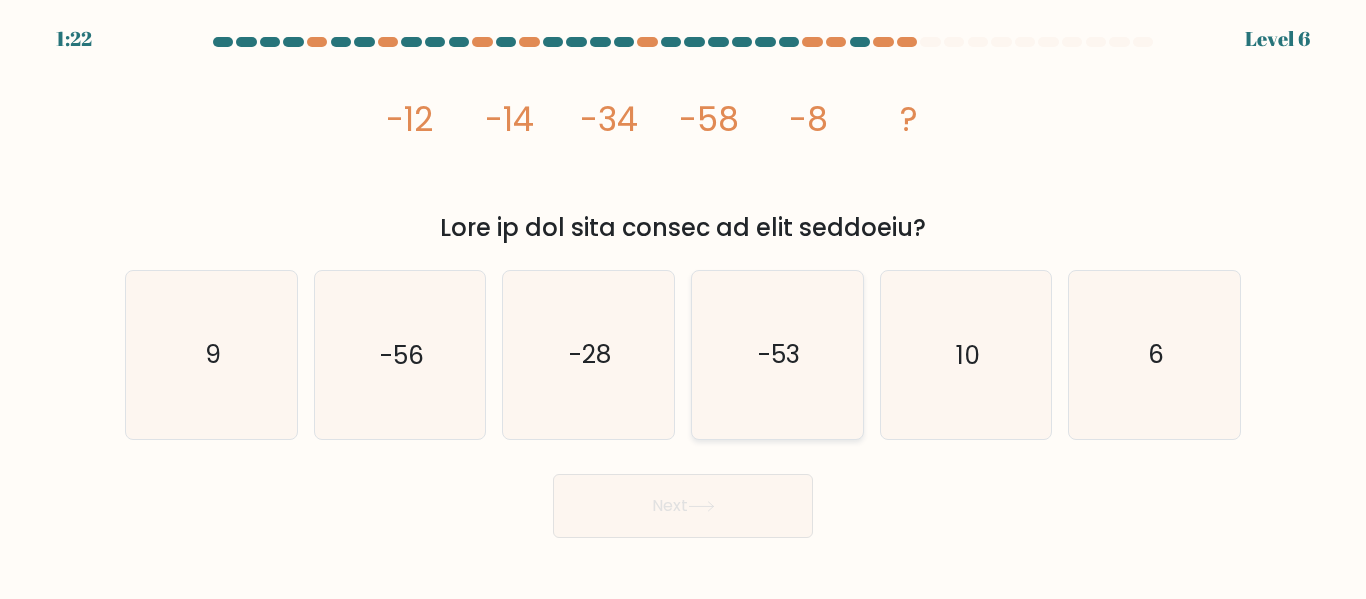 click on "-53" at bounding box center [777, 354] 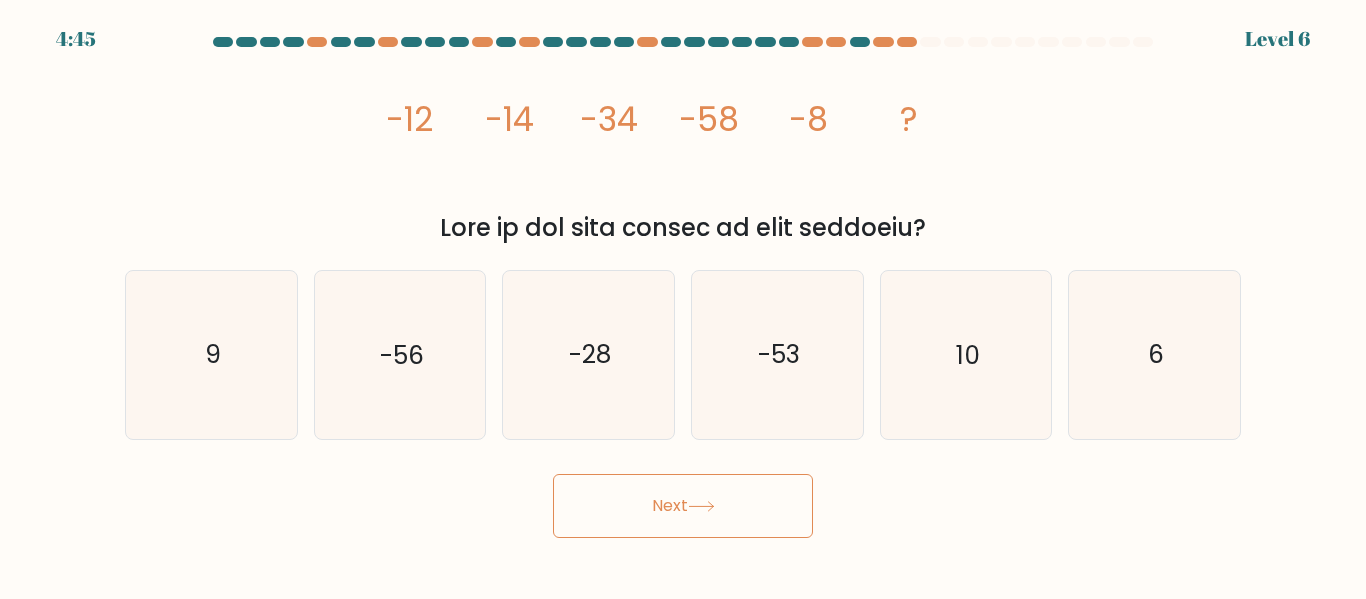 click on "Next" at bounding box center [683, 506] 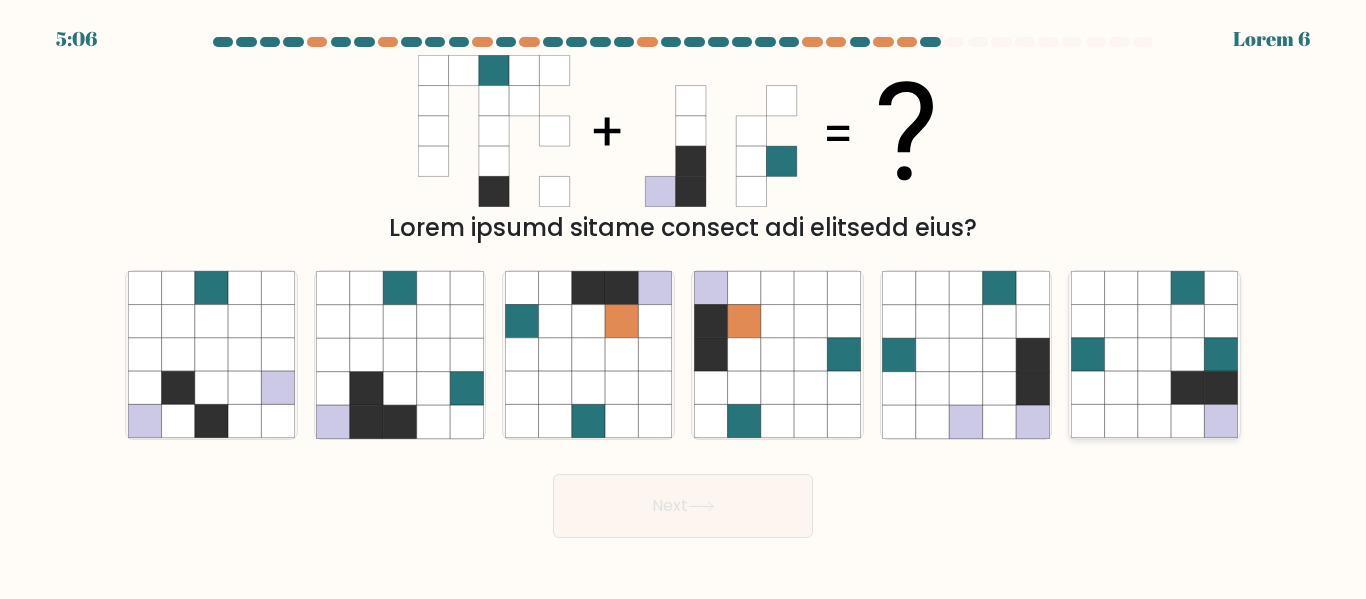 click at bounding box center (1187, 388) 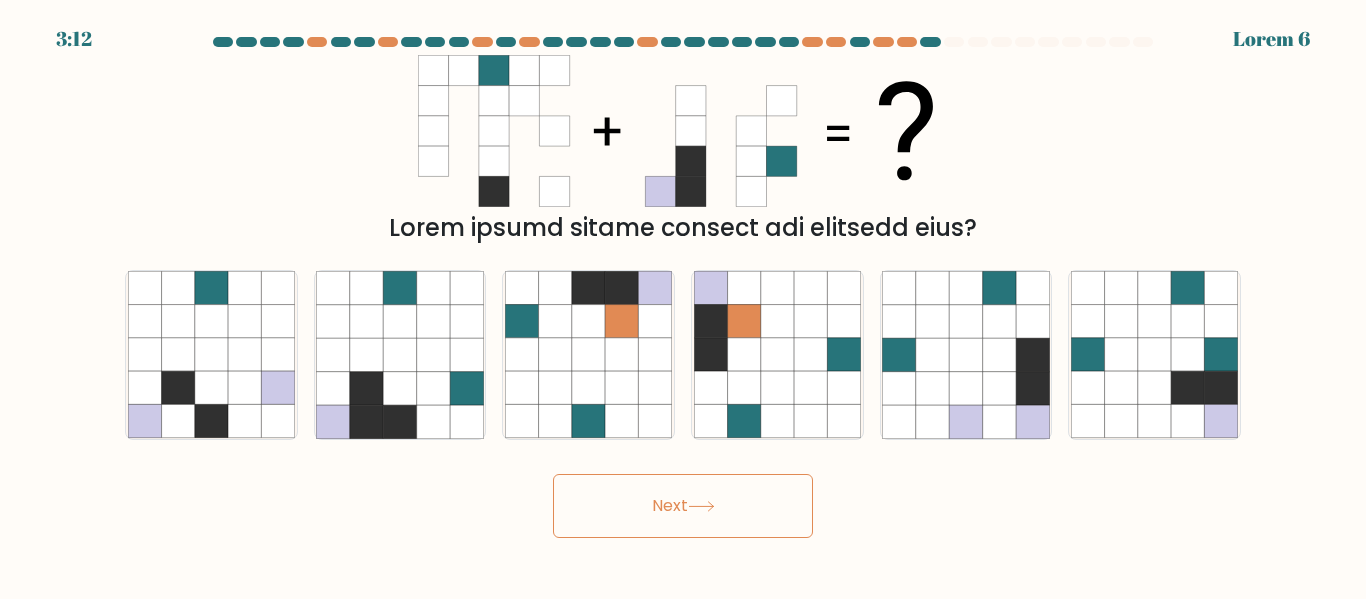 click on "Next" at bounding box center (683, 506) 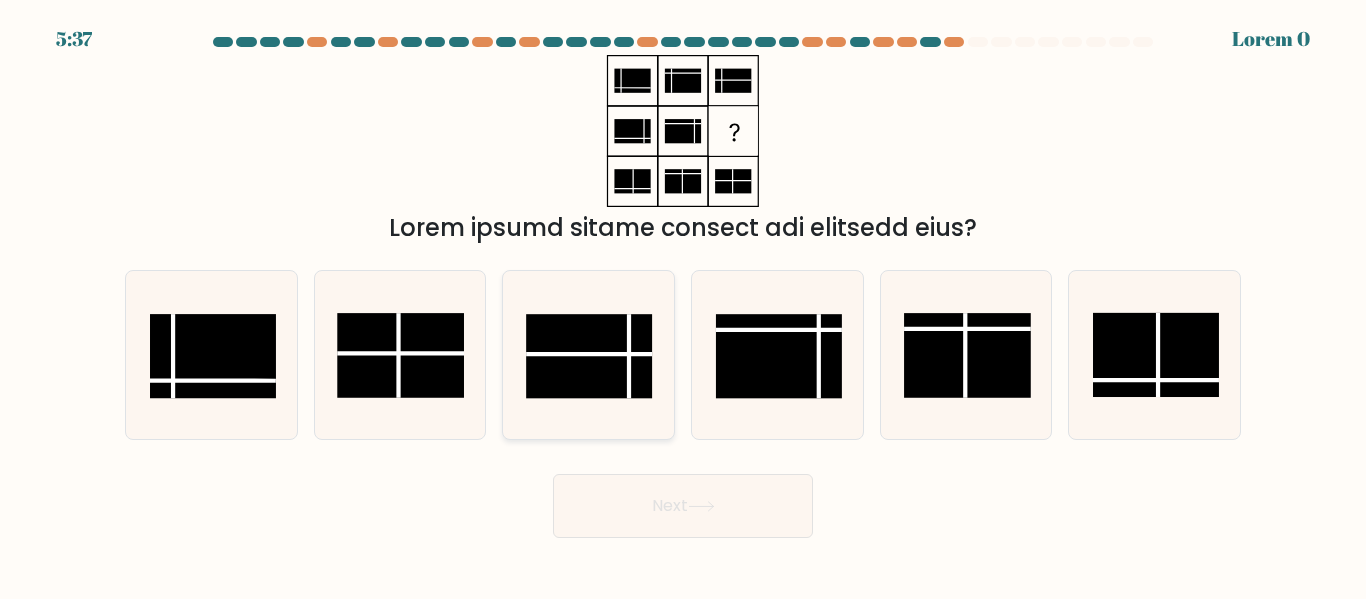 click at bounding box center [589, 357] 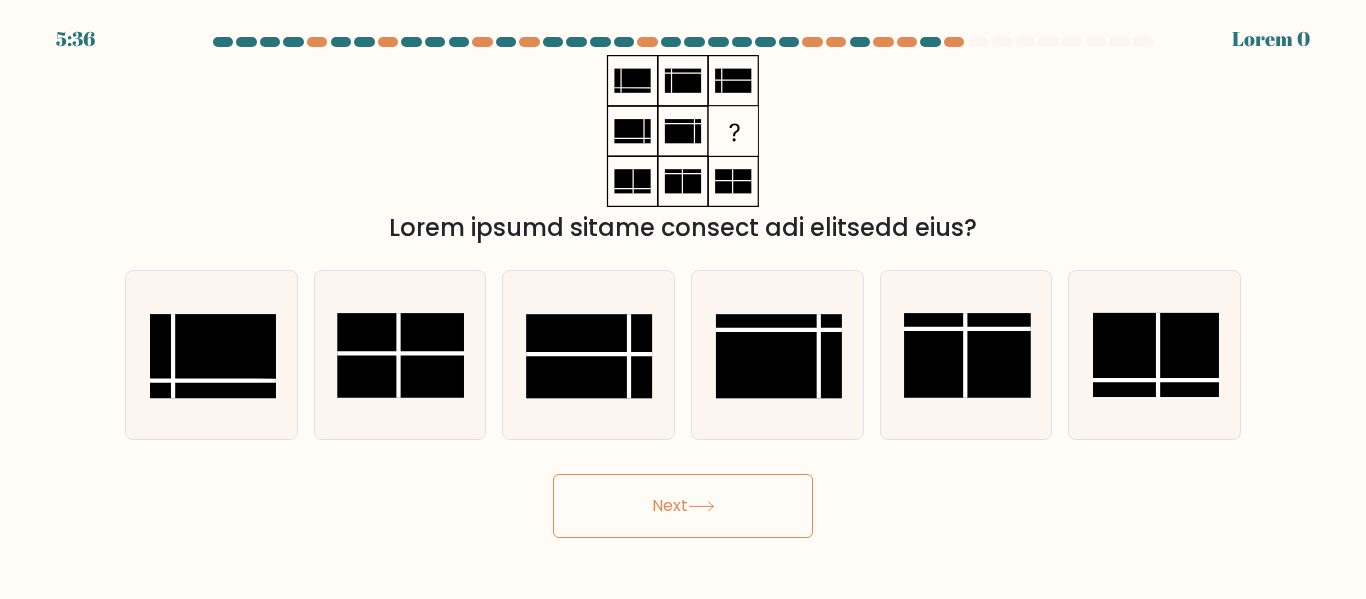 click on "Next" at bounding box center (683, 506) 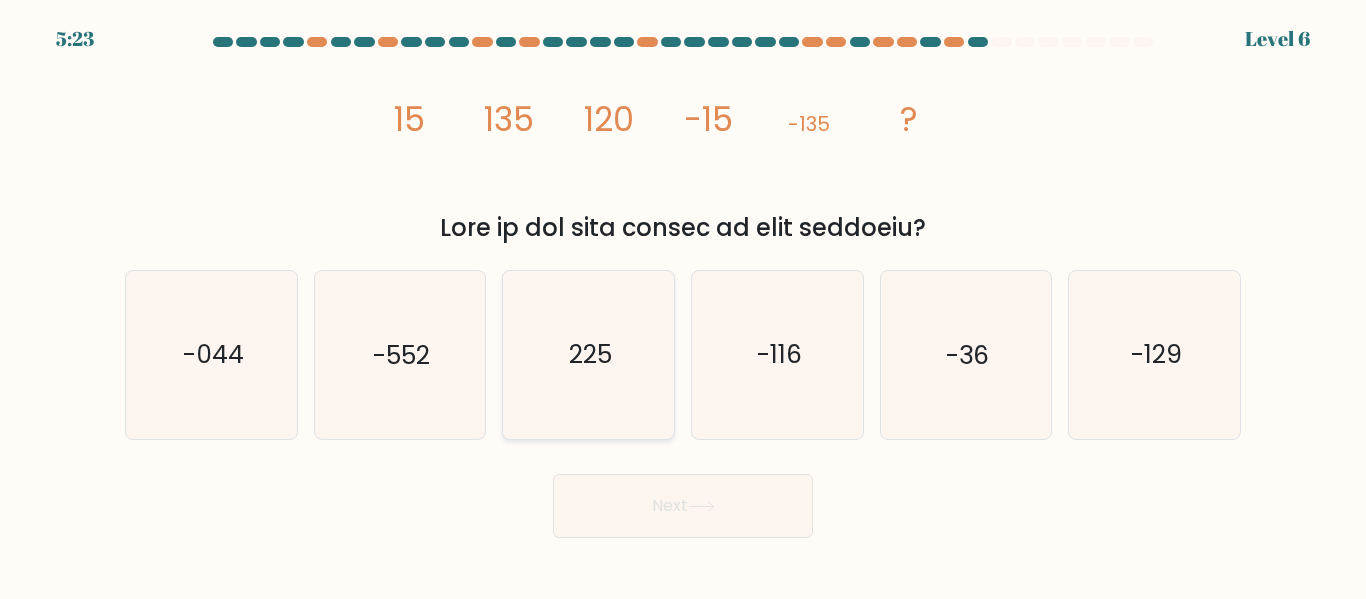 click on "225" at bounding box center (590, 355) 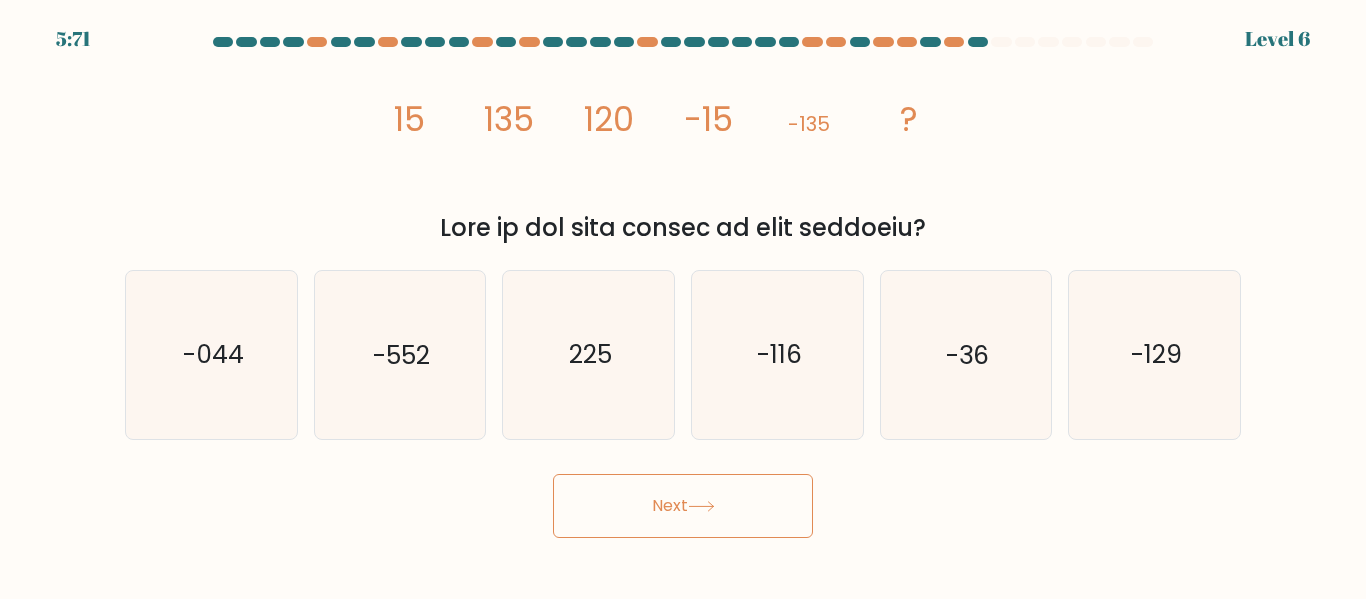 click on "Next" at bounding box center (683, 506) 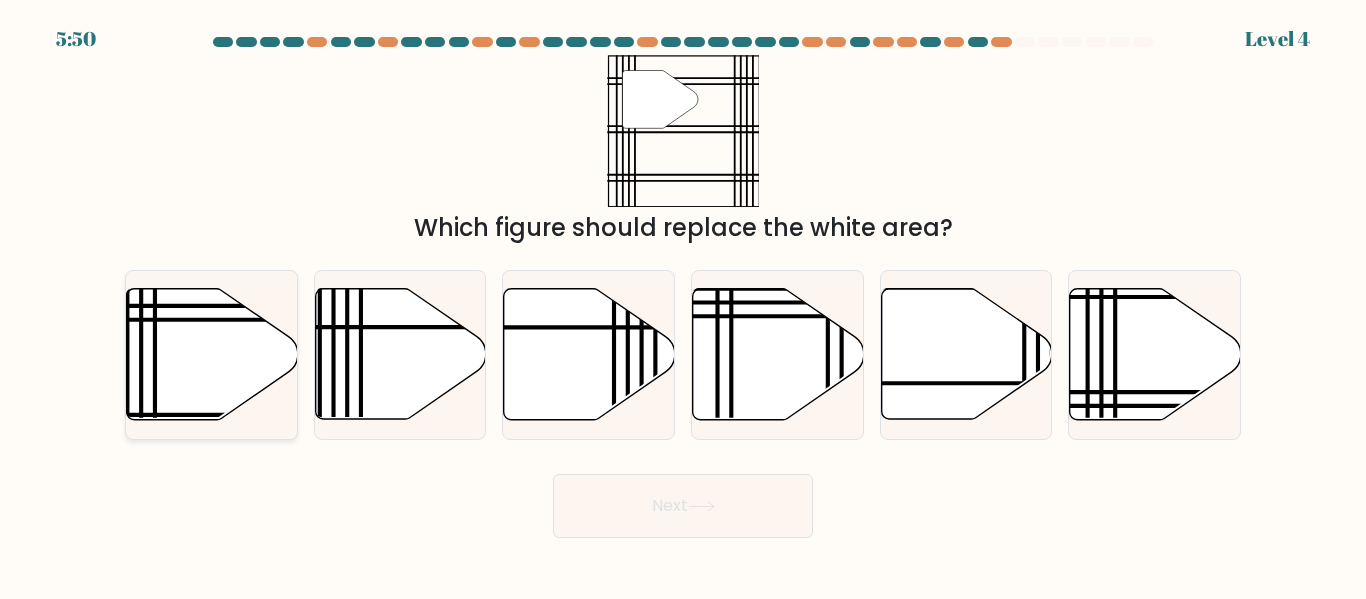 click at bounding box center (212, 354) 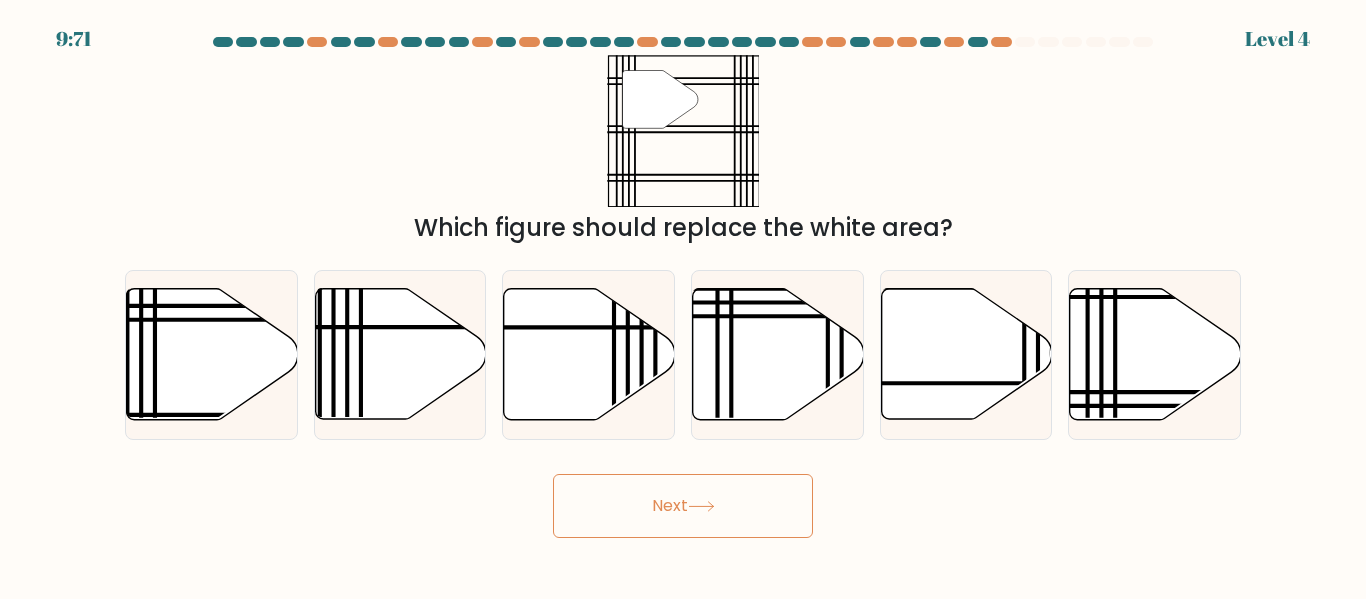 click on "Next" at bounding box center (683, 506) 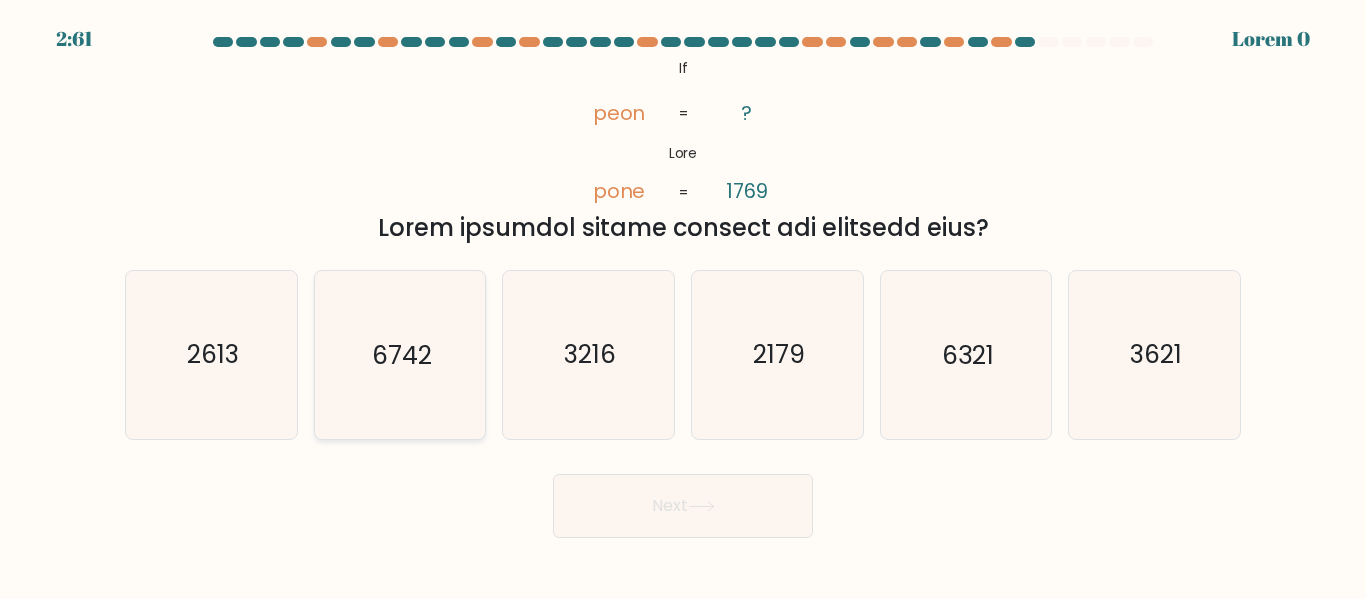 click on "6742" at bounding box center (399, 354) 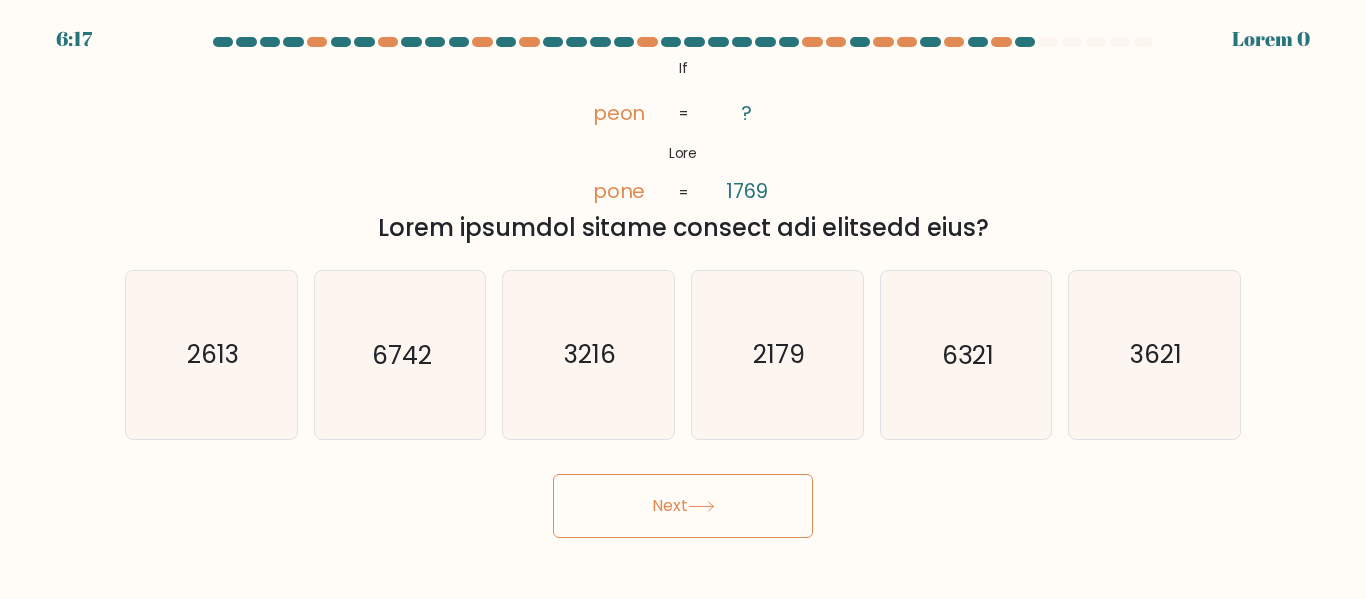 click on "3:73
Lorem 9
Ip" at bounding box center [683, 299] 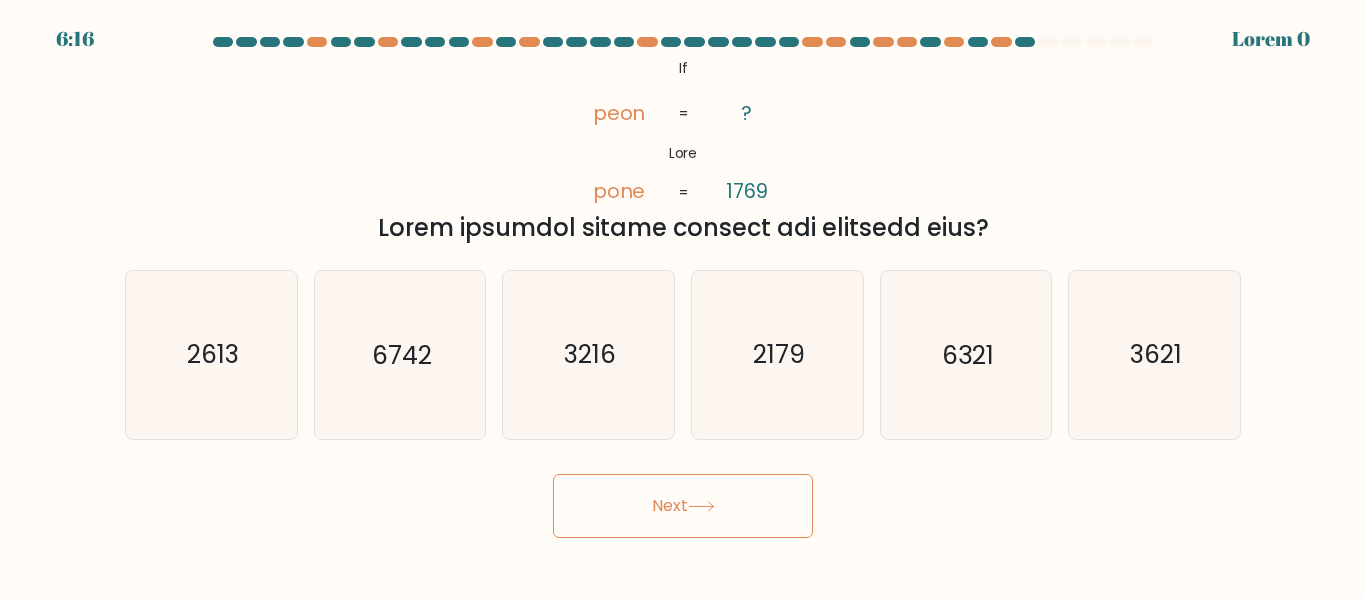 click on "Next" at bounding box center (683, 506) 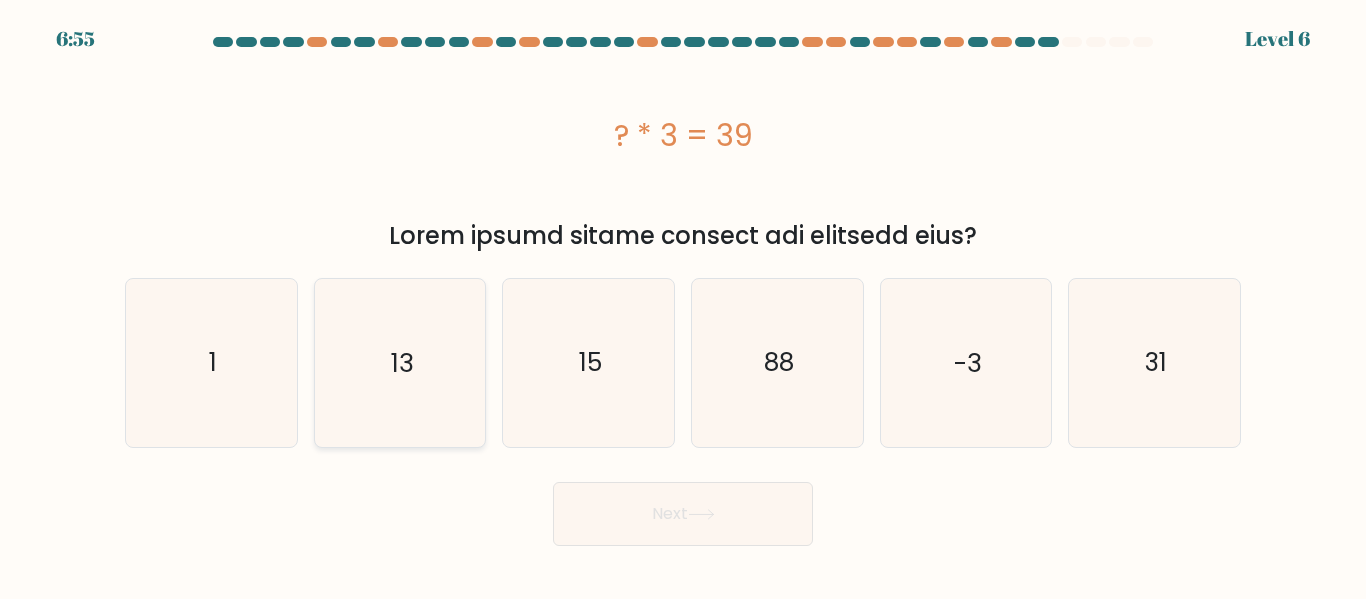 click on "13" at bounding box center (399, 362) 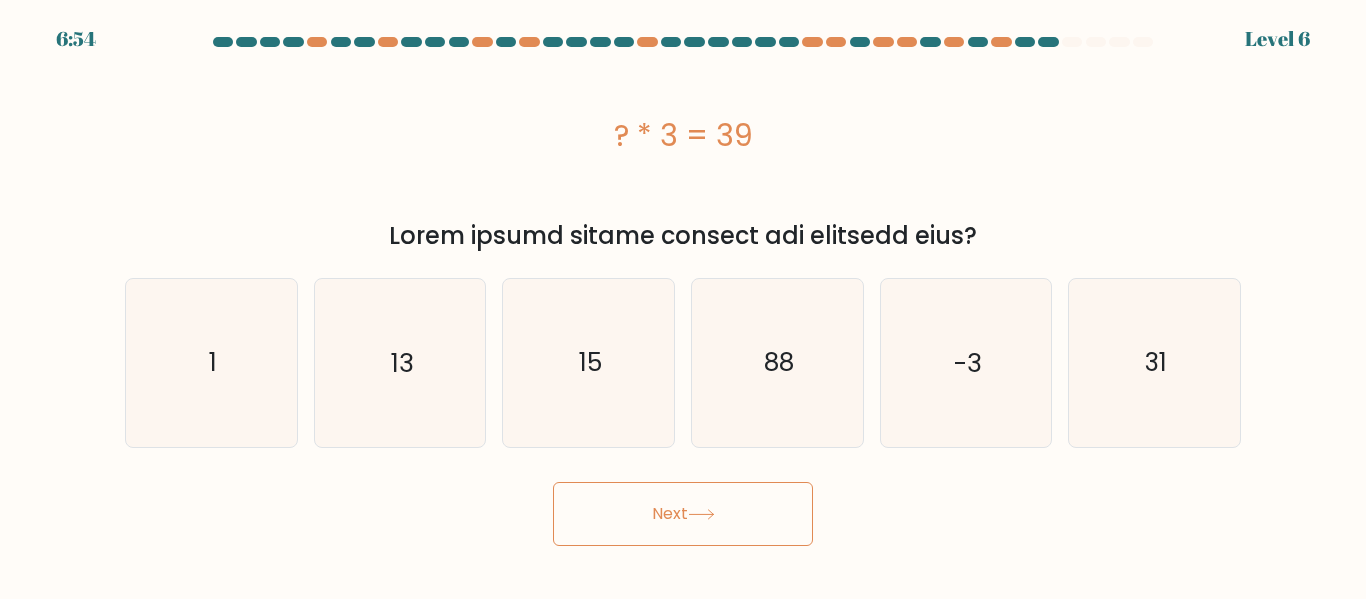 click on "Next" at bounding box center [683, 514] 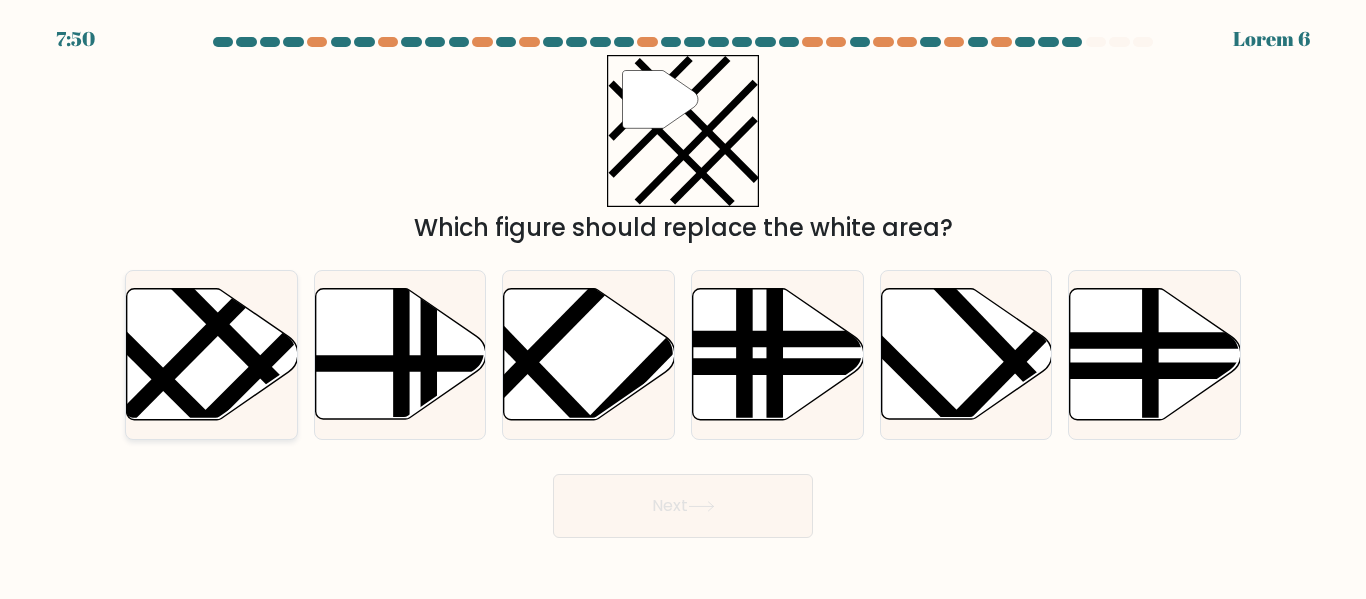 click at bounding box center (212, 354) 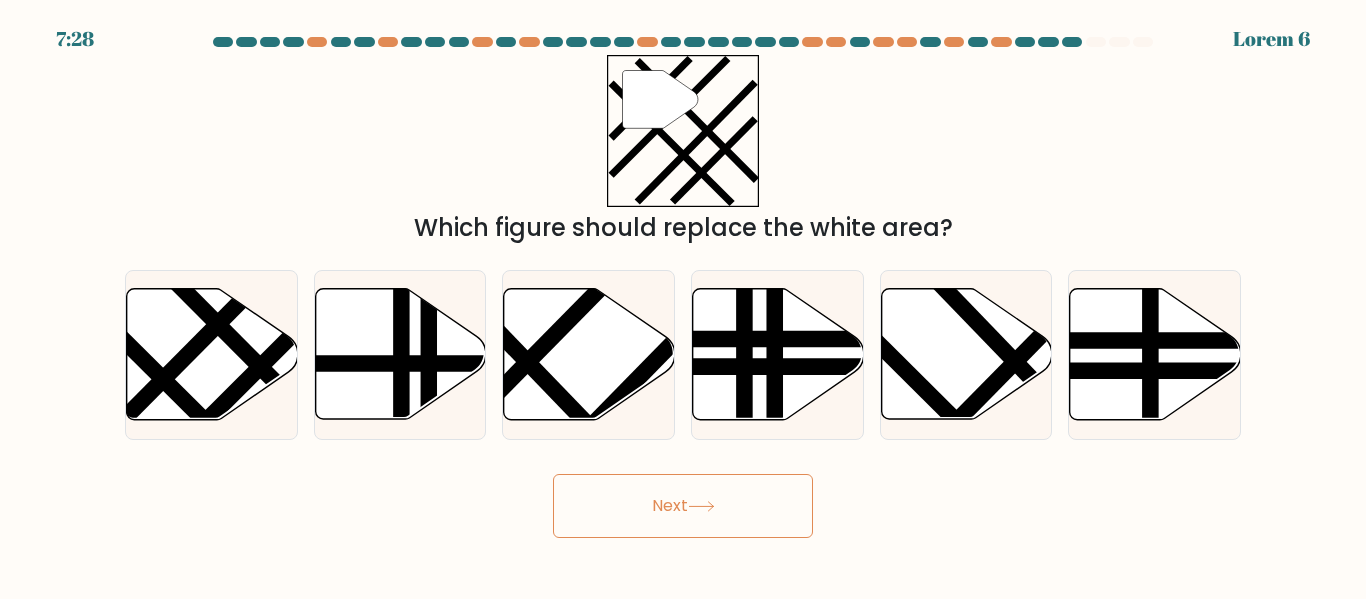 click on "Next" at bounding box center (683, 506) 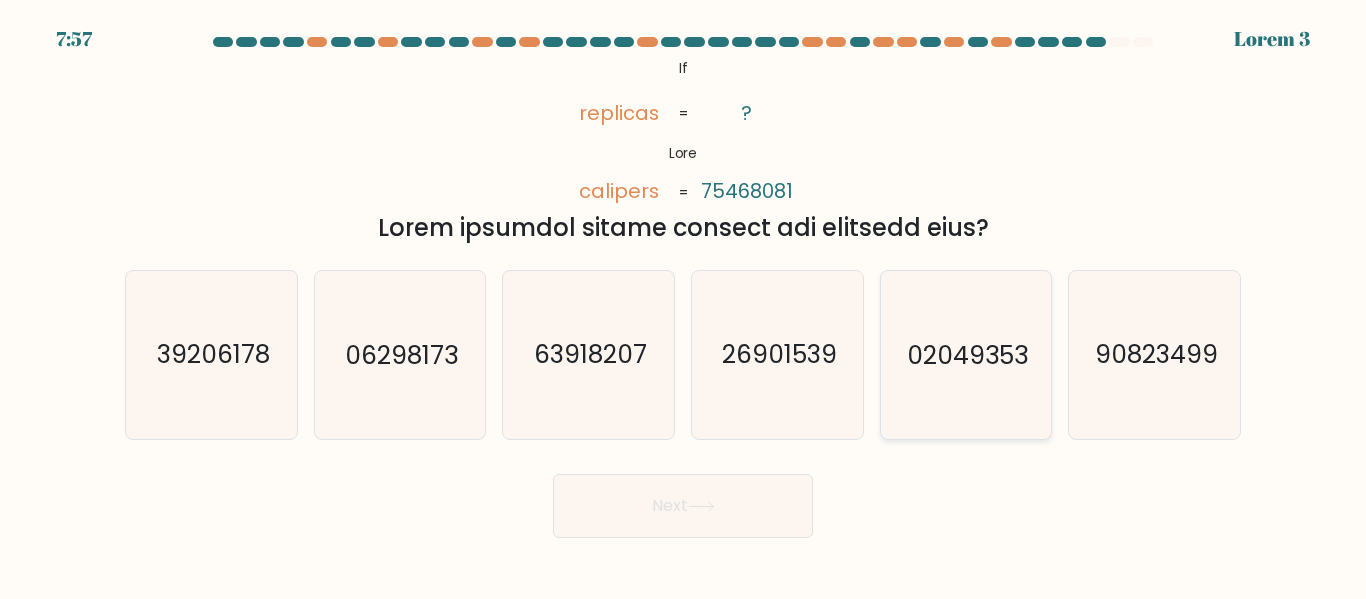 click on "02049353" at bounding box center [965, 354] 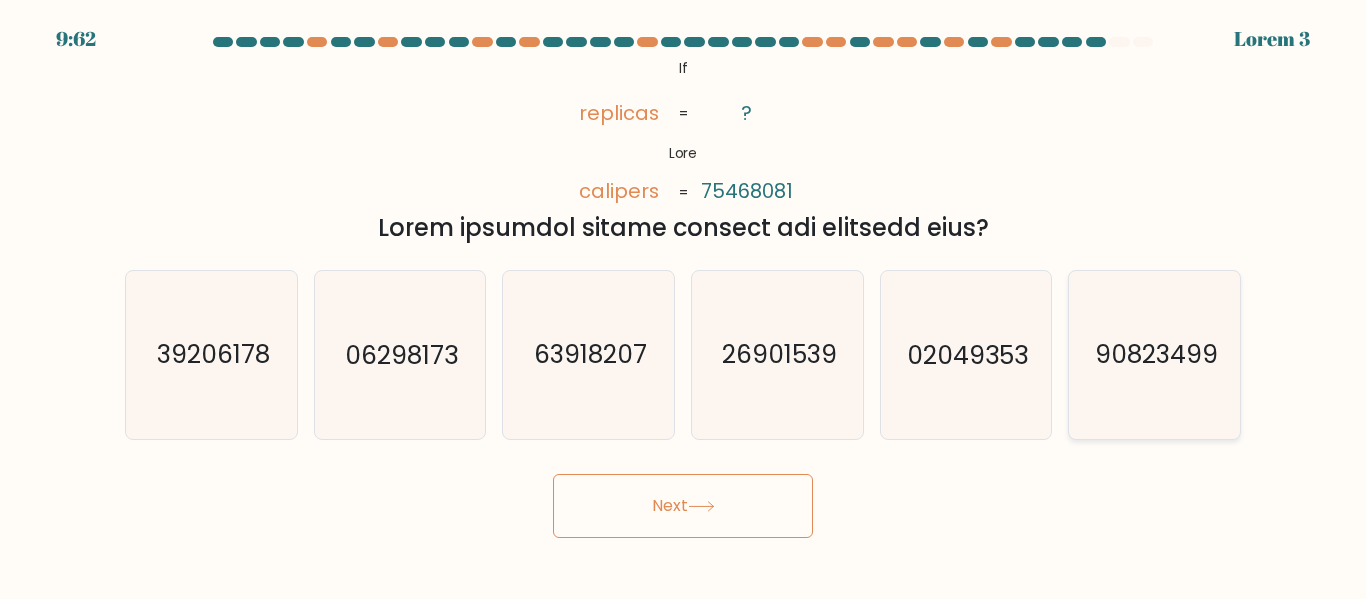 click on "90823499" at bounding box center (1154, 354) 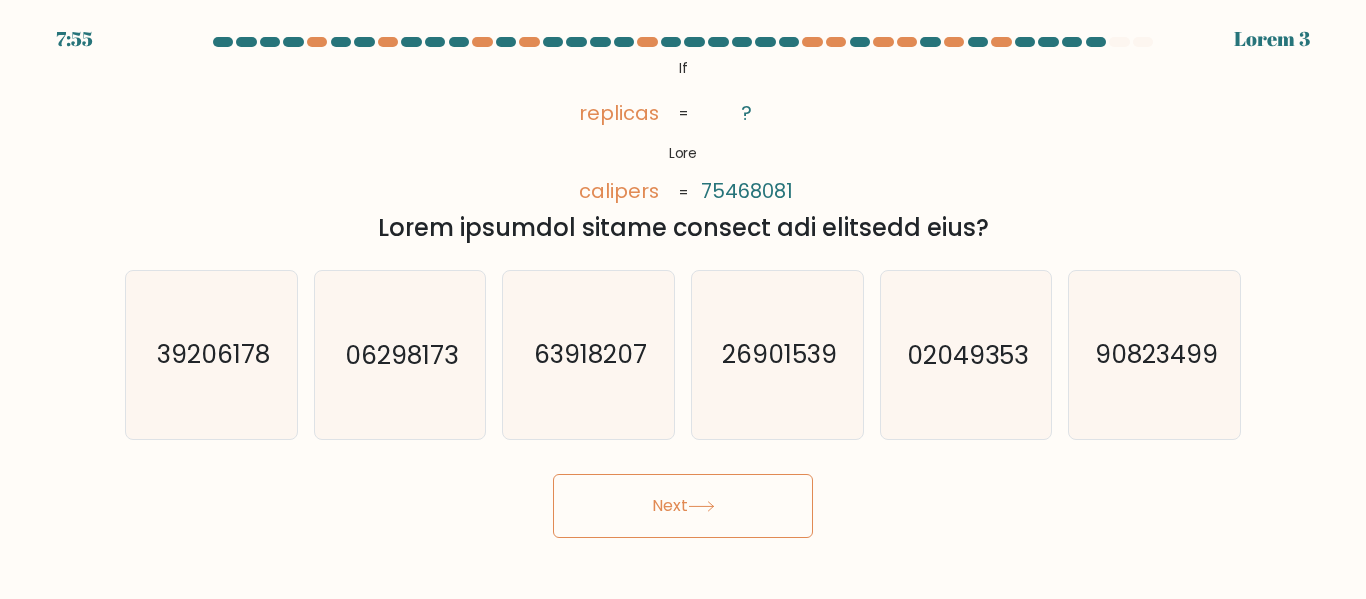 click on "Next" at bounding box center [683, 506] 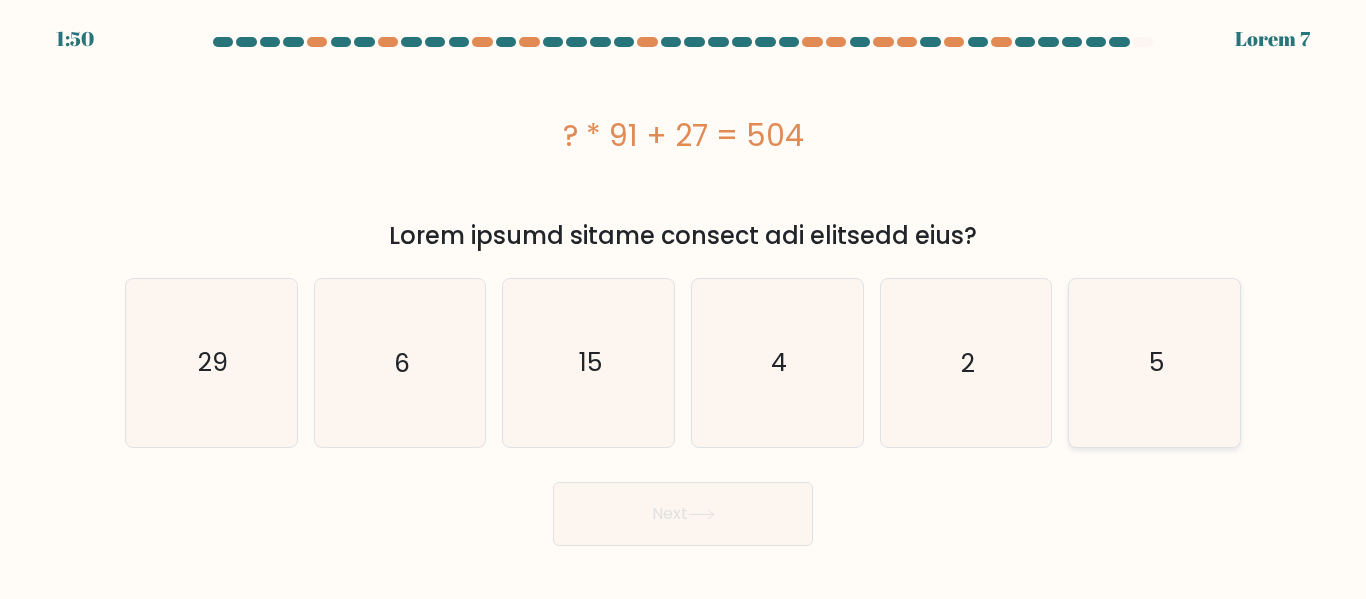 click on "5" at bounding box center [1154, 362] 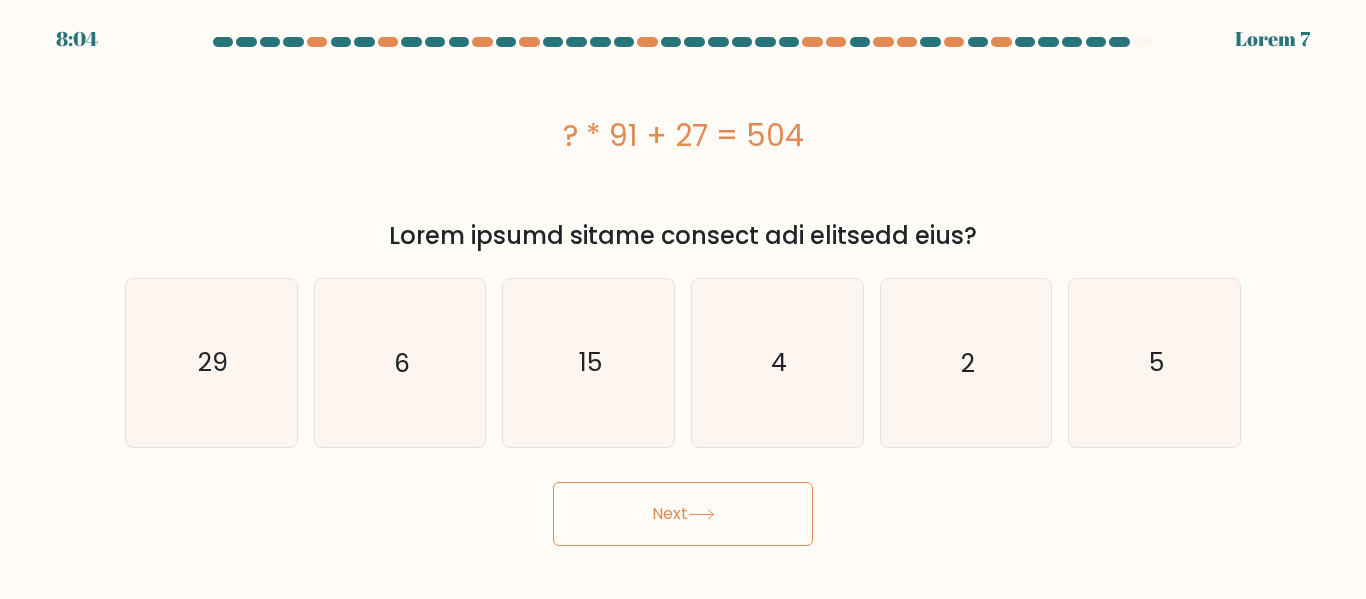 click on "Next" at bounding box center [683, 514] 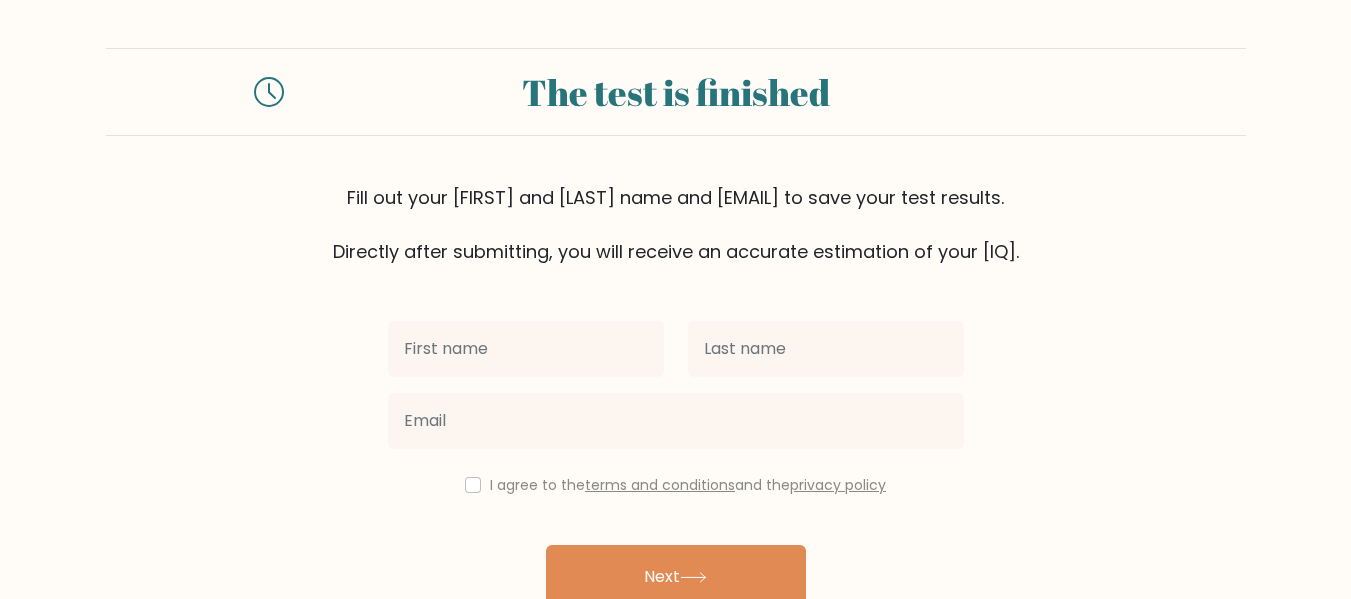 scroll, scrollTop: 0, scrollLeft: 0, axis: both 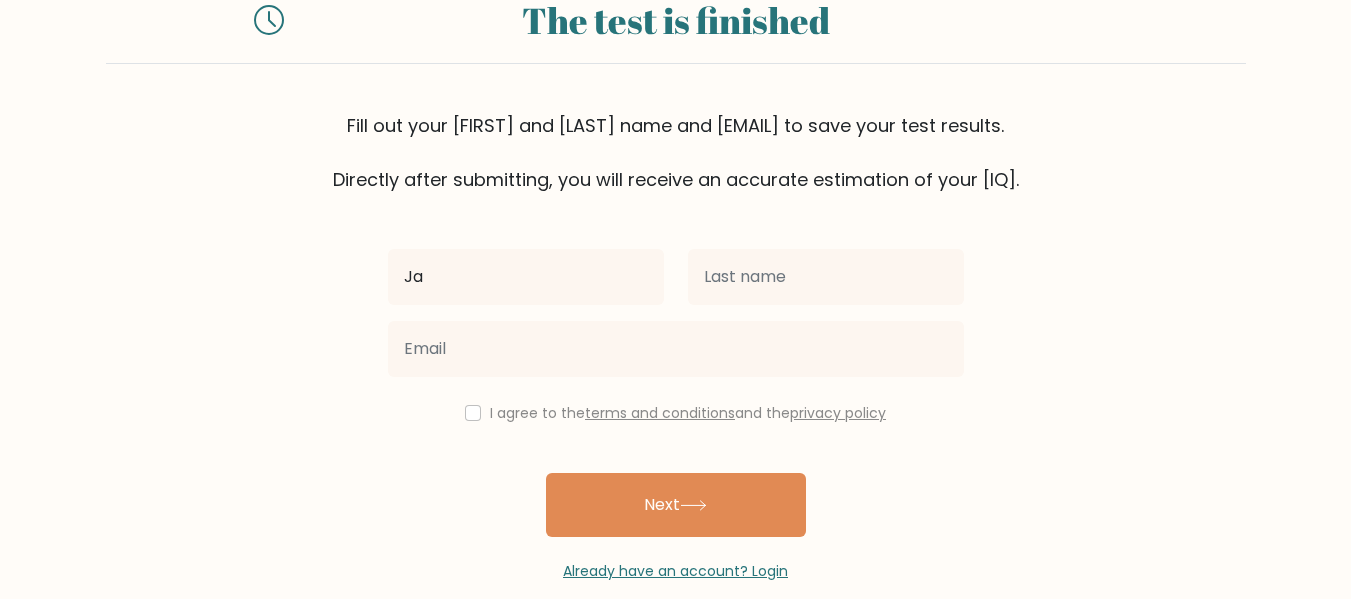 type on "[FIRST] [LAST]" 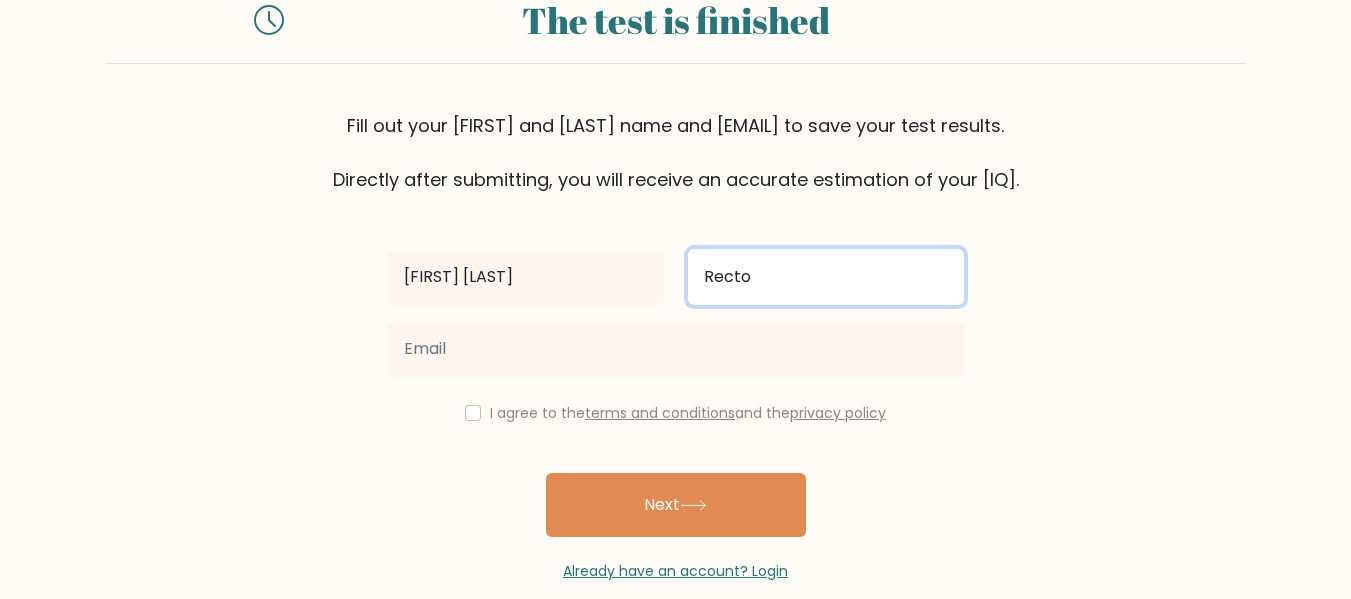 type on "Recto" 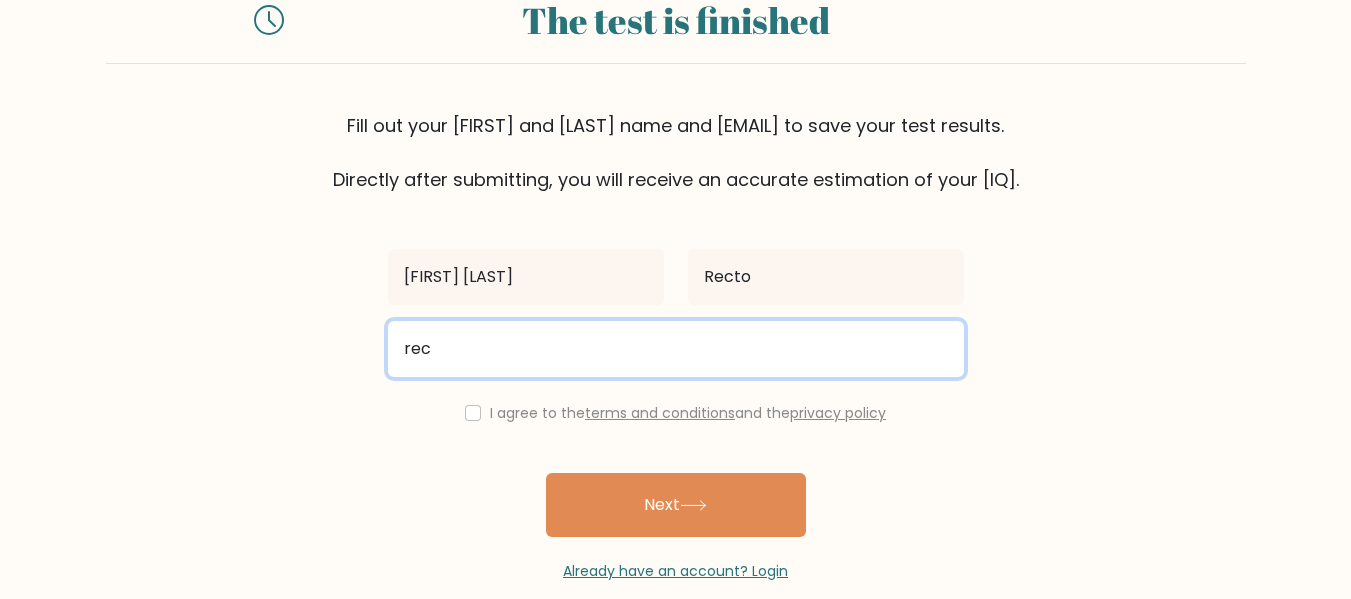 type on "[NAME]@[DOMAIN]" 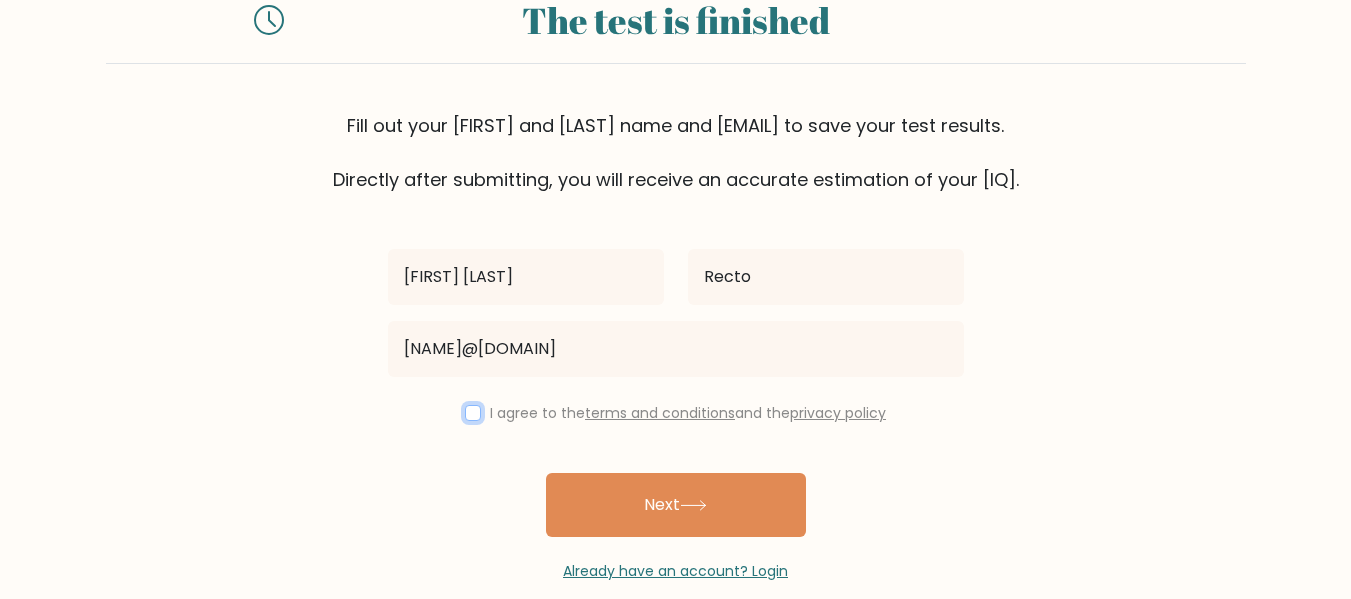 click at bounding box center (473, 413) 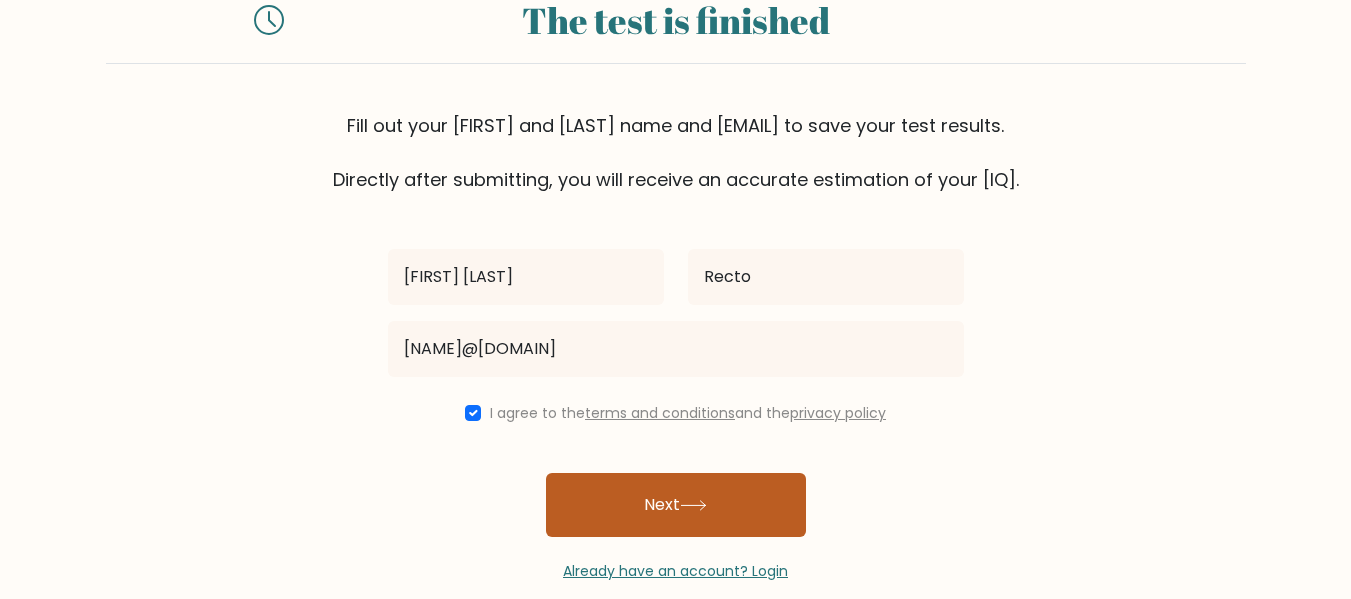 click on "Next" at bounding box center (676, 505) 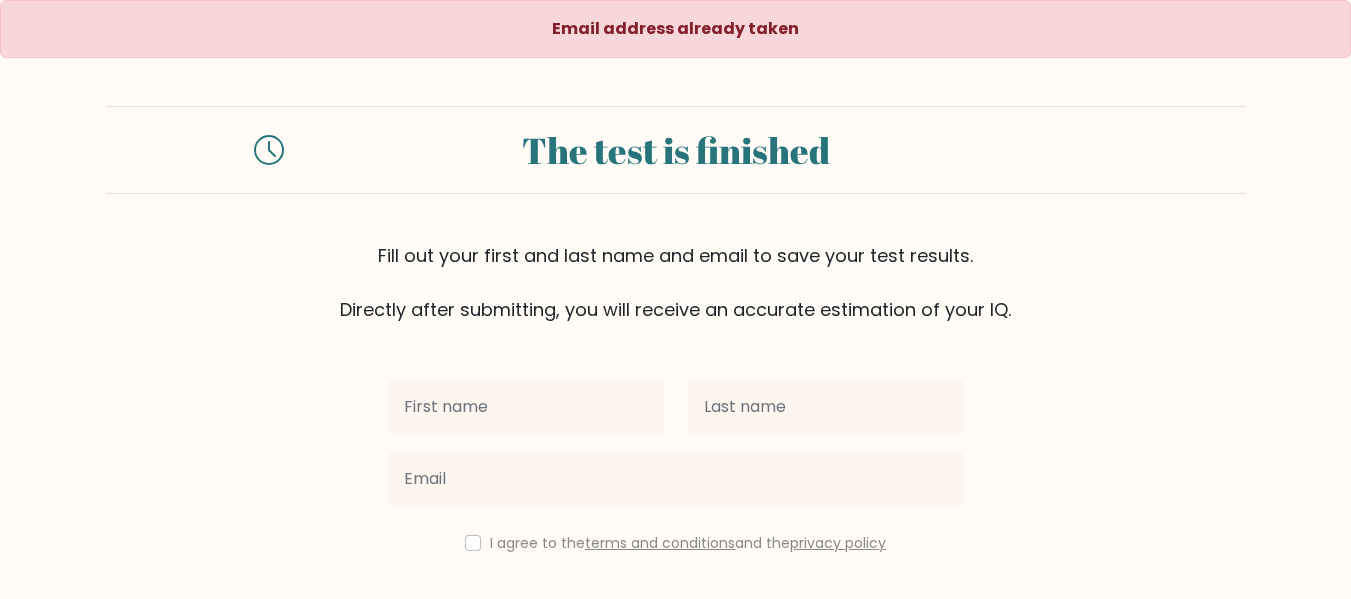 scroll, scrollTop: 0, scrollLeft: 0, axis: both 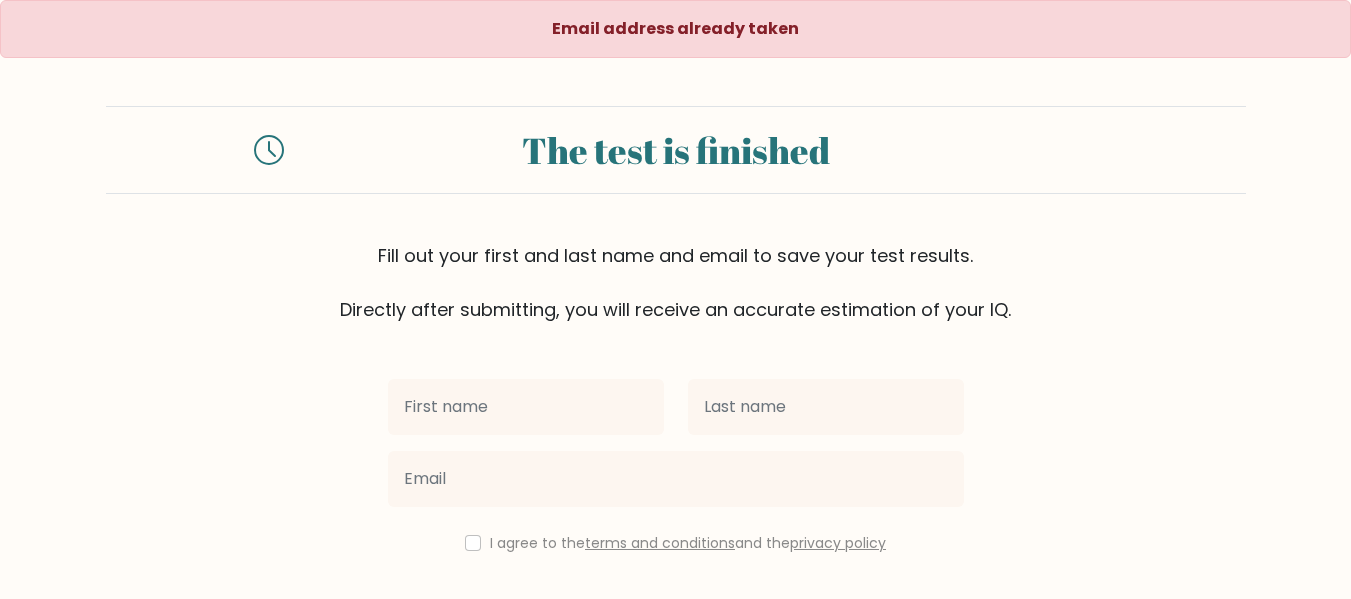 type on "[FIRST] [LAST]" 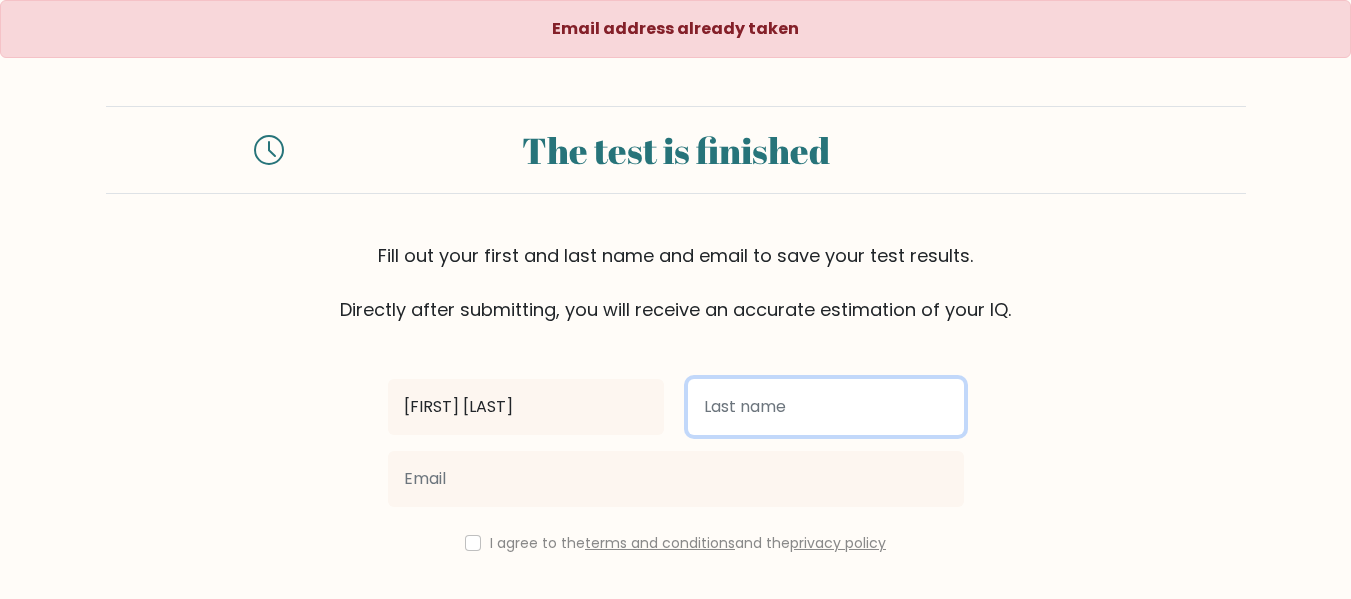 click at bounding box center (826, 407) 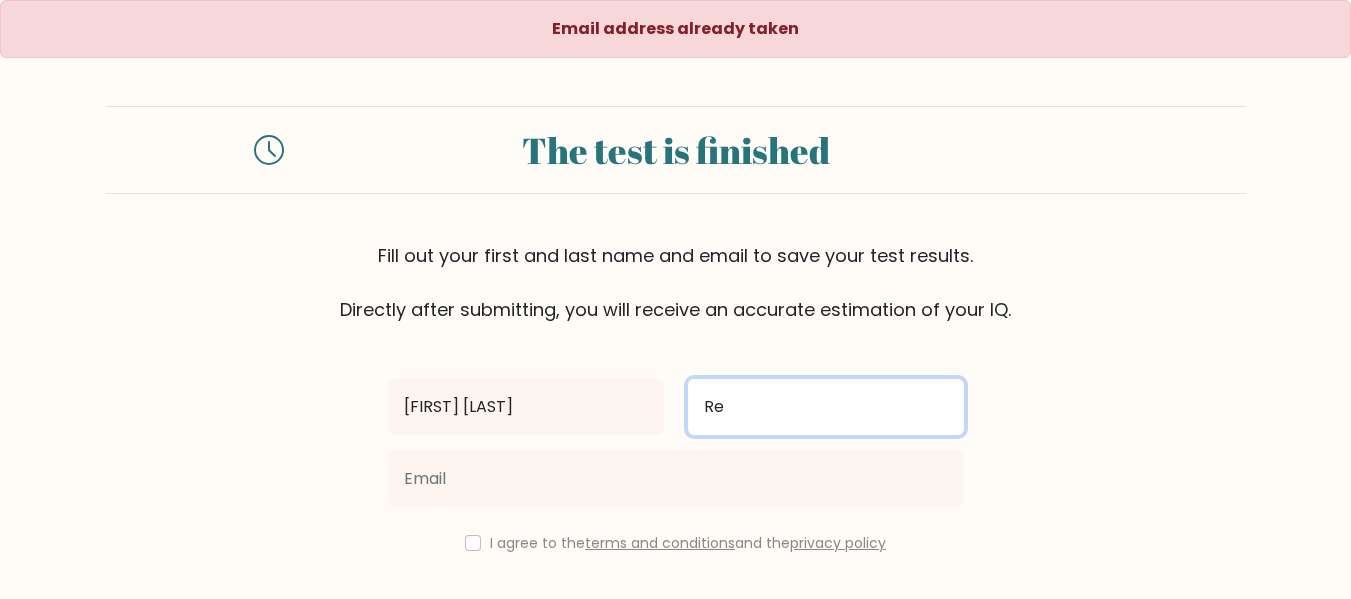 type on "Recto" 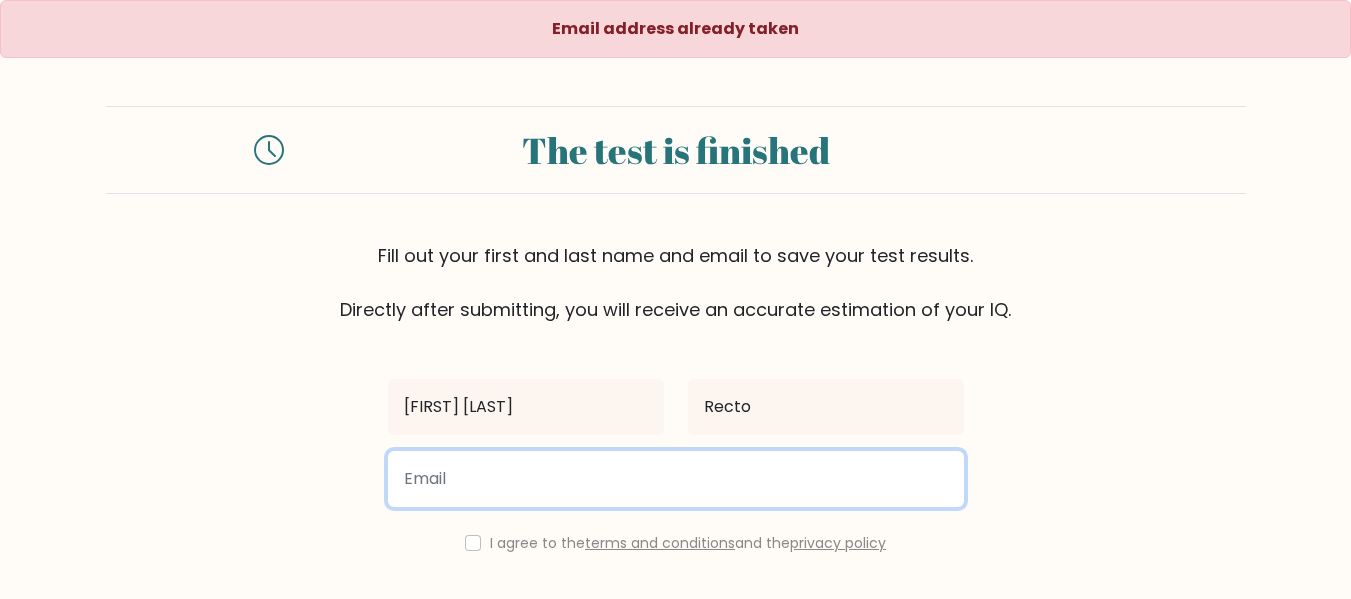 click at bounding box center (676, 479) 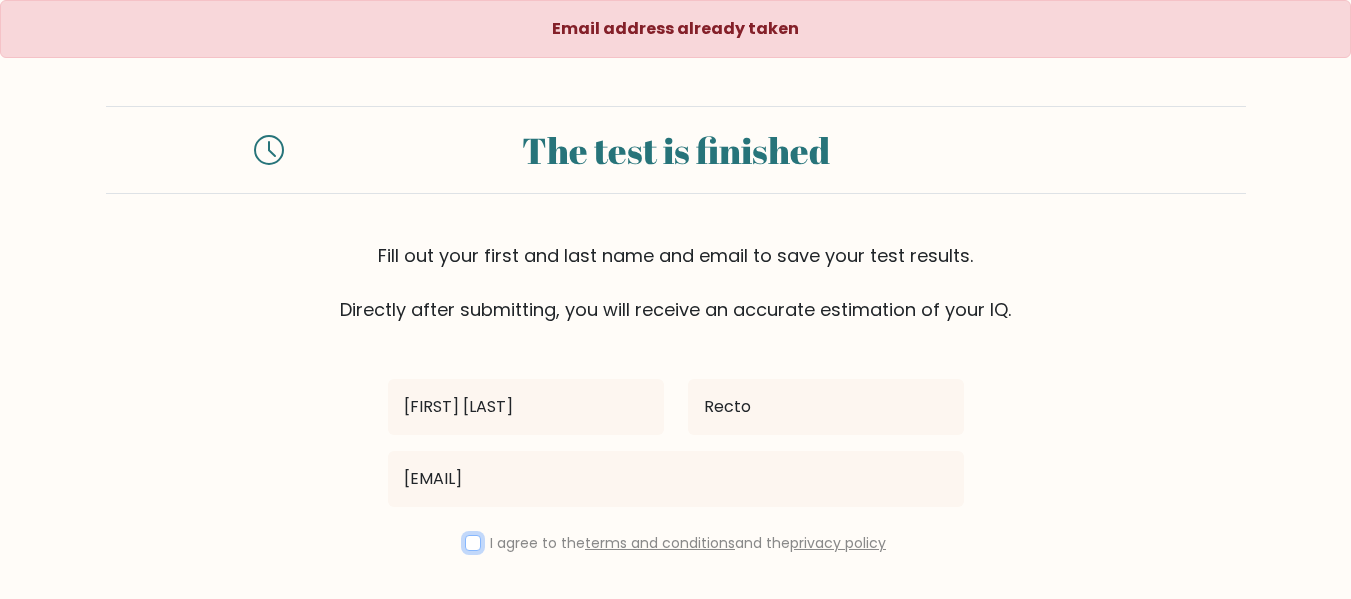 click at bounding box center (473, 543) 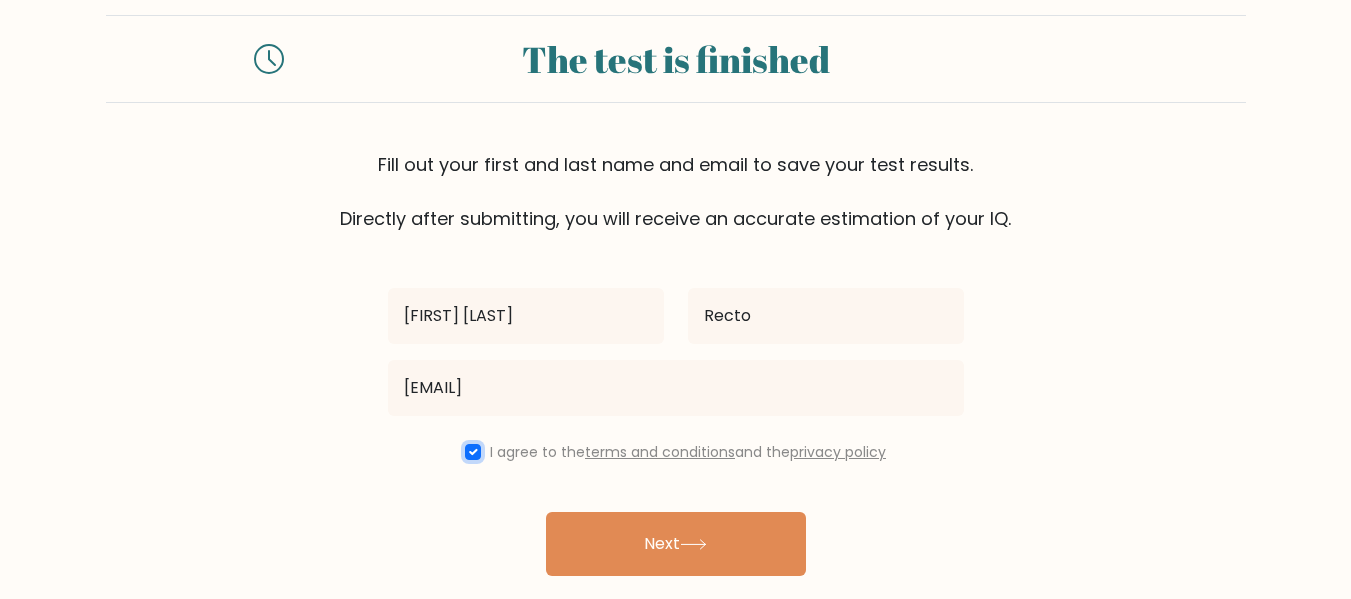 scroll, scrollTop: 120, scrollLeft: 0, axis: vertical 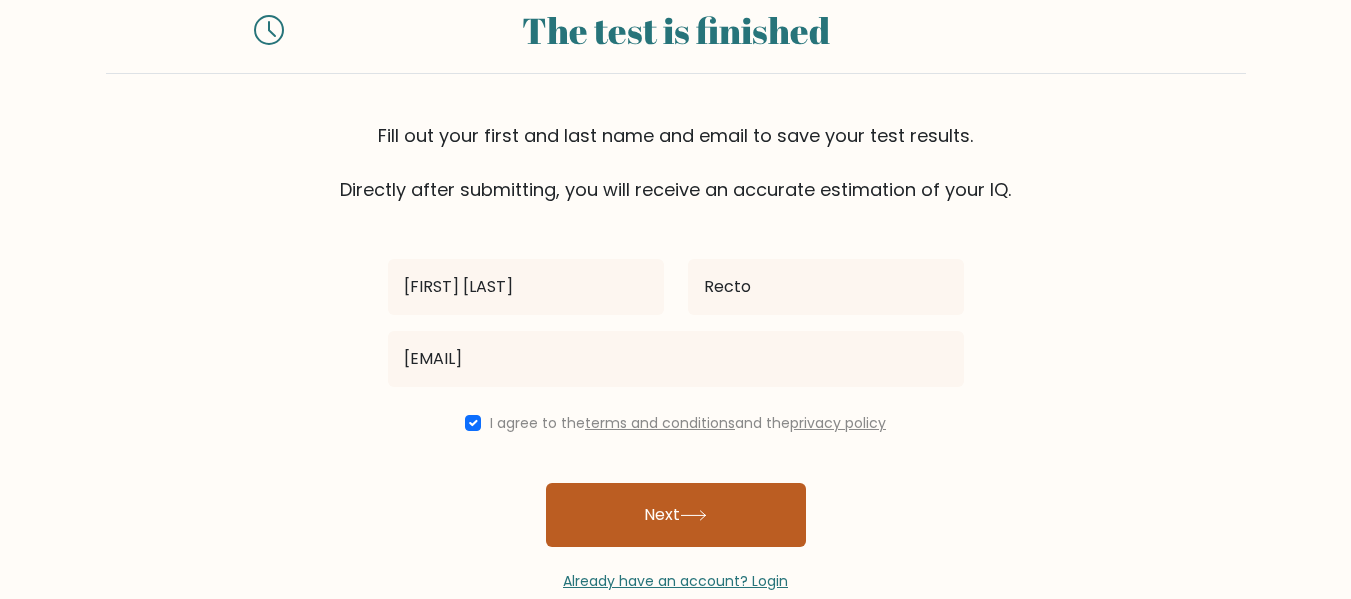 click on "Next" at bounding box center [676, 515] 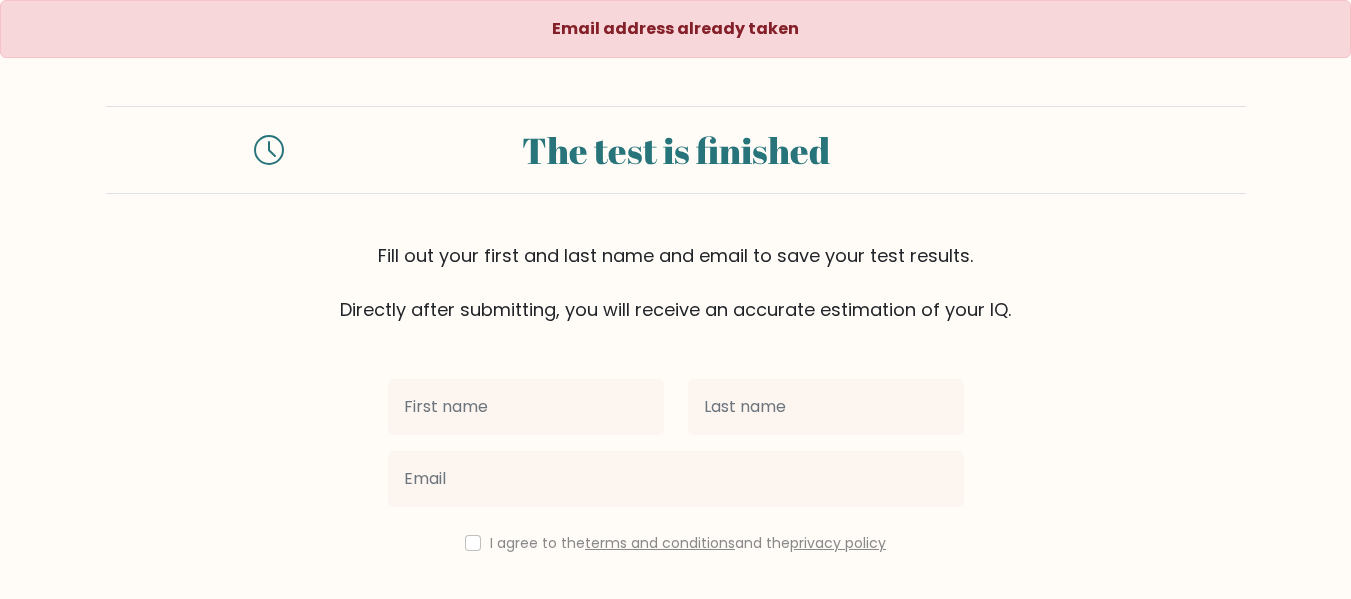 scroll, scrollTop: 0, scrollLeft: 0, axis: both 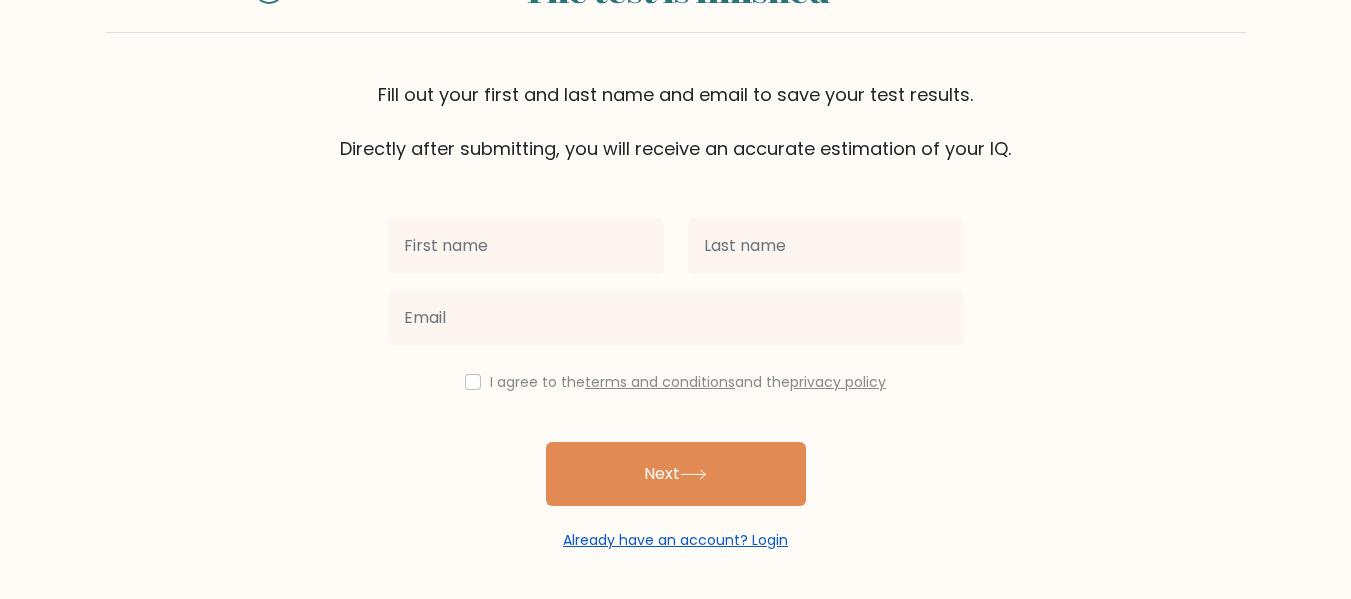 click on "Already have an account? Login" at bounding box center [675, 540] 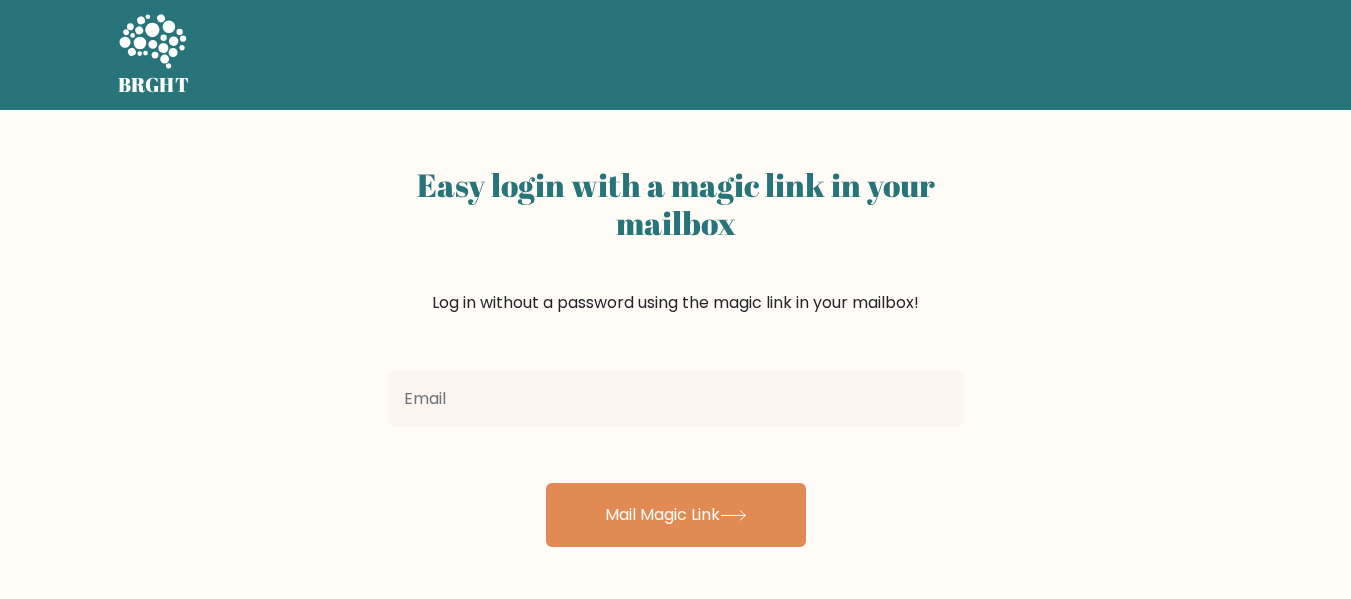 scroll, scrollTop: 0, scrollLeft: 0, axis: both 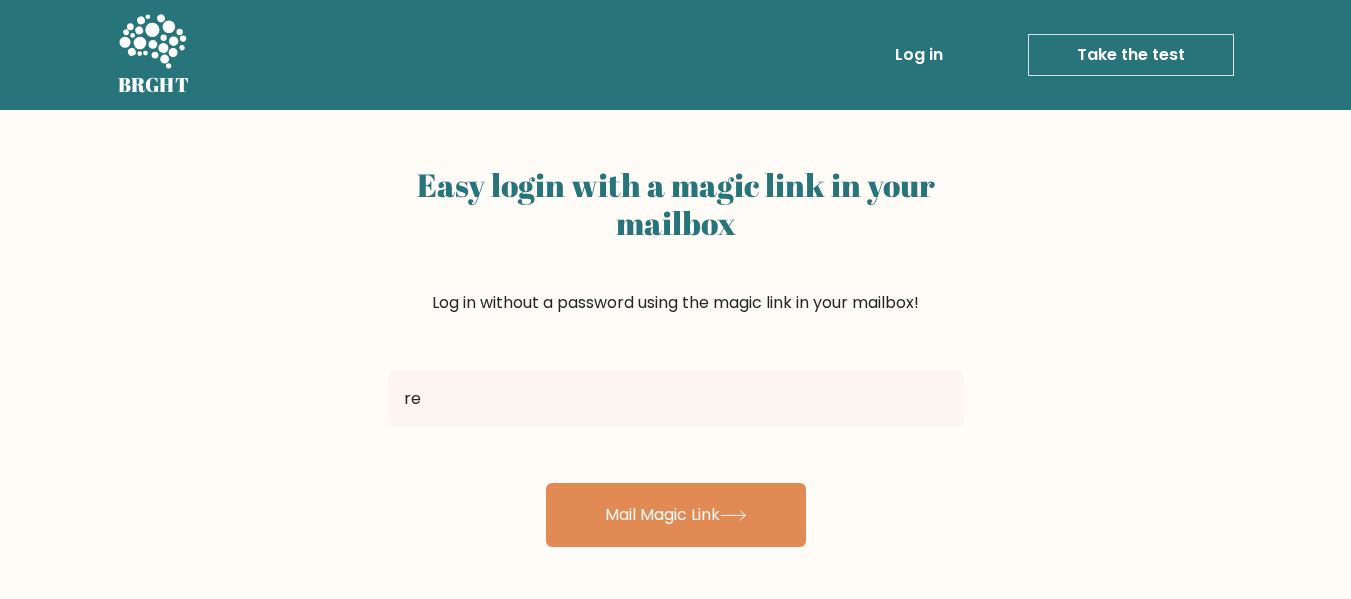 type on "[USERNAME]@[DOMAIN].com" 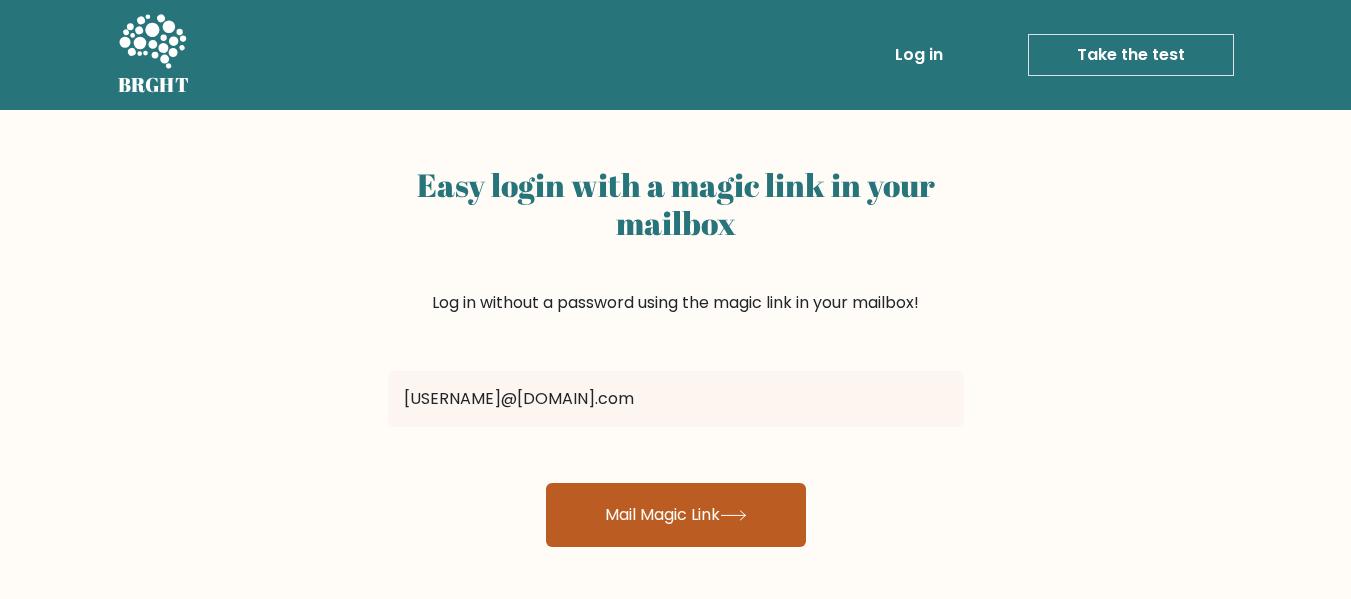 click on "Mail Magic Link" at bounding box center (676, 515) 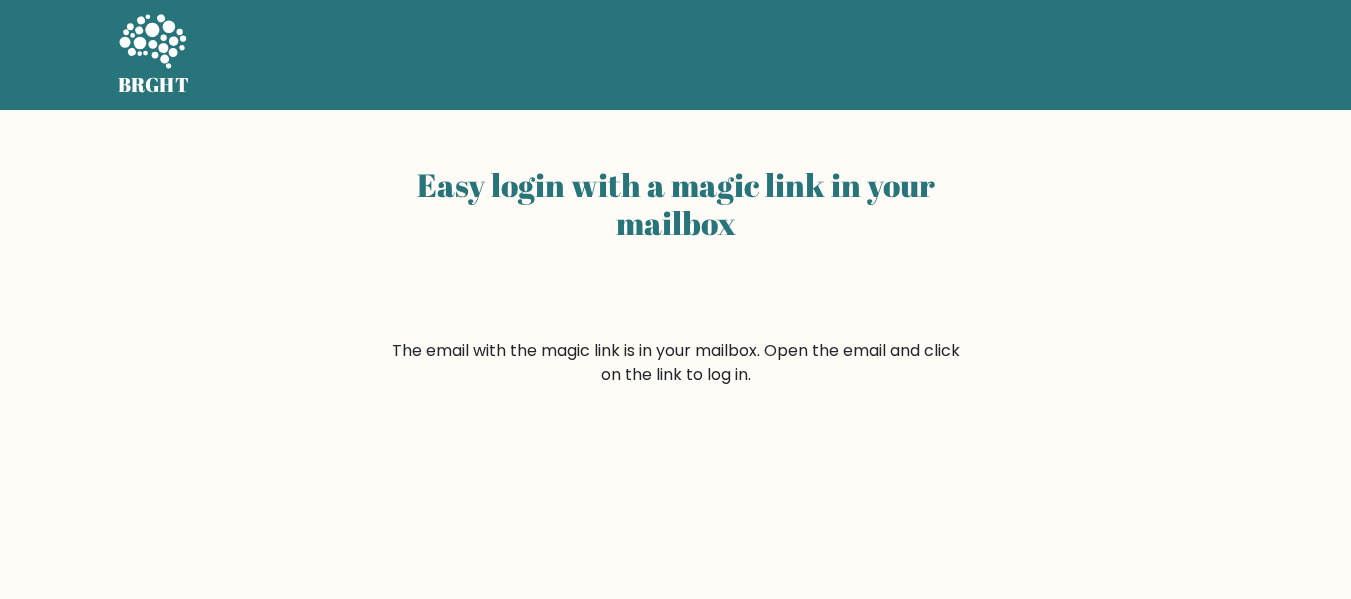 scroll, scrollTop: 0, scrollLeft: 0, axis: both 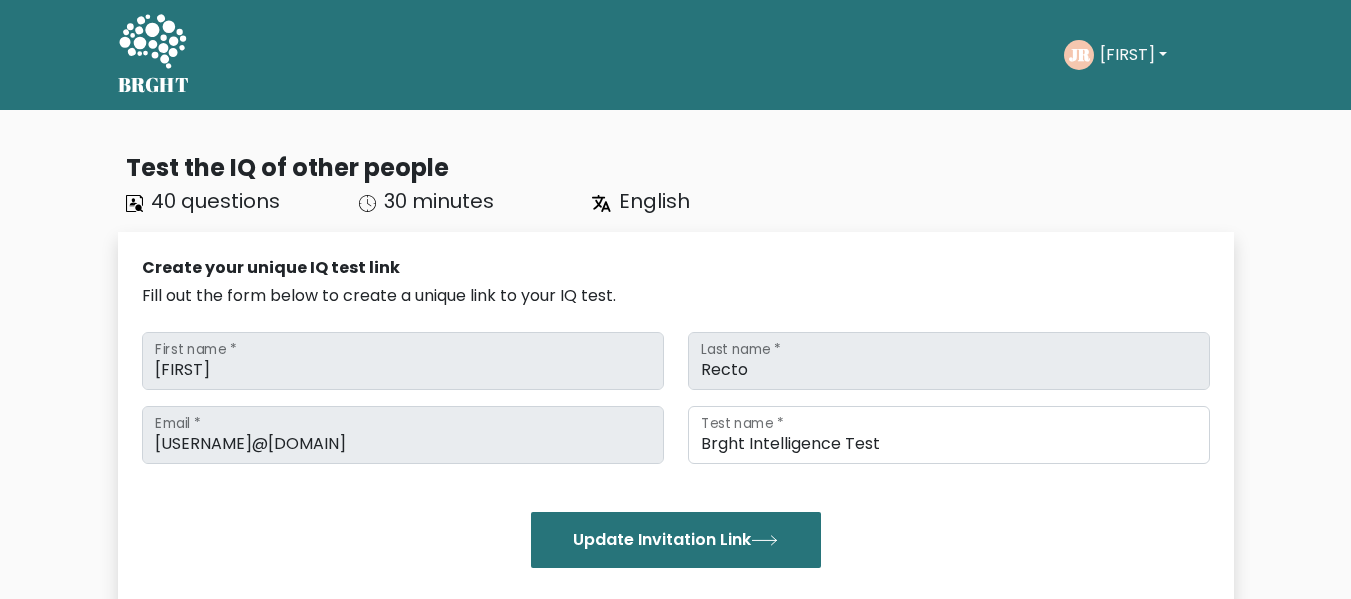 click on "[FIRST] [LAST]" at bounding box center (1133, 55) 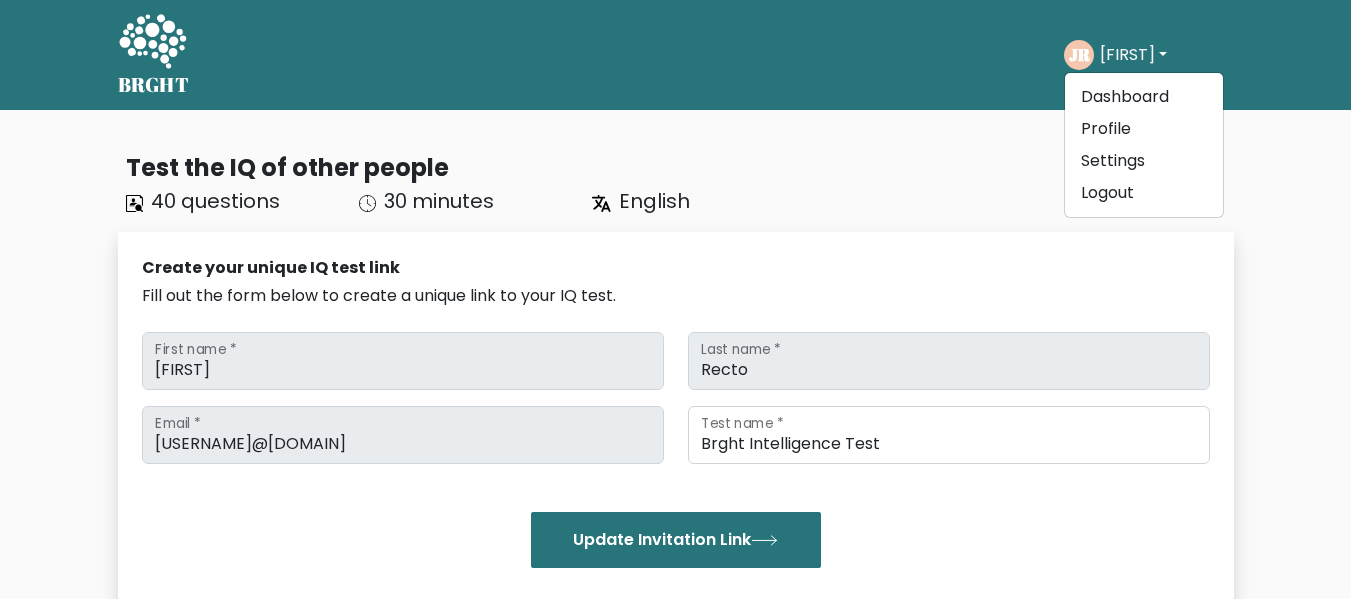 click on "Test the IQ of other people" at bounding box center (680, 168) 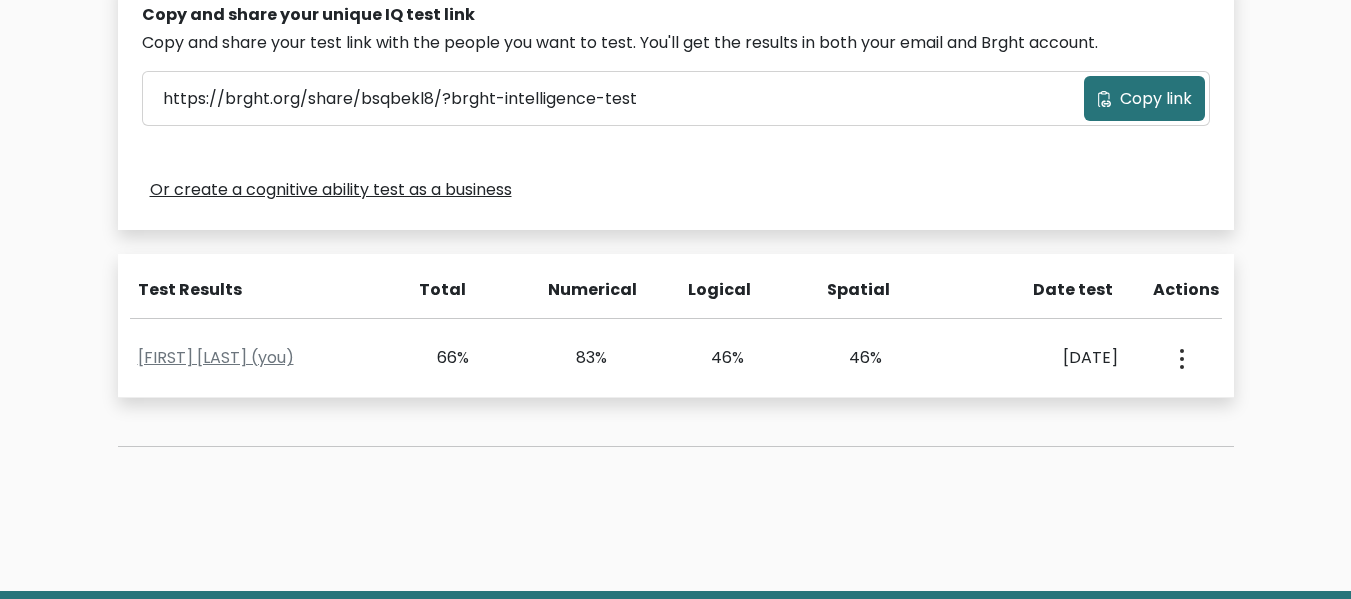 scroll, scrollTop: 718, scrollLeft: 0, axis: vertical 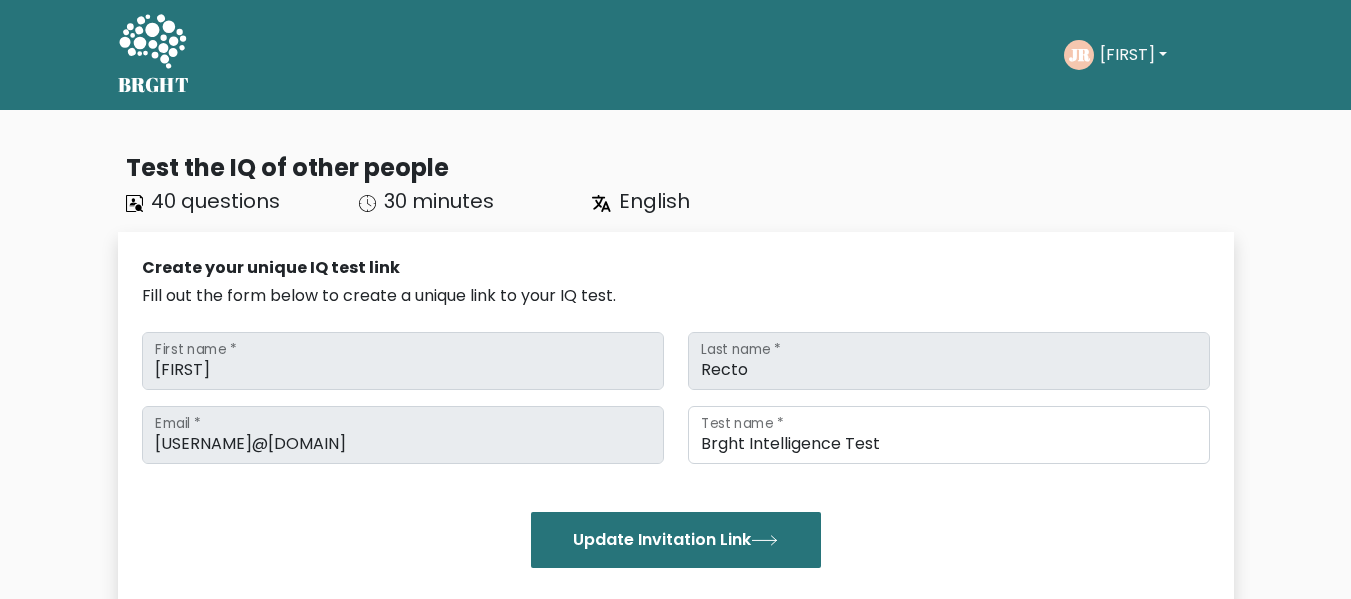 click on "[FIRST] [LAST]" at bounding box center (1133, 55) 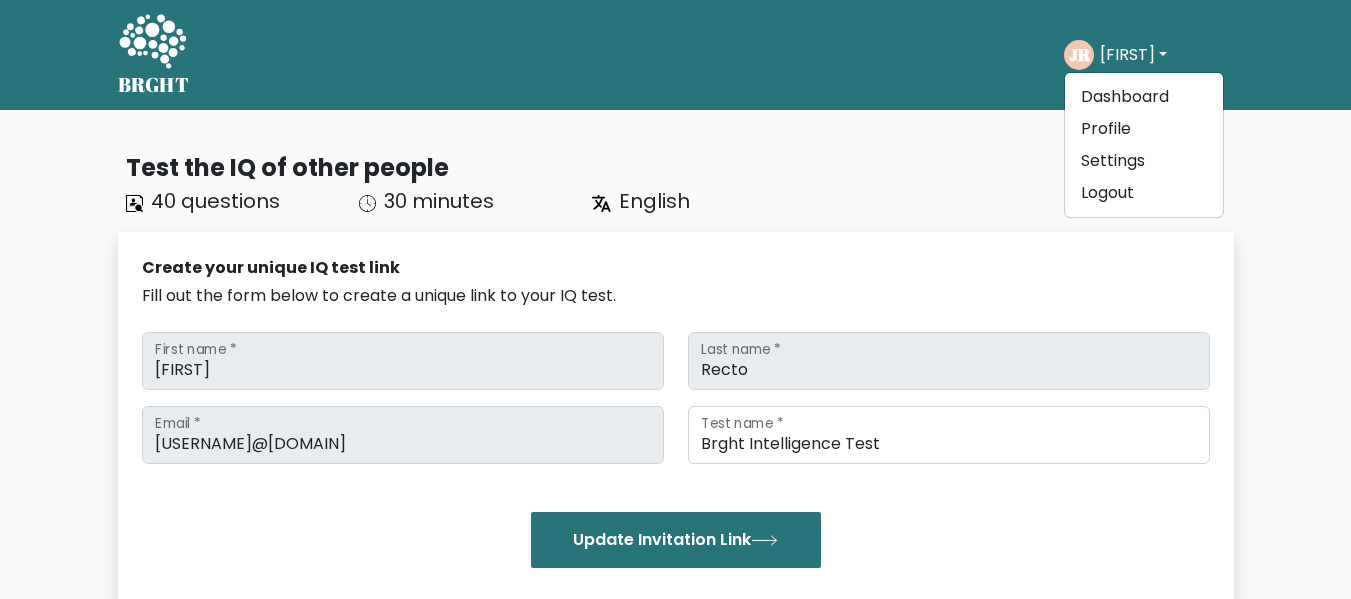 click on "Test the IQ of other people
40 questions
30 minutes
English
Create your unique IQ test link
Fill out the form below to create a unique link to your IQ test.
Recto" at bounding box center [676, 641] 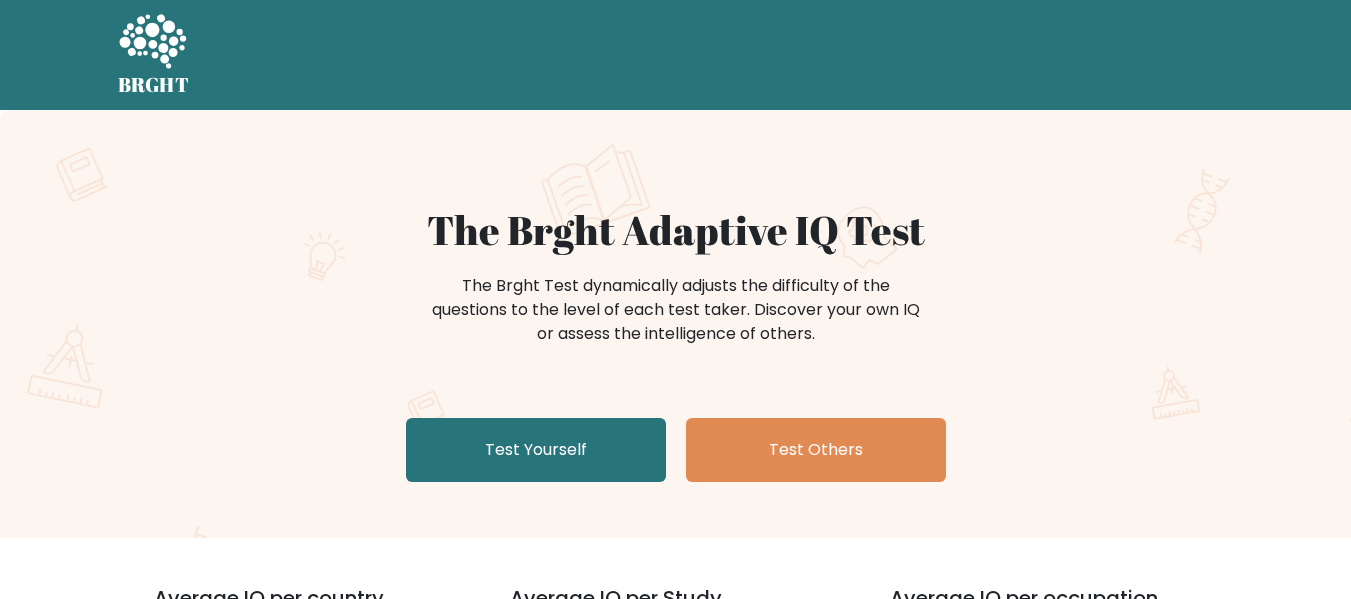 scroll, scrollTop: 0, scrollLeft: 0, axis: both 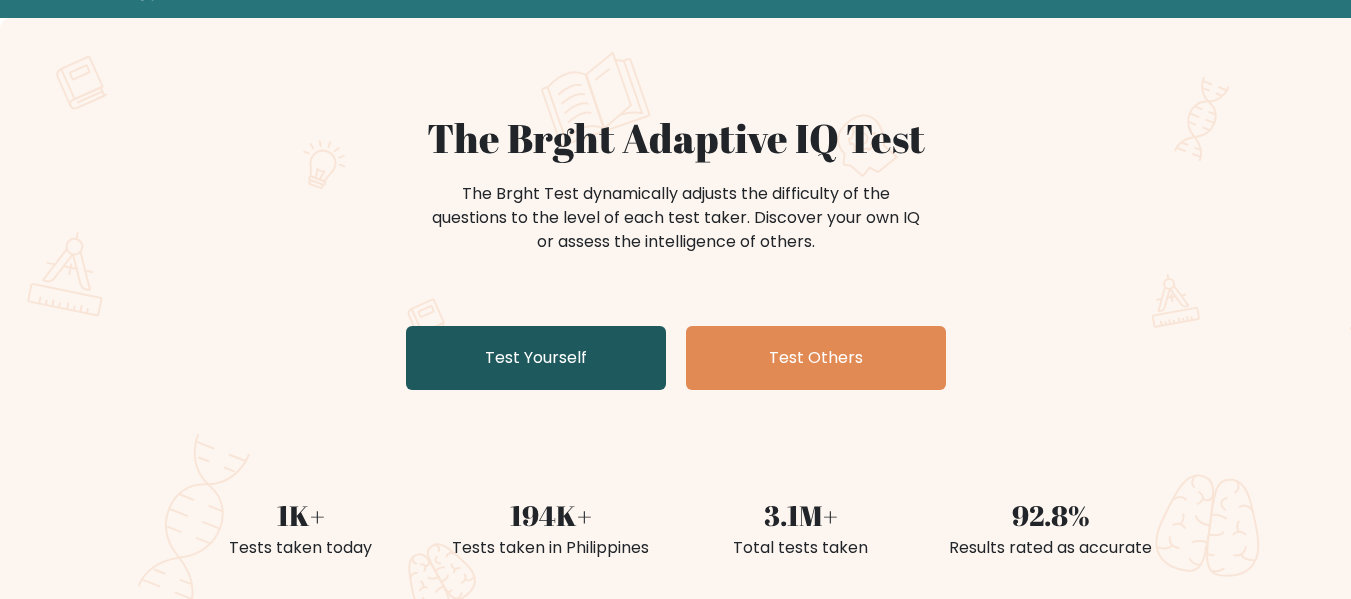 click on "Test Yourself" at bounding box center [536, 358] 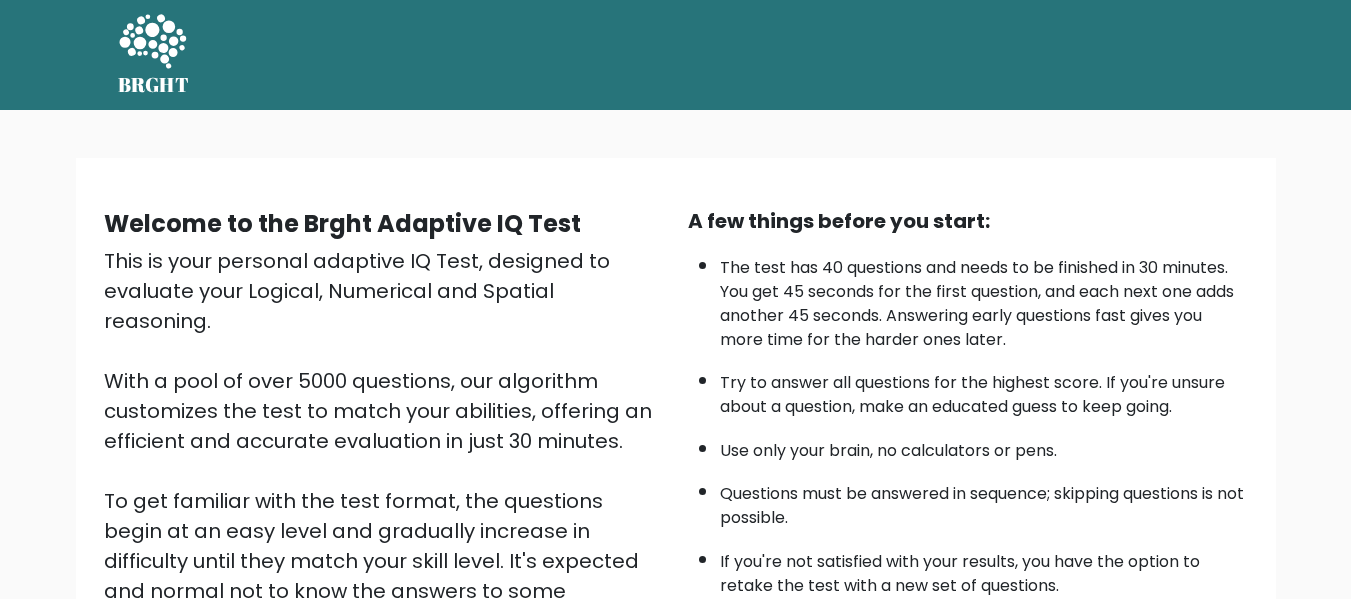 scroll, scrollTop: 0, scrollLeft: 0, axis: both 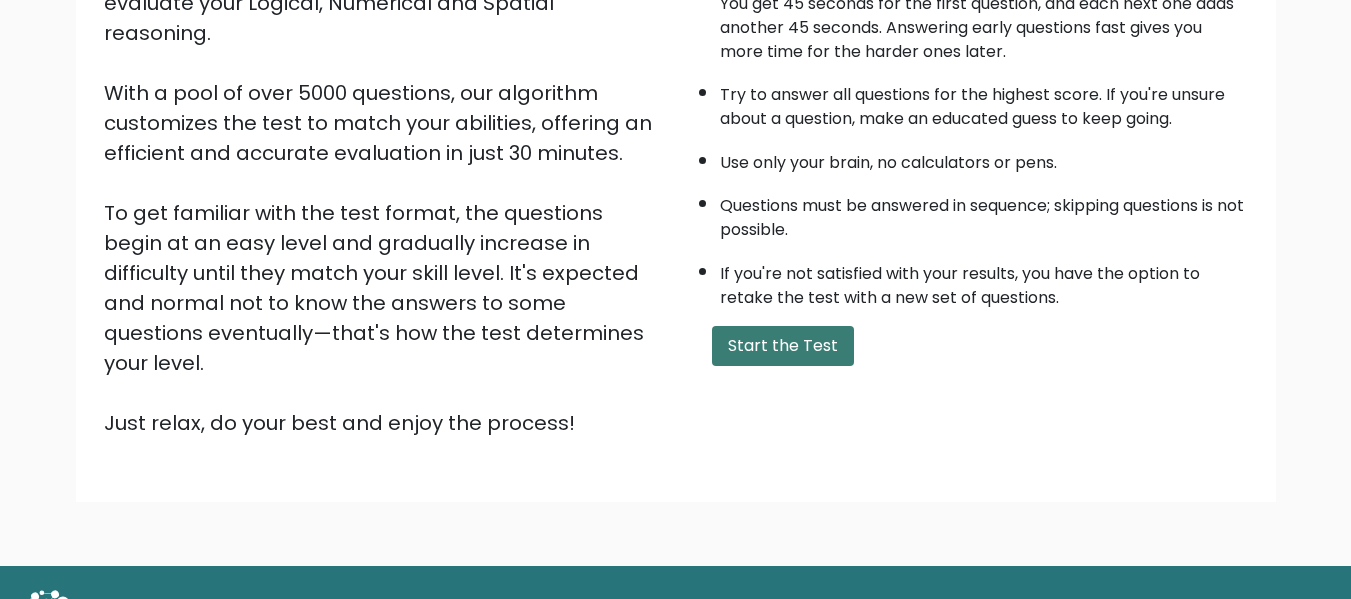 click on "Start the Test" at bounding box center (783, 346) 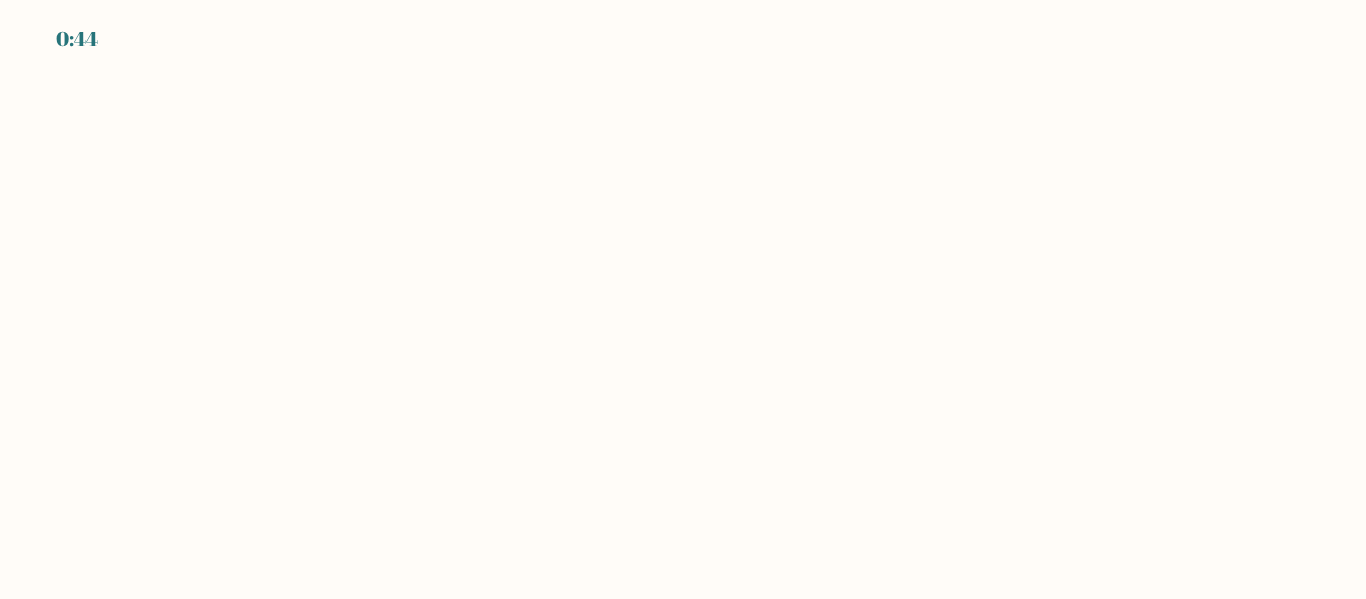 scroll, scrollTop: 0, scrollLeft: 0, axis: both 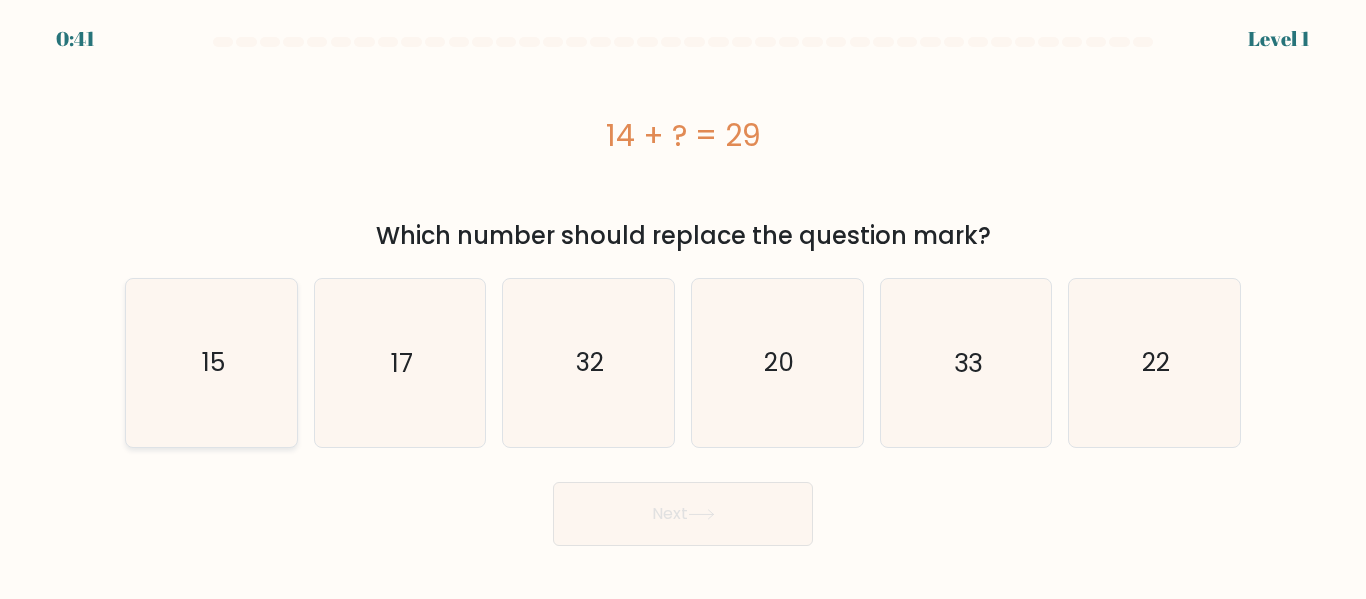 click on "15" at bounding box center (211, 362) 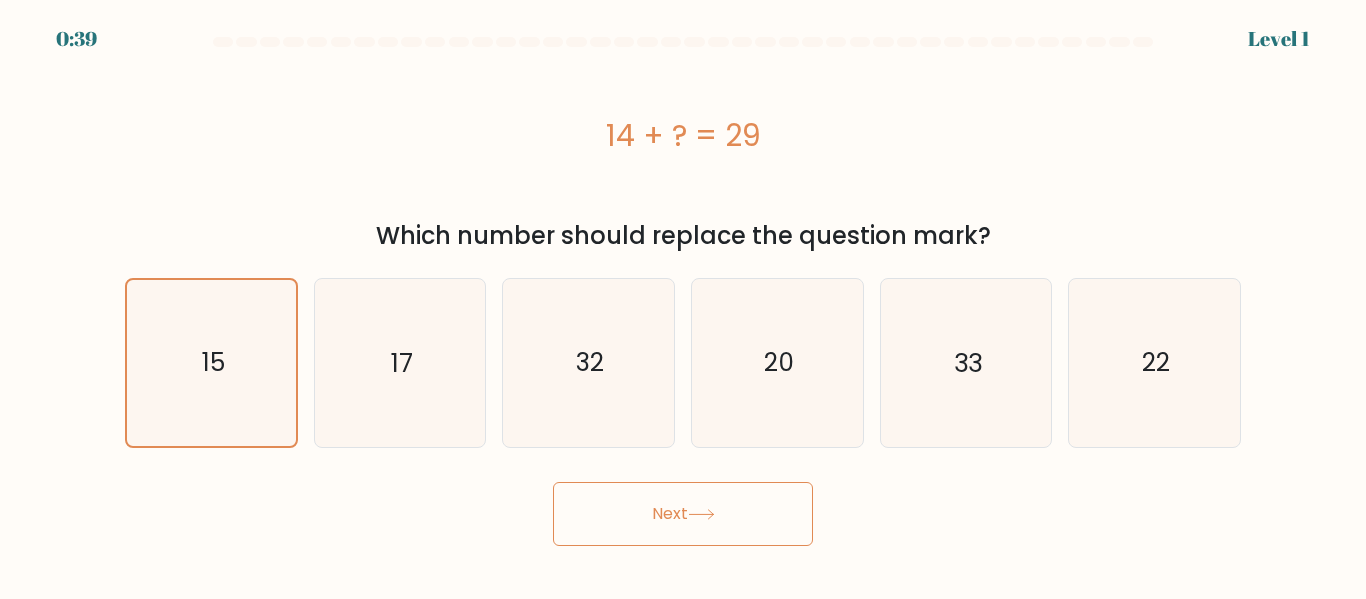 click on "Next" at bounding box center [683, 514] 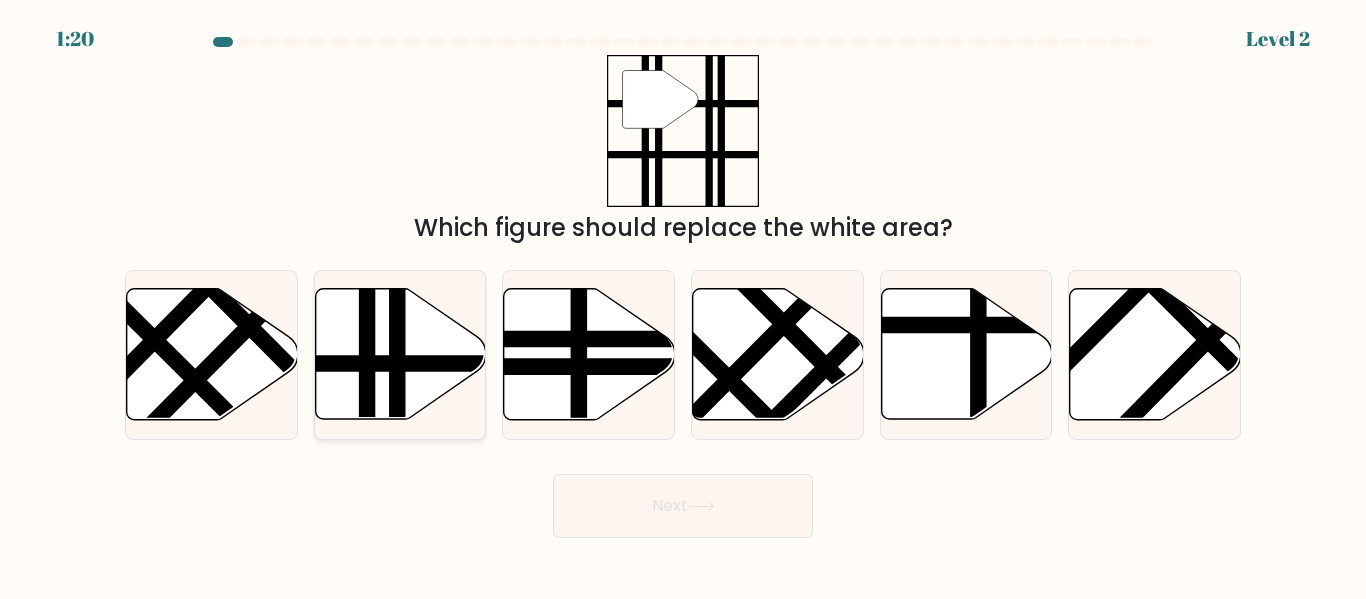 click at bounding box center (452, 364) 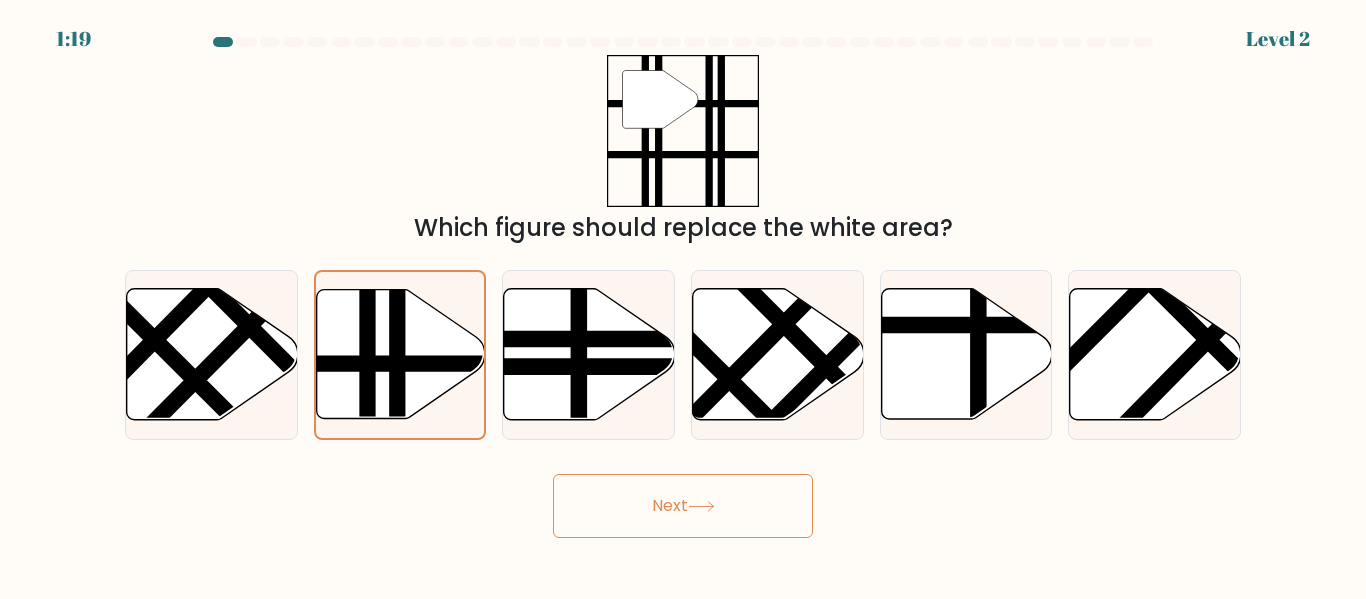 click on "Next" at bounding box center [683, 506] 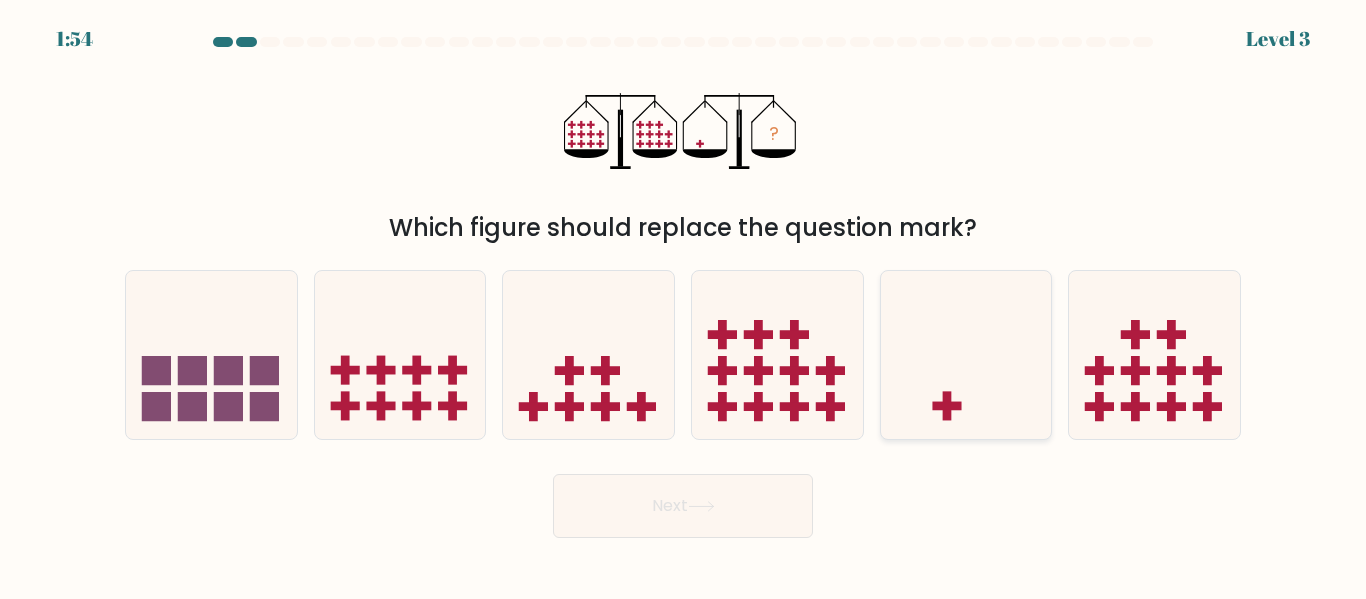 click at bounding box center (966, 354) 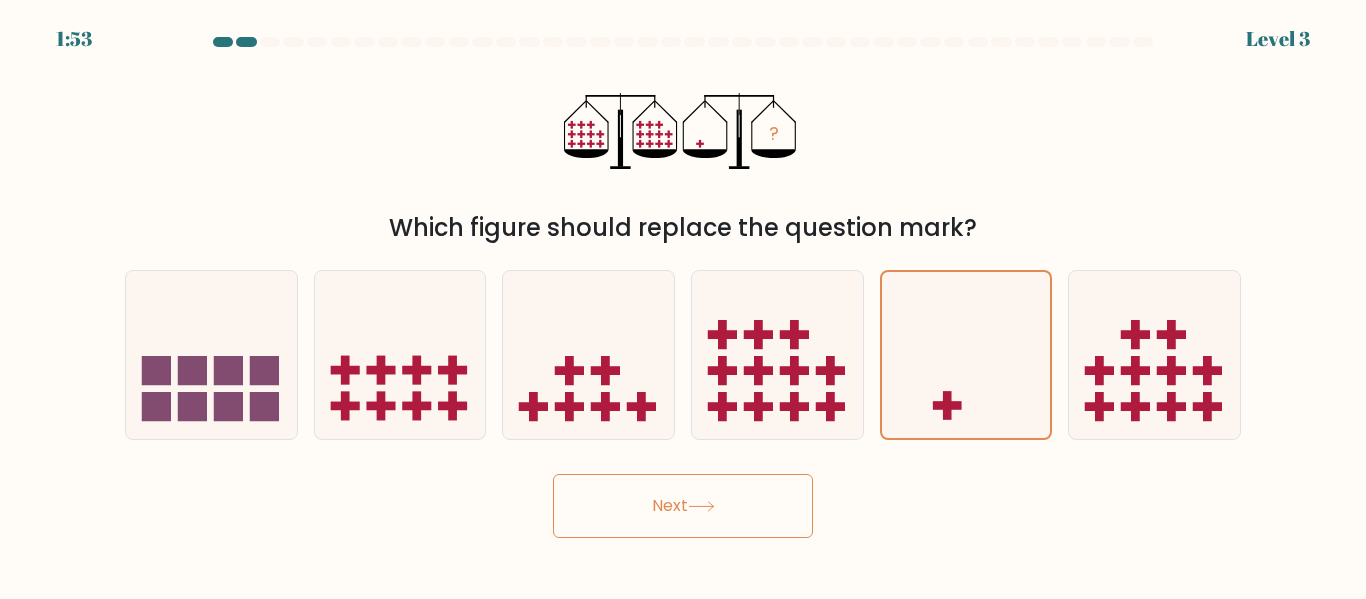 click on "Next" at bounding box center [683, 506] 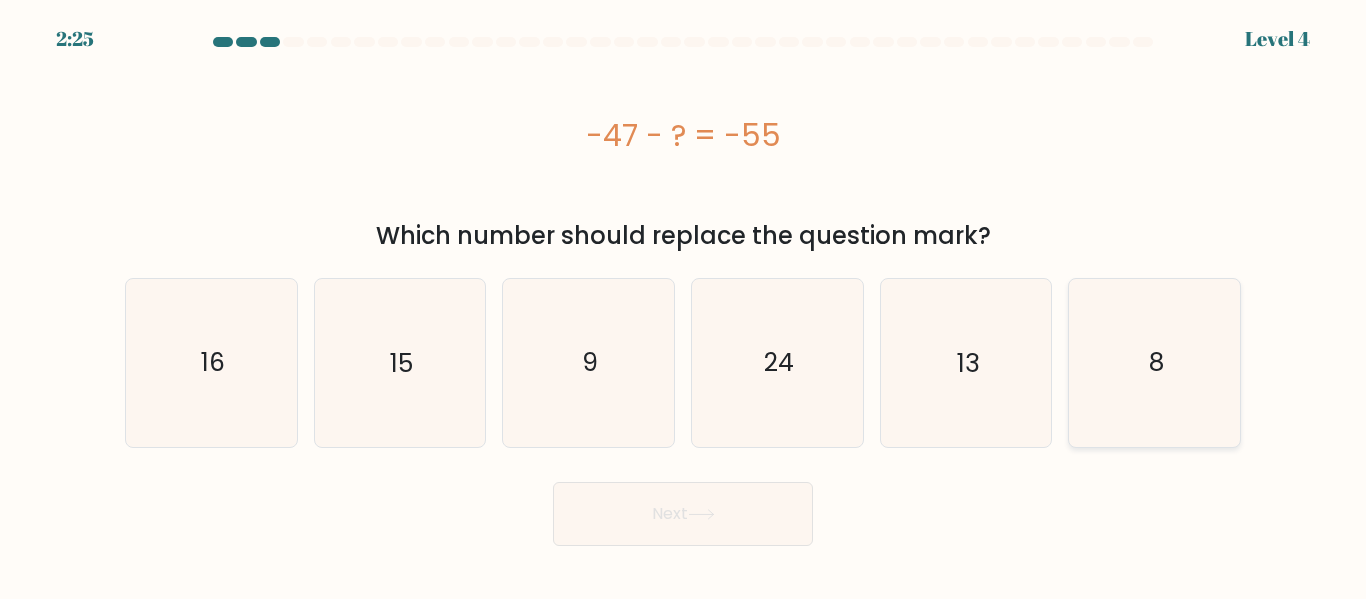 click on "8" at bounding box center (1154, 362) 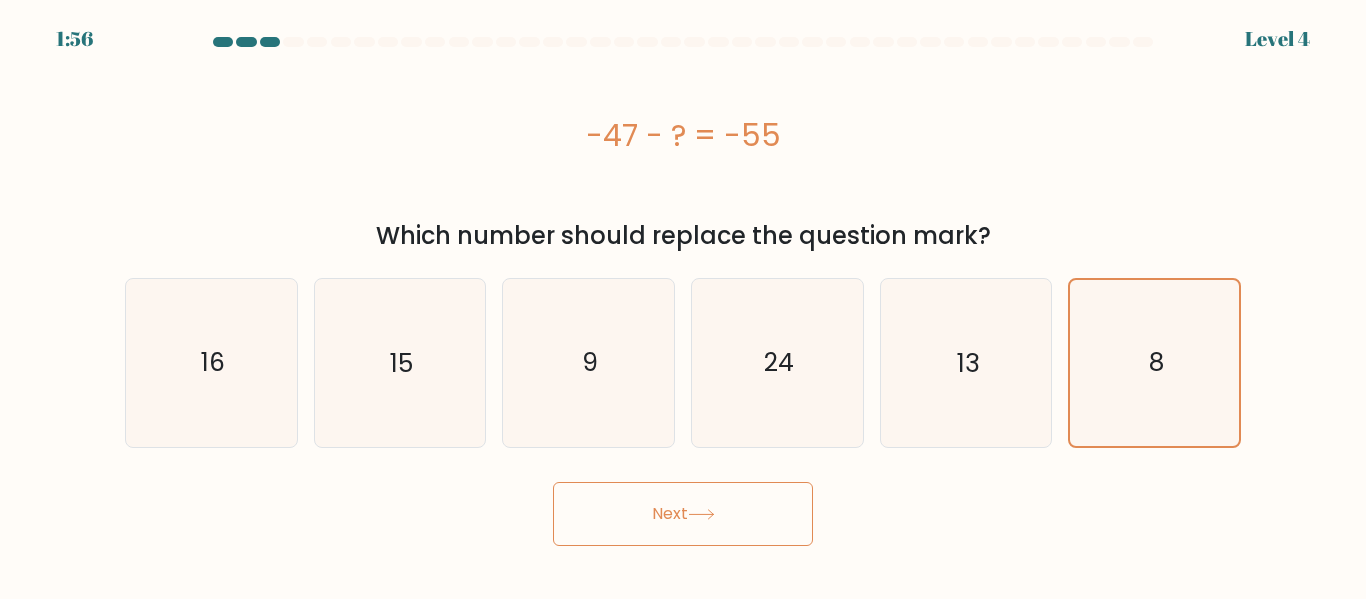 click on "Next" at bounding box center [683, 514] 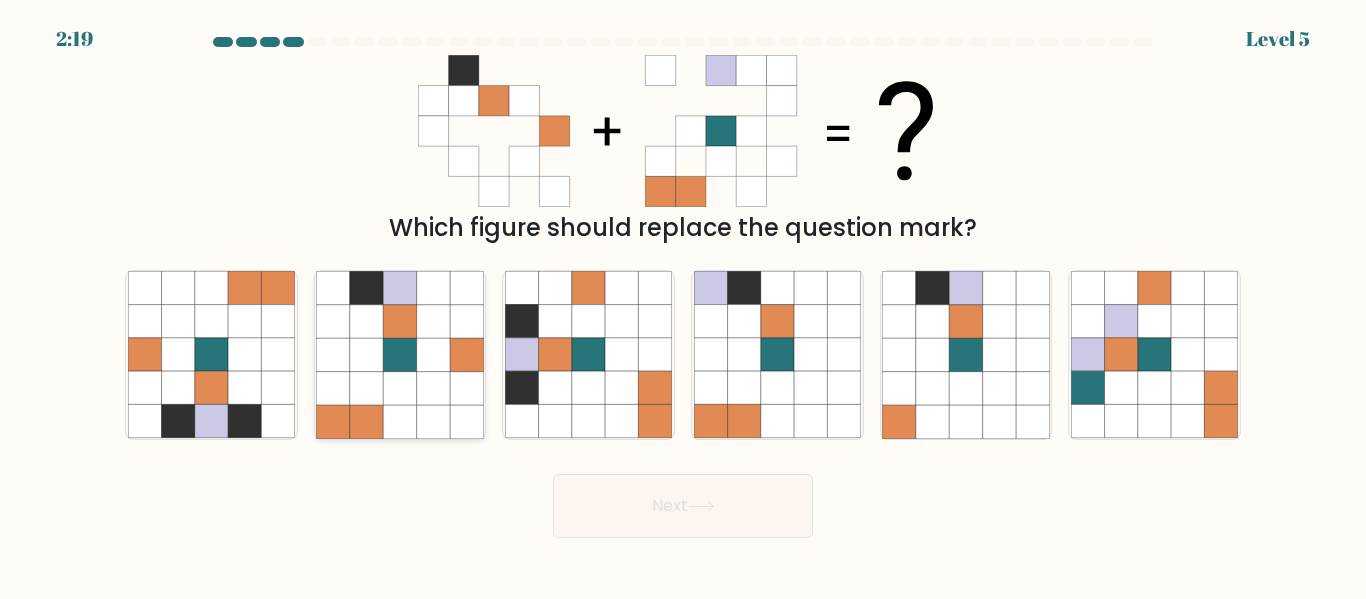 click at bounding box center [466, 354] 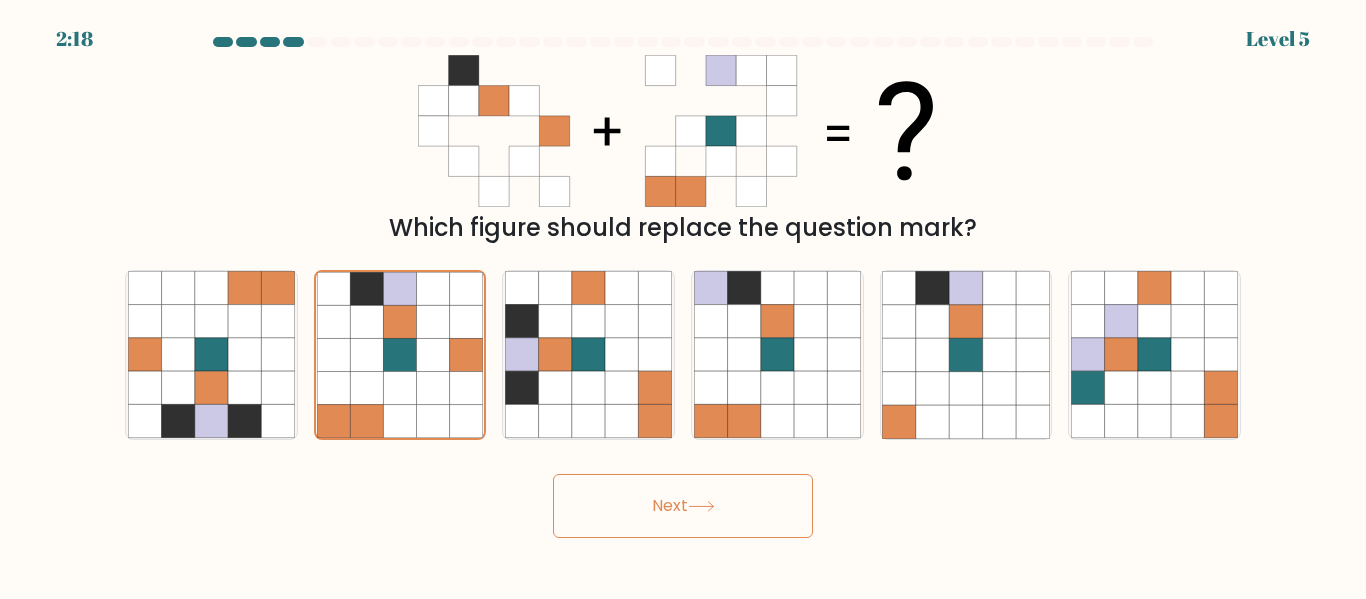 click at bounding box center (701, 506) 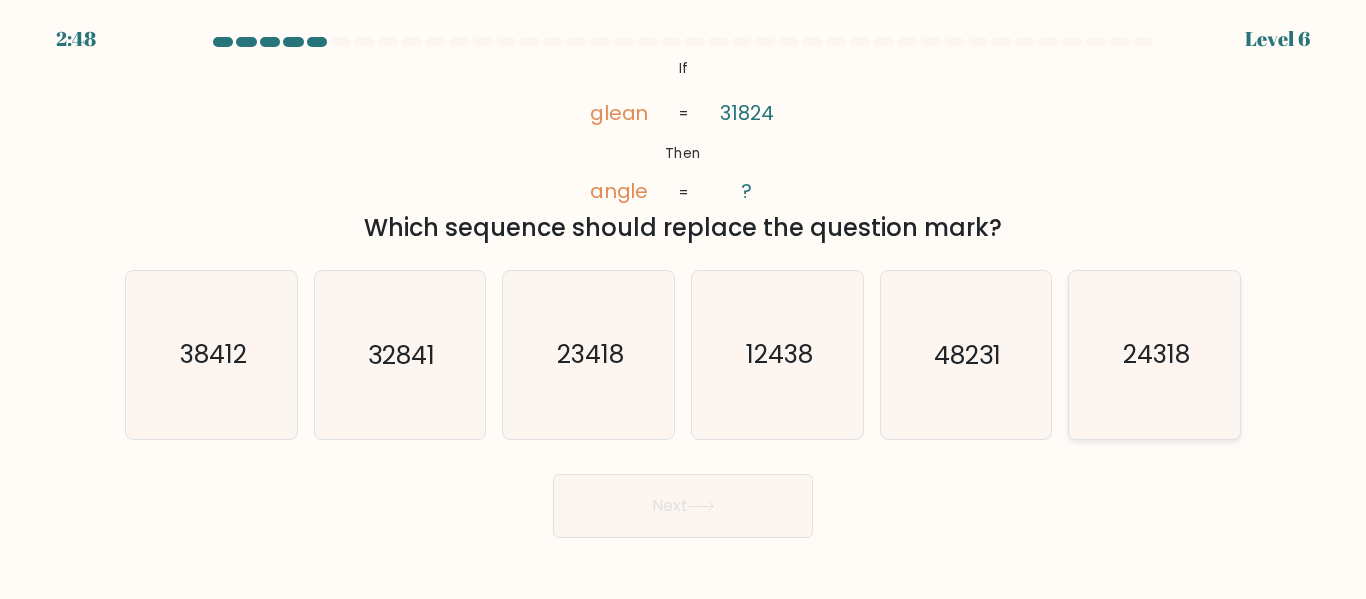 click on "24318" at bounding box center (1154, 354) 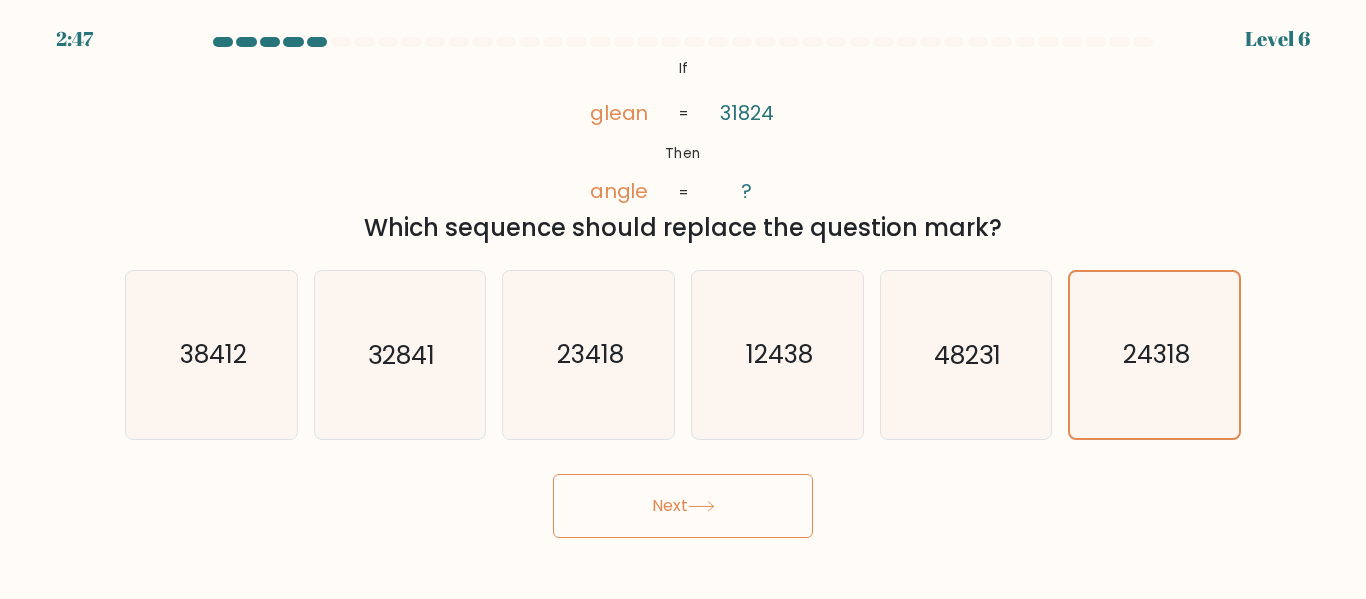 click on "Next" at bounding box center [683, 506] 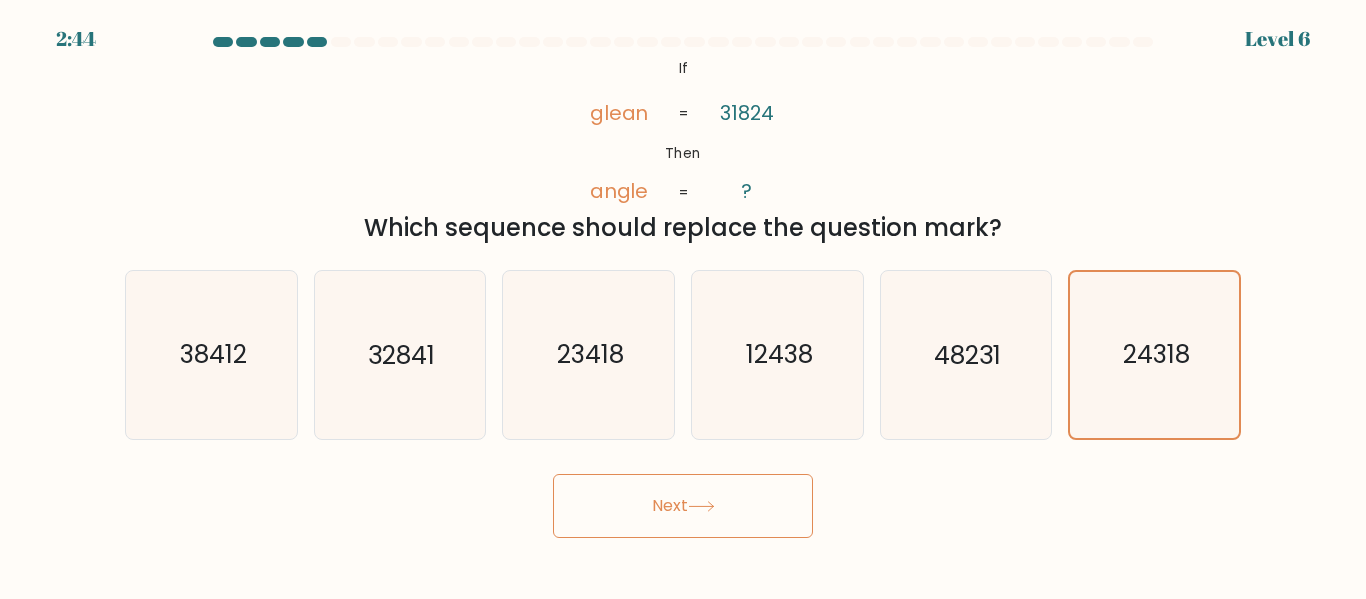 click at bounding box center (701, 506) 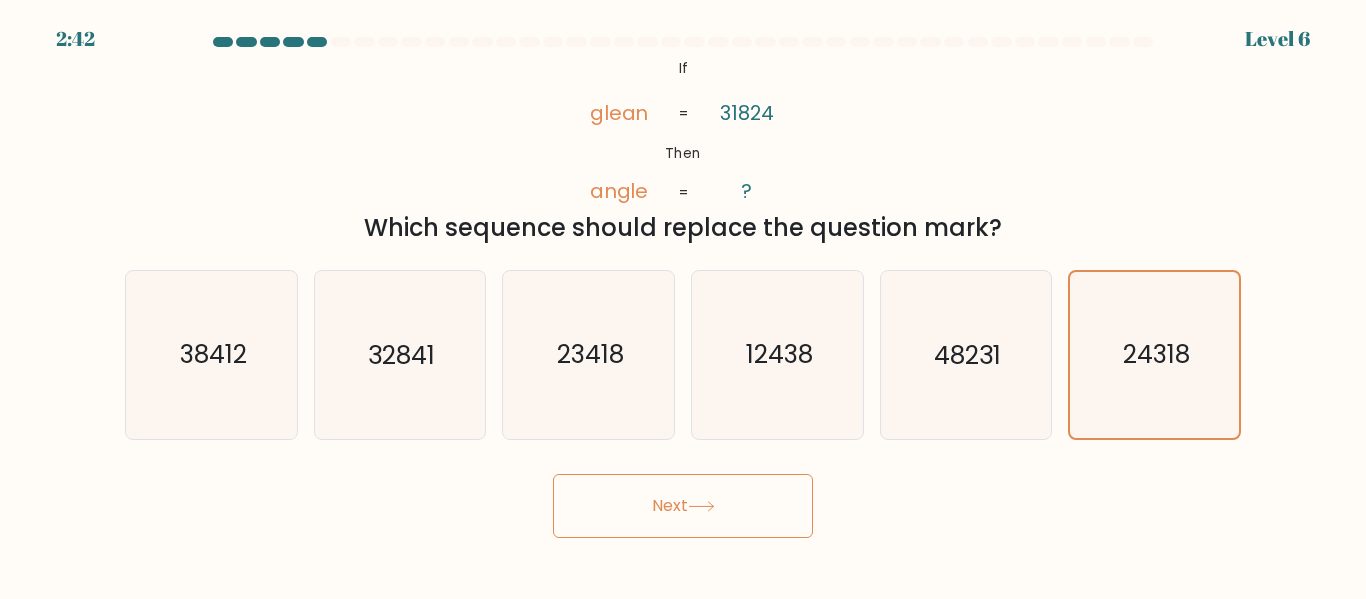 click on "Next" at bounding box center [683, 506] 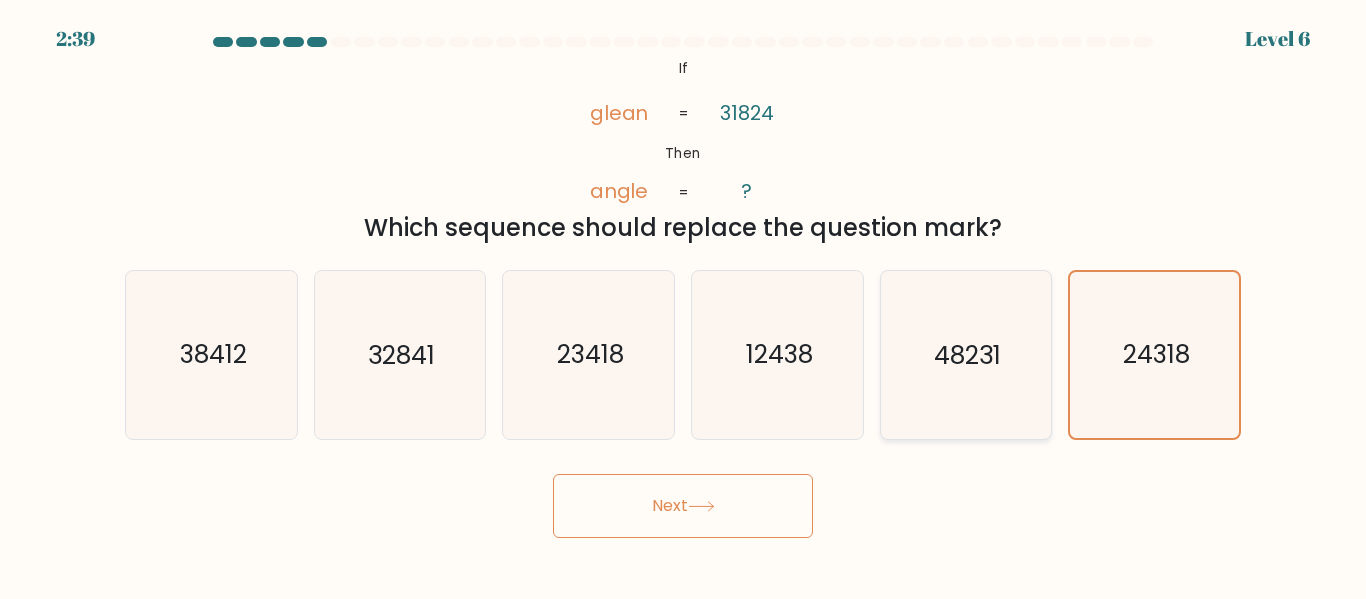 click on "48231" at bounding box center (965, 354) 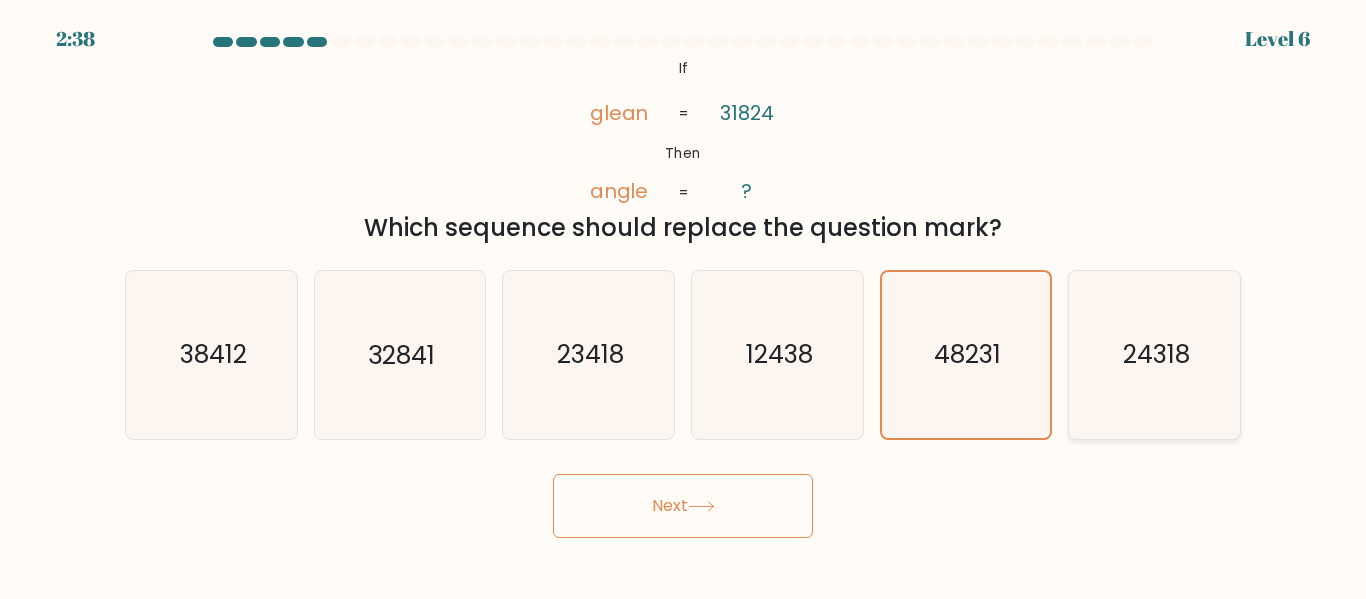 click on "24318" at bounding box center [1154, 354] 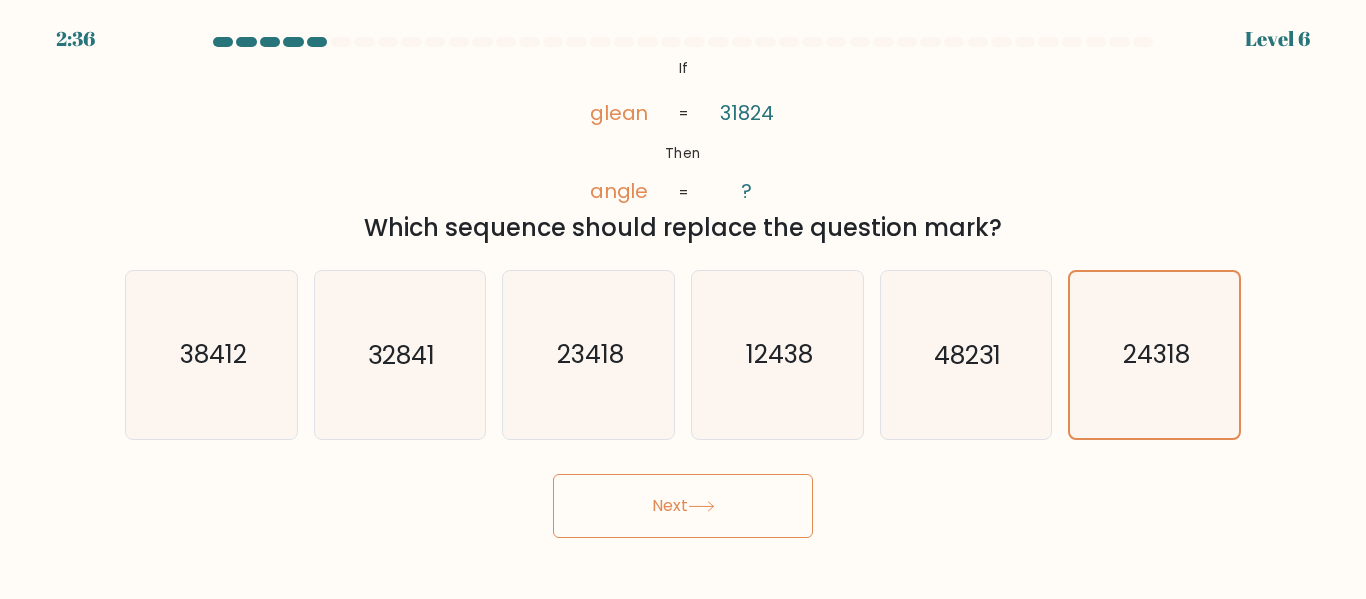 click on "Next" at bounding box center (683, 506) 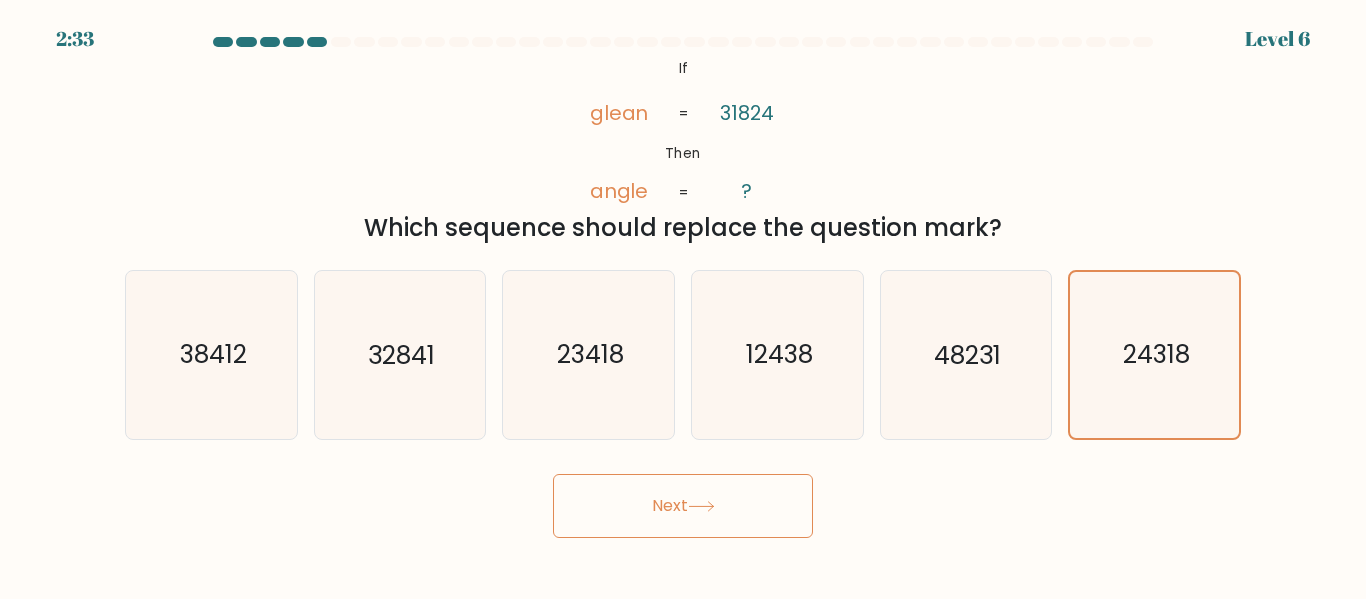 click on "Next" at bounding box center [683, 506] 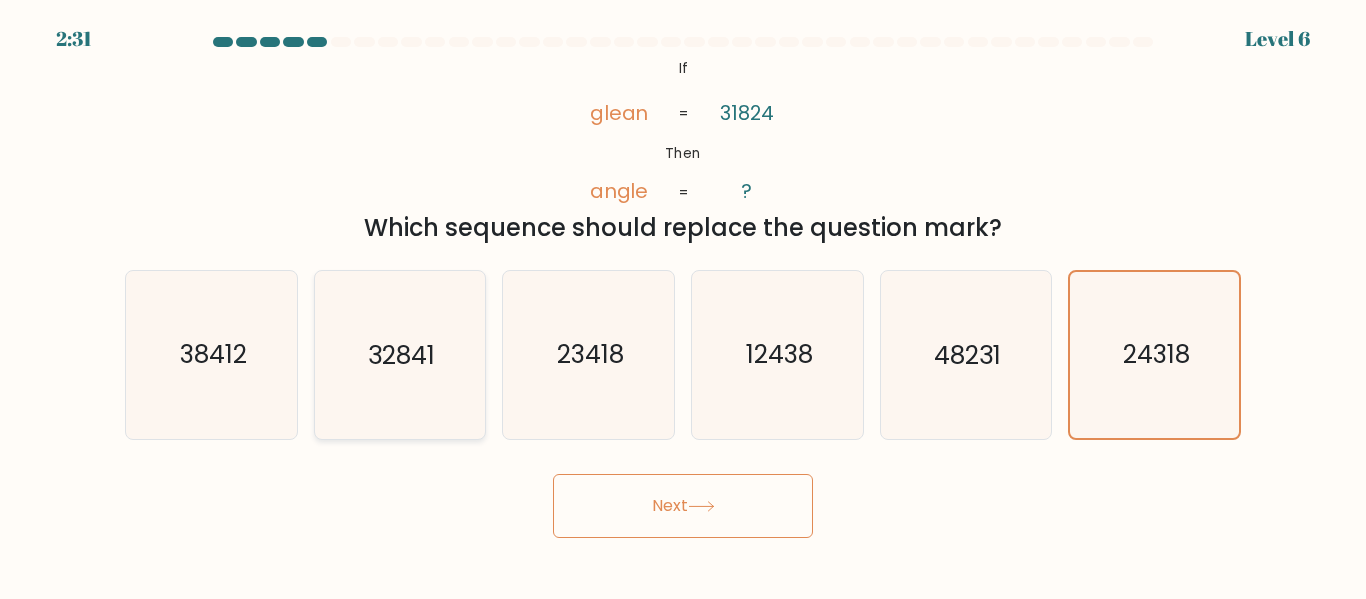 click on "32841" at bounding box center (399, 354) 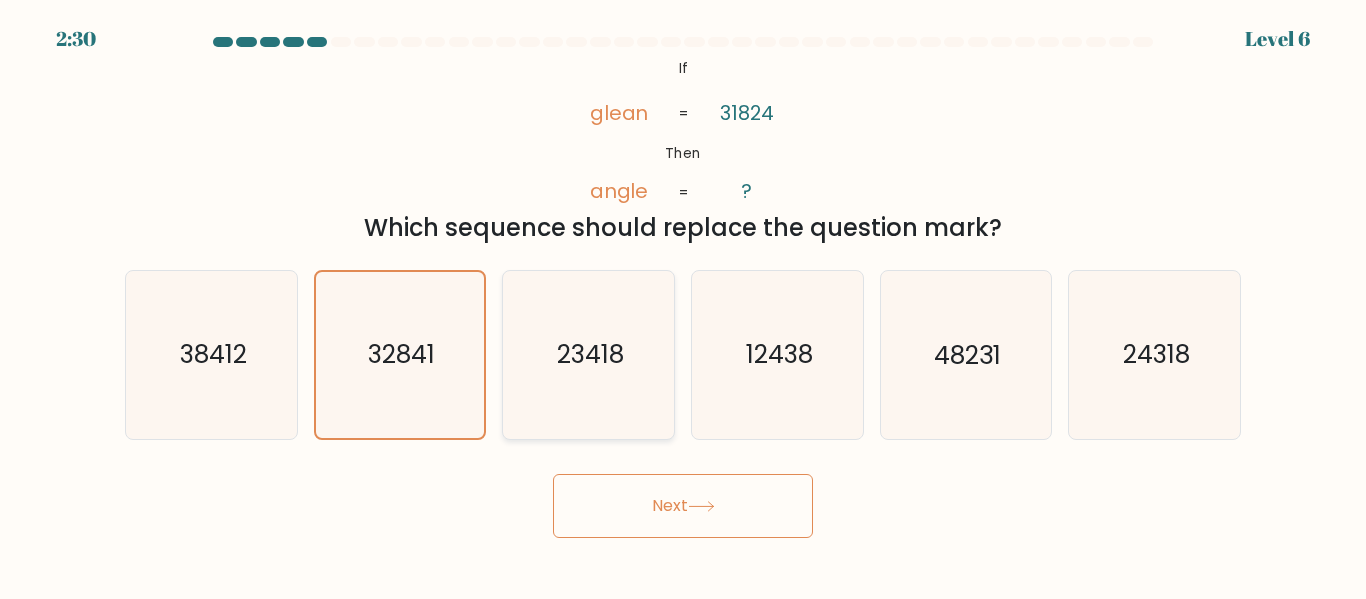 click on "23418" at bounding box center (590, 355) 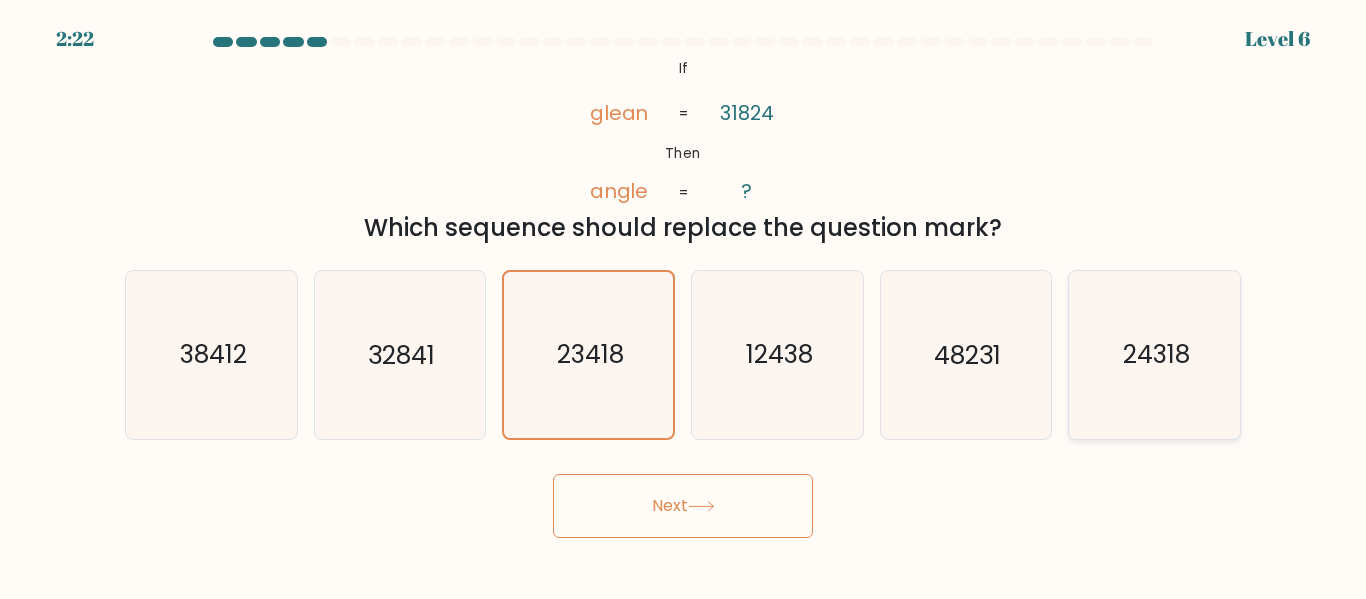 click on "24318" at bounding box center (1154, 354) 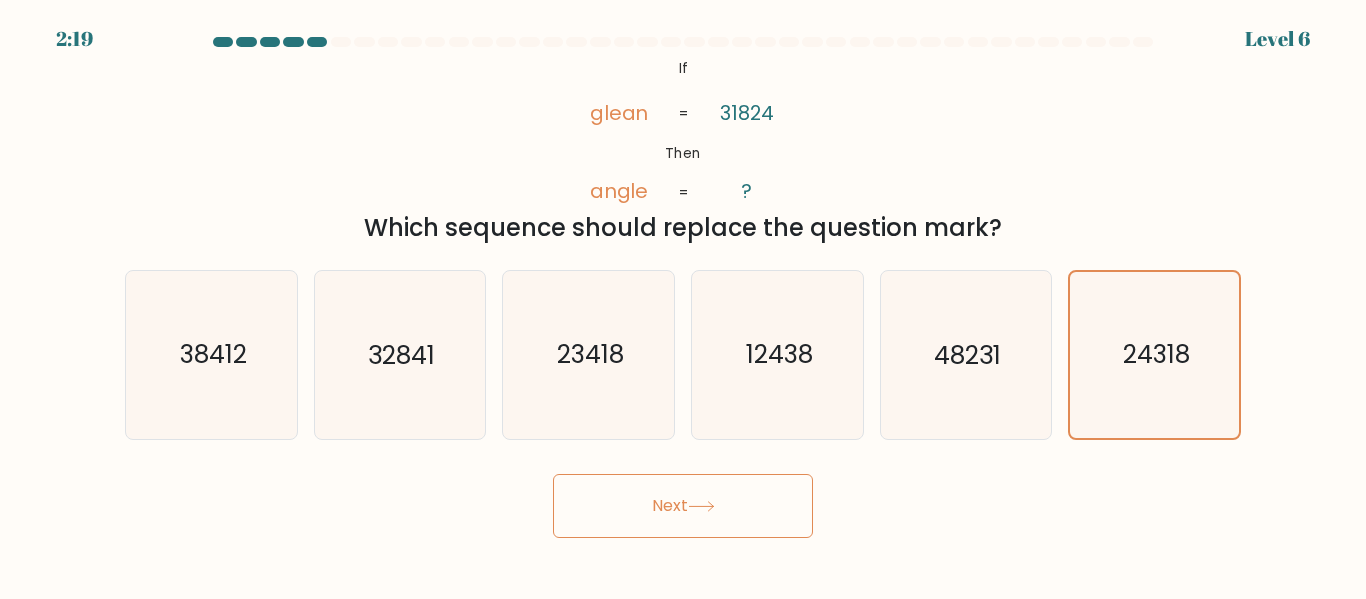 click on "Next" at bounding box center [683, 506] 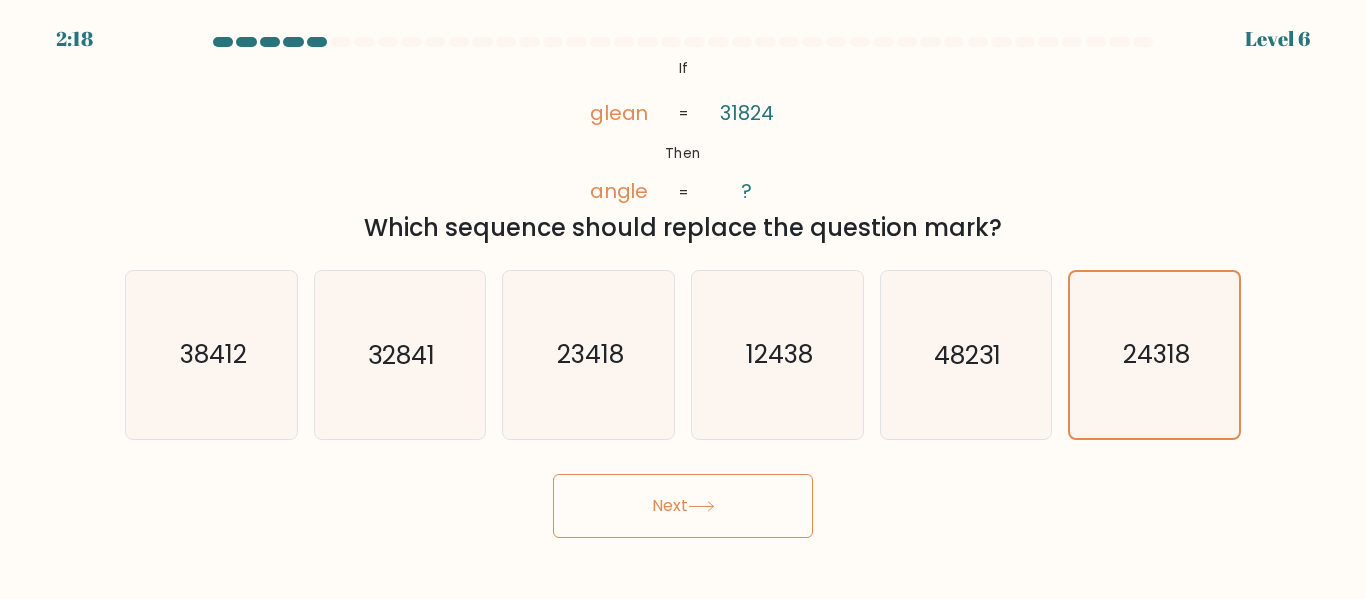 click at bounding box center (701, 506) 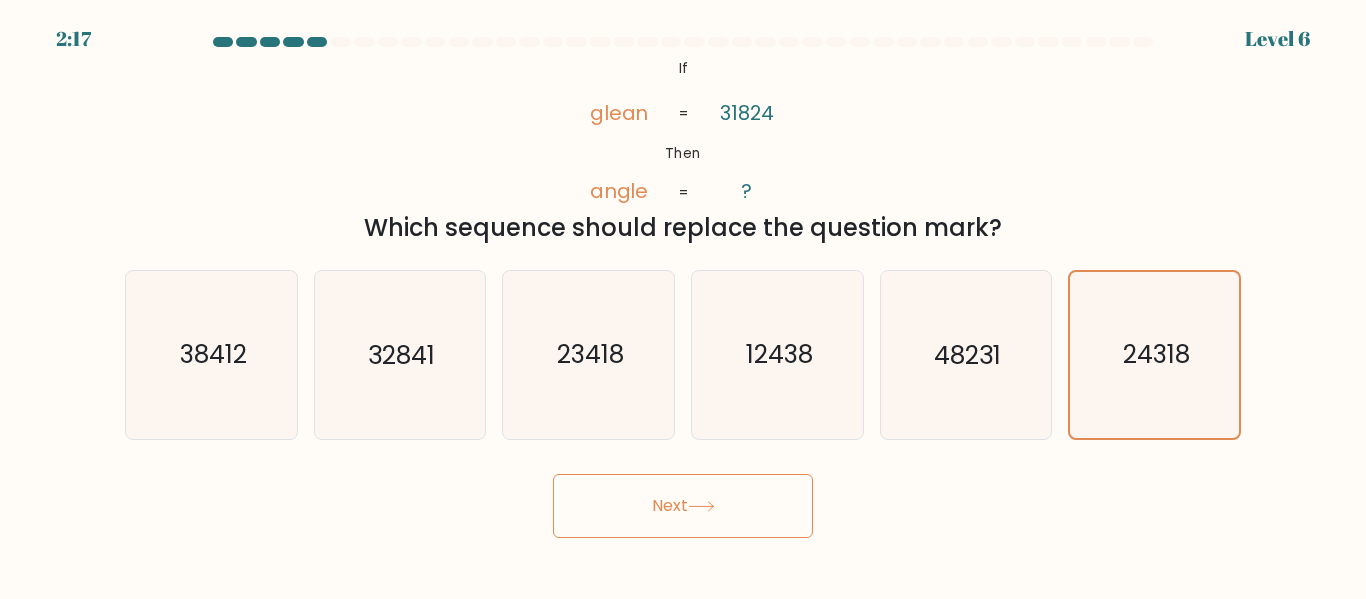 click on "Next" at bounding box center (683, 506) 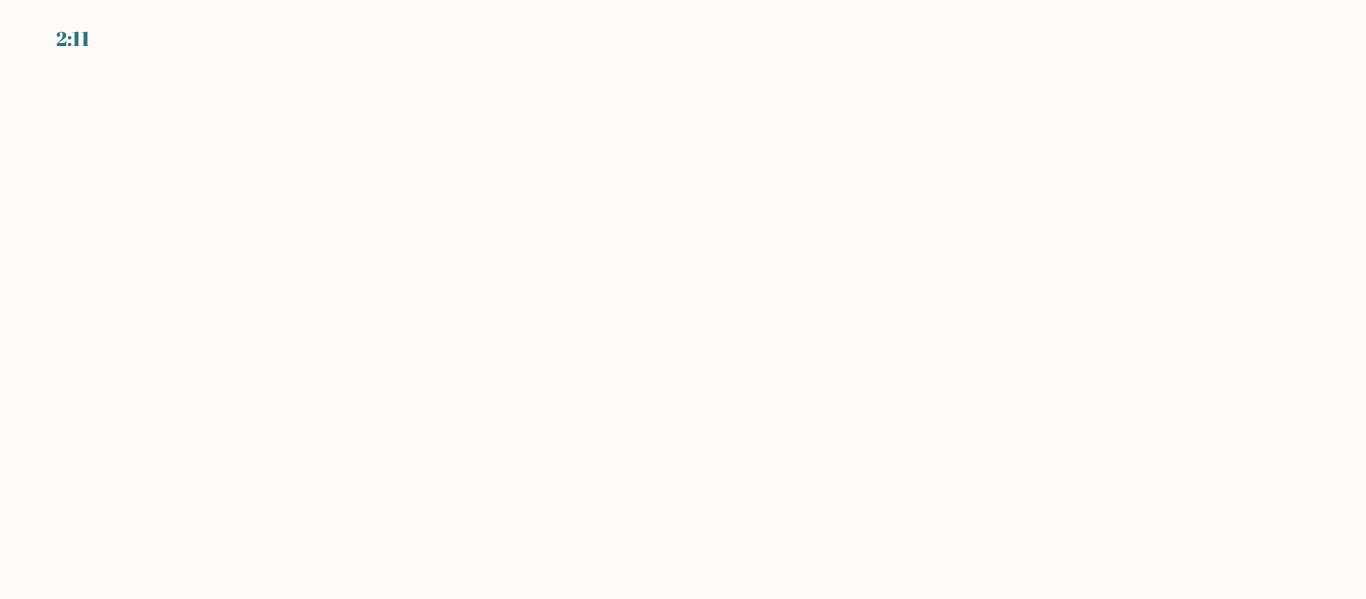scroll, scrollTop: 0, scrollLeft: 0, axis: both 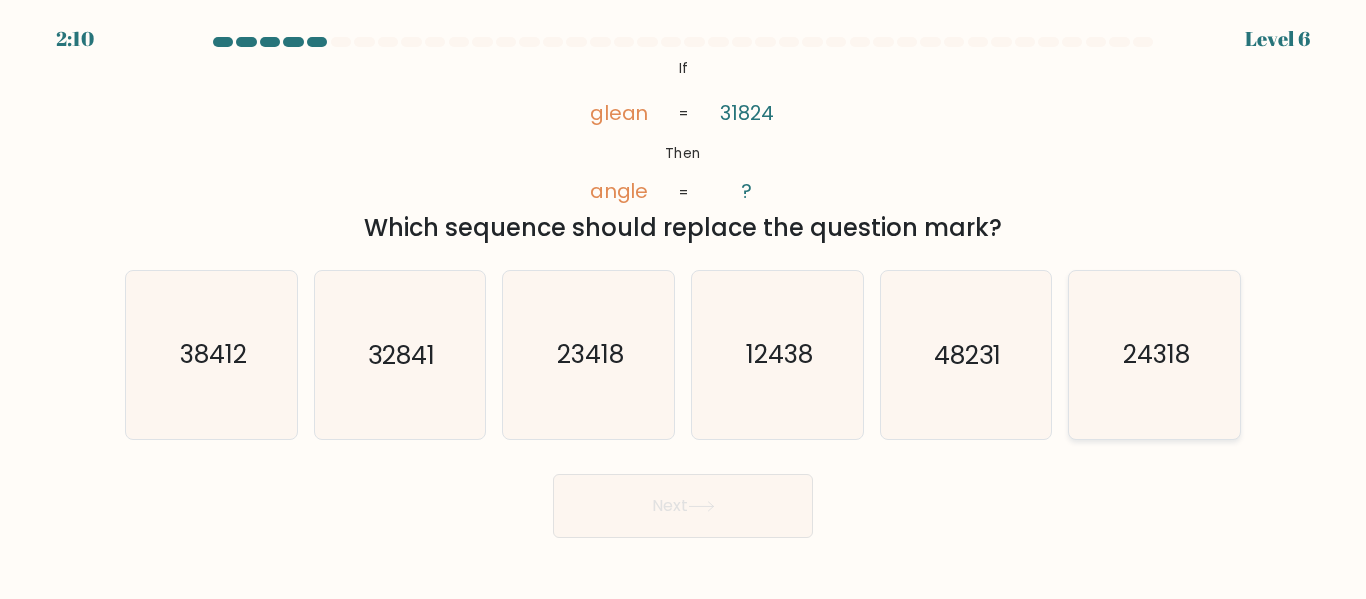 click on "24318" at bounding box center [1156, 355] 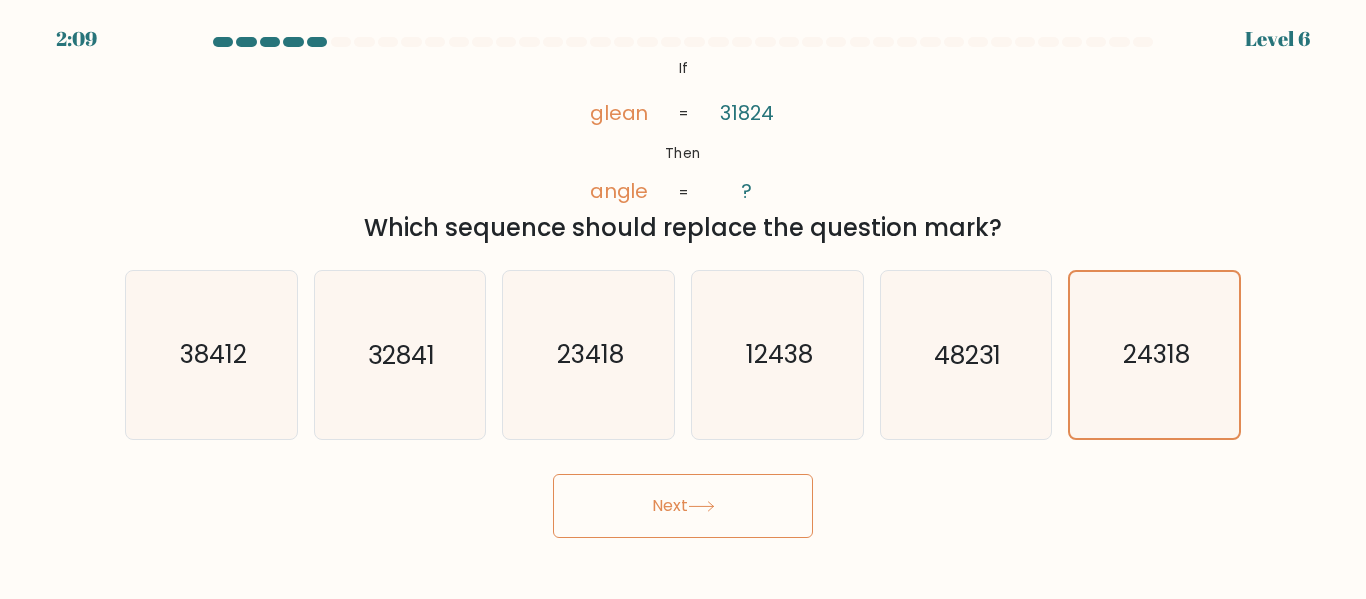 click at bounding box center (701, 506) 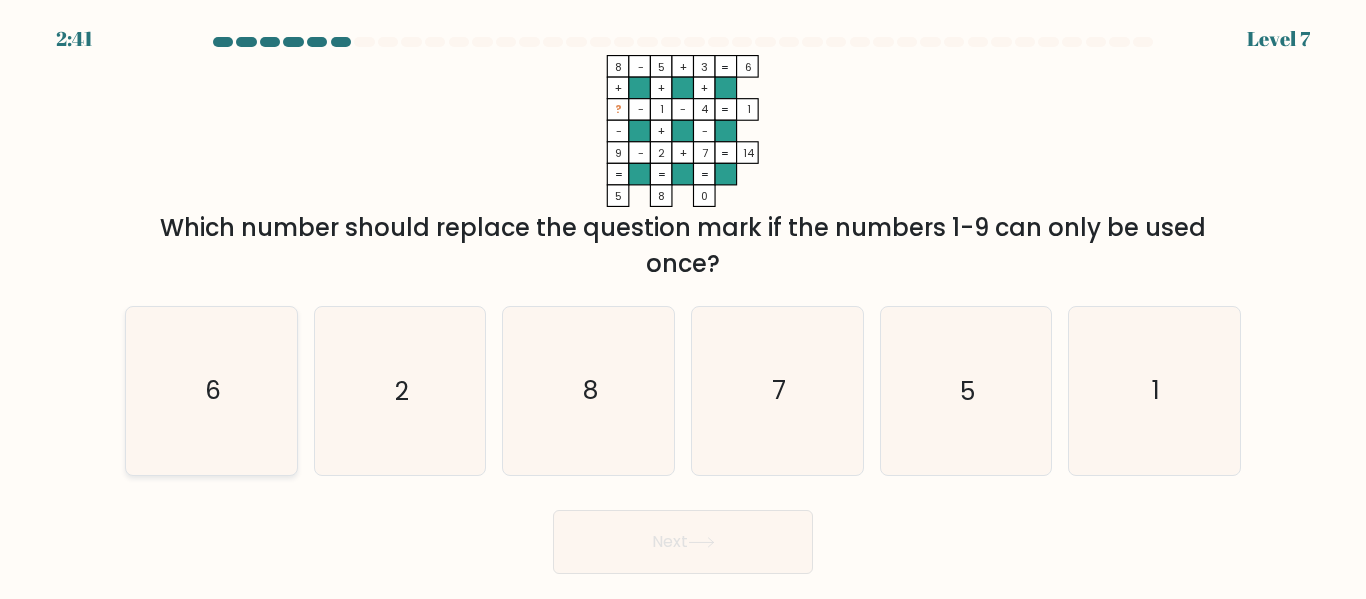 click on "6" at bounding box center (211, 390) 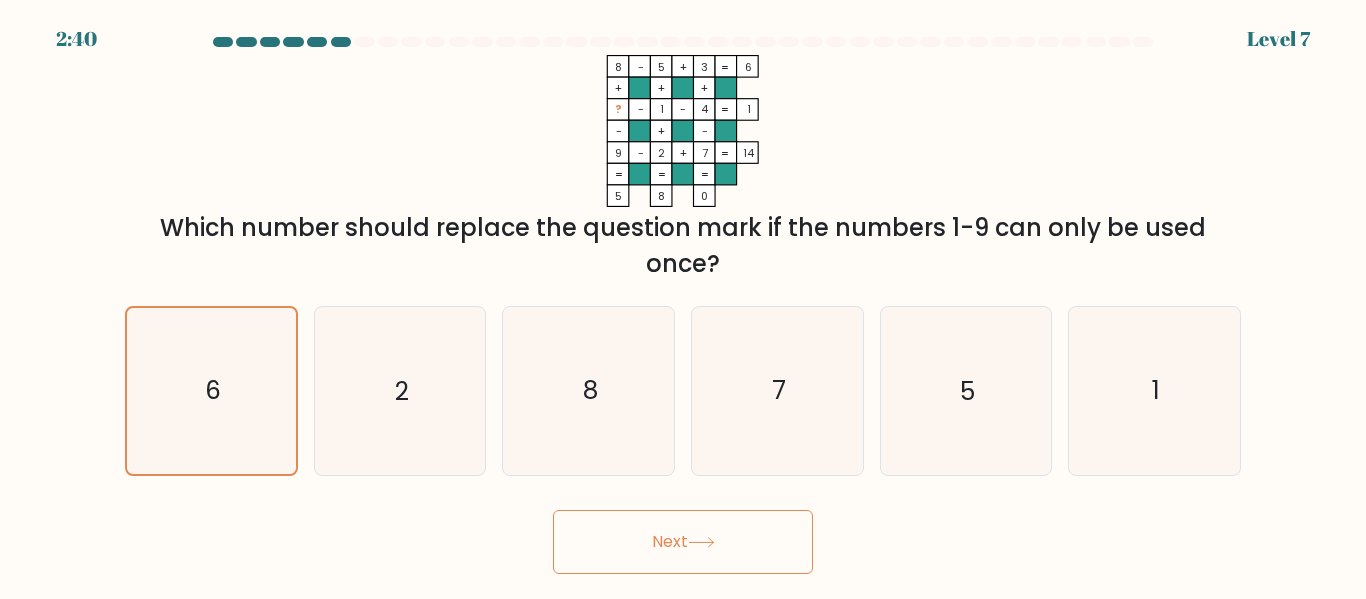 click on "Next" at bounding box center (683, 542) 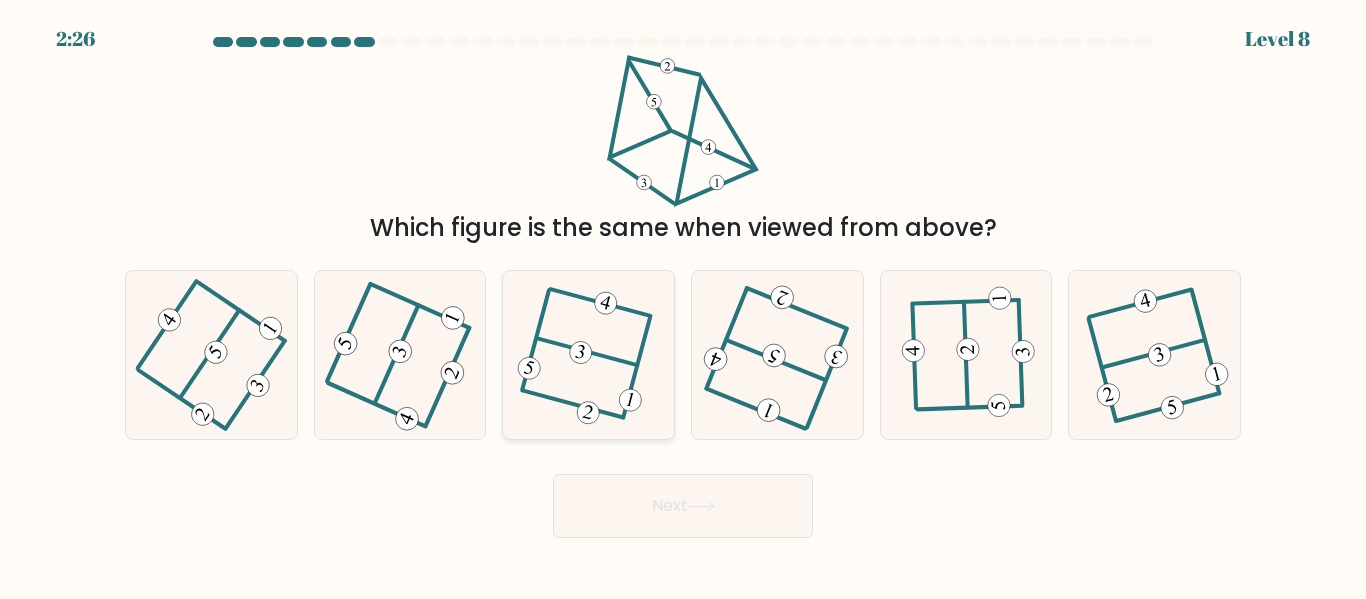 click at bounding box center [588, 355] 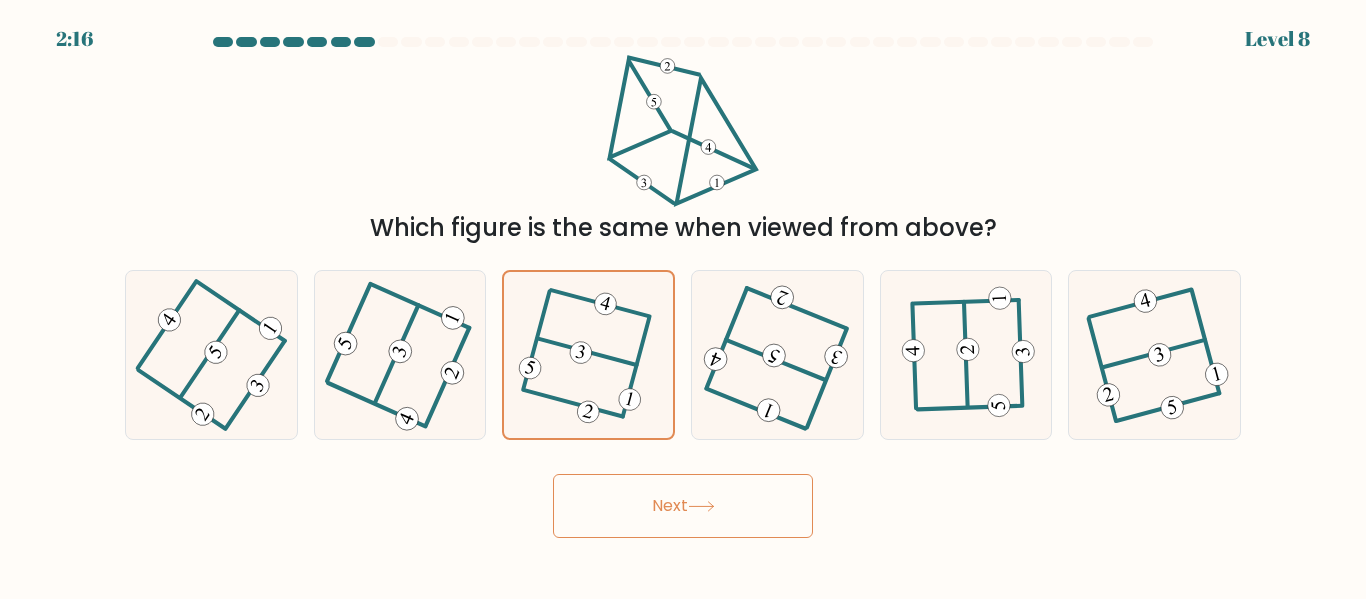 click on "Next" at bounding box center [683, 506] 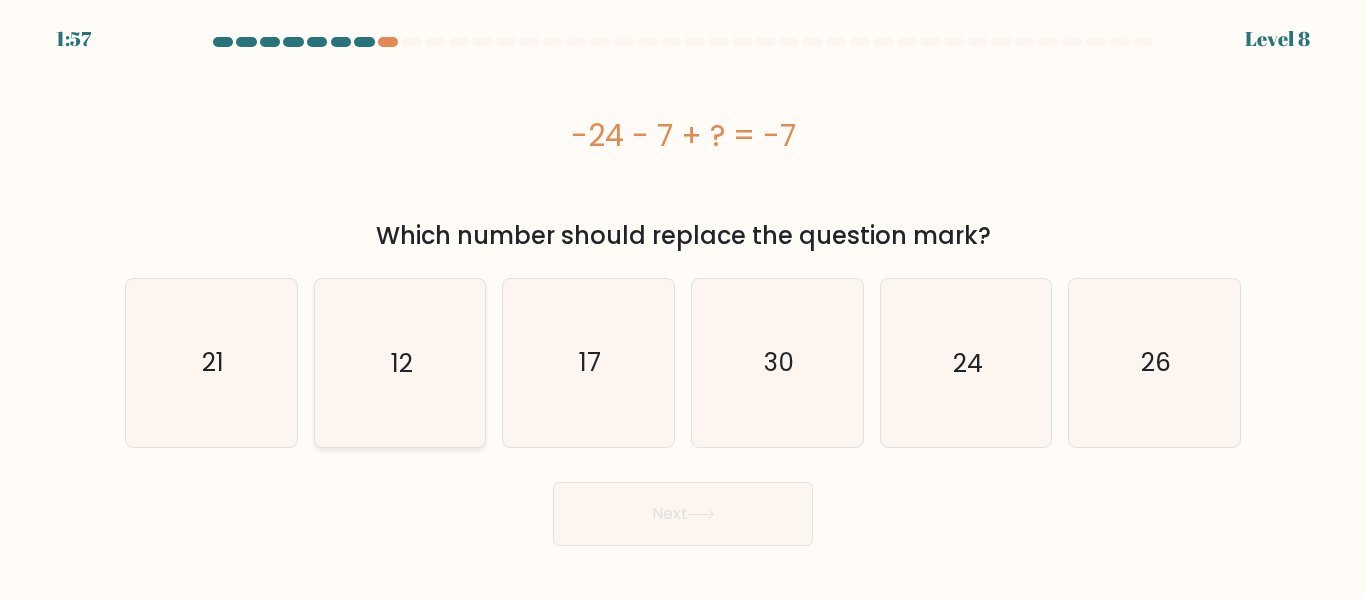 click on "12" at bounding box center (399, 362) 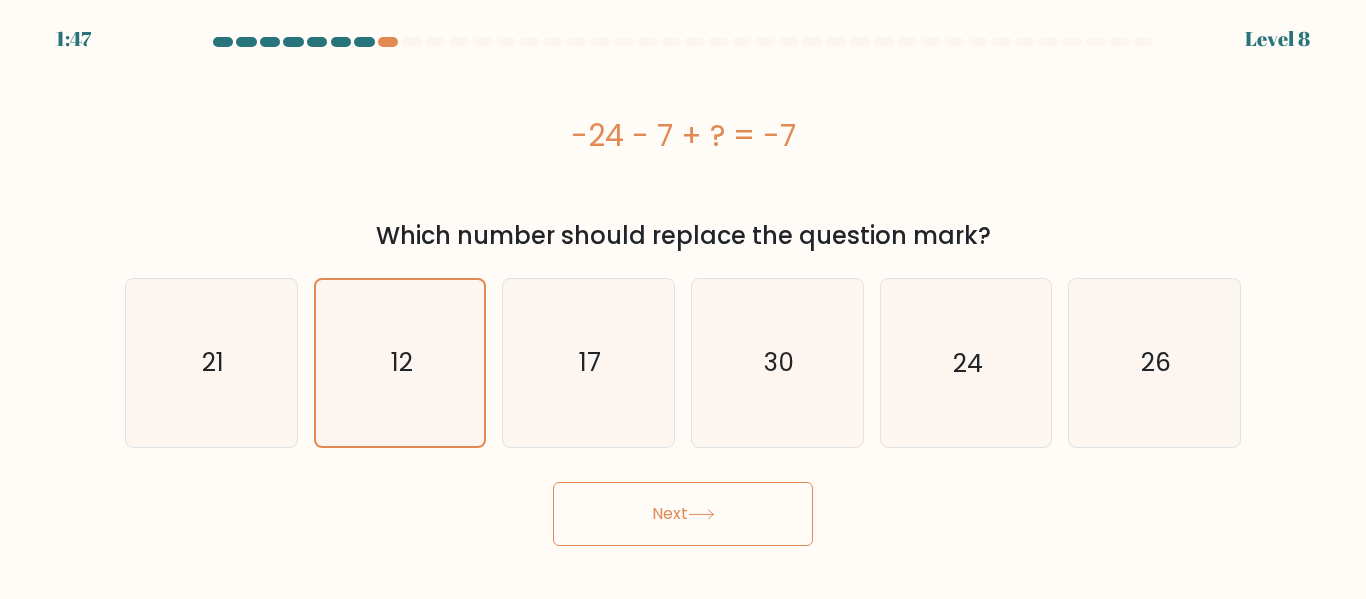 click on "Next" at bounding box center (683, 514) 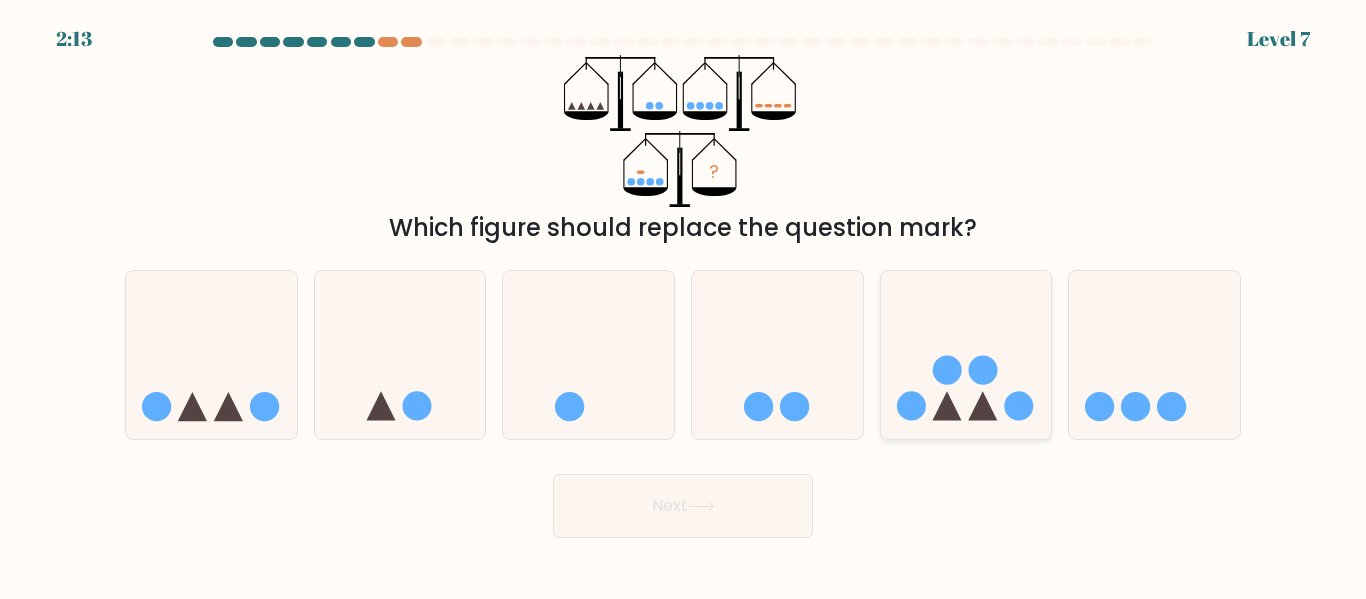 click at bounding box center (966, 354) 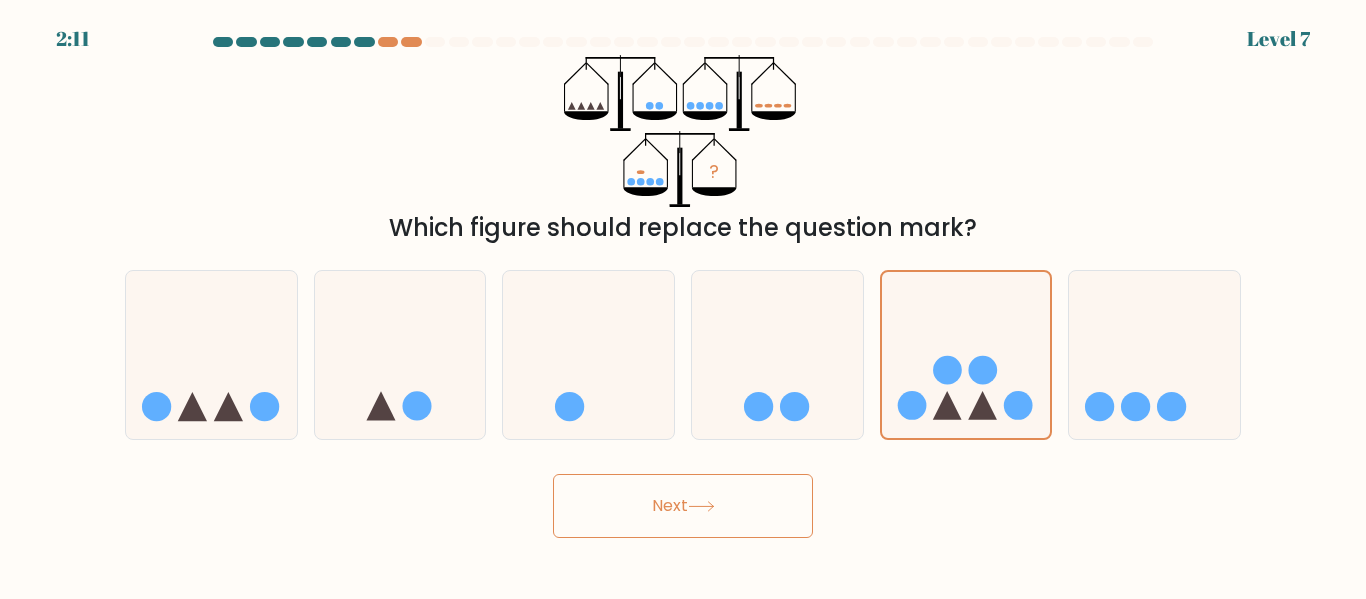 click on "Next" at bounding box center [683, 506] 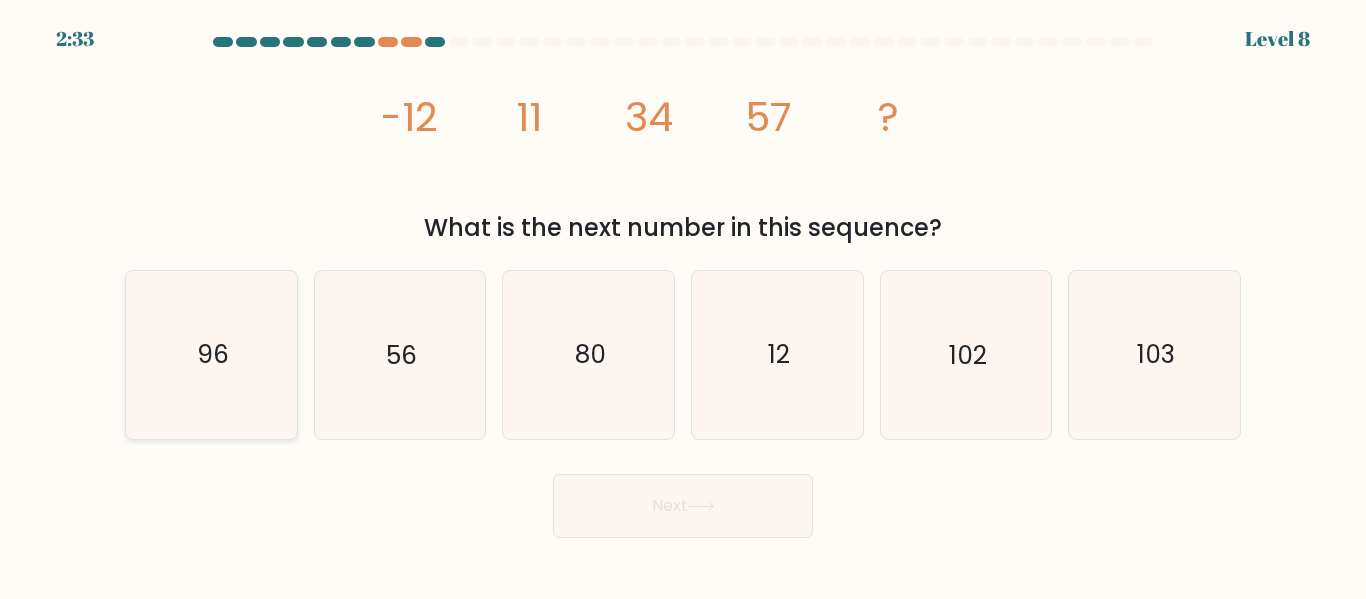 click on "96" at bounding box center (211, 354) 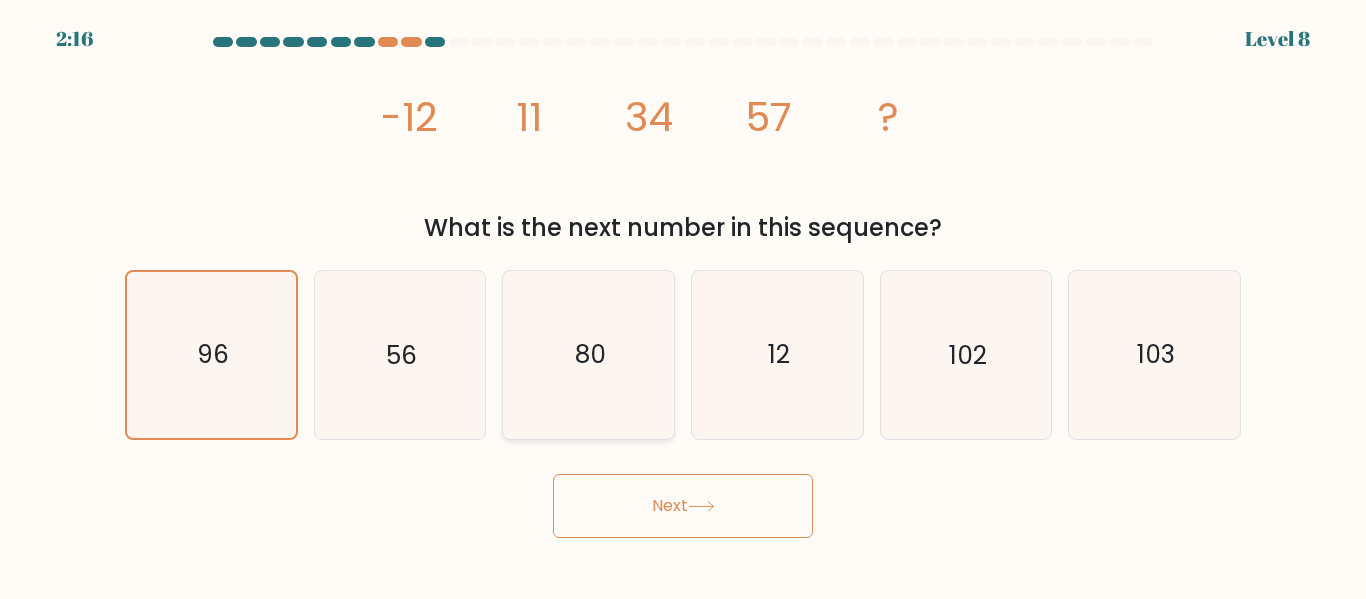 click on "80" at bounding box center (588, 354) 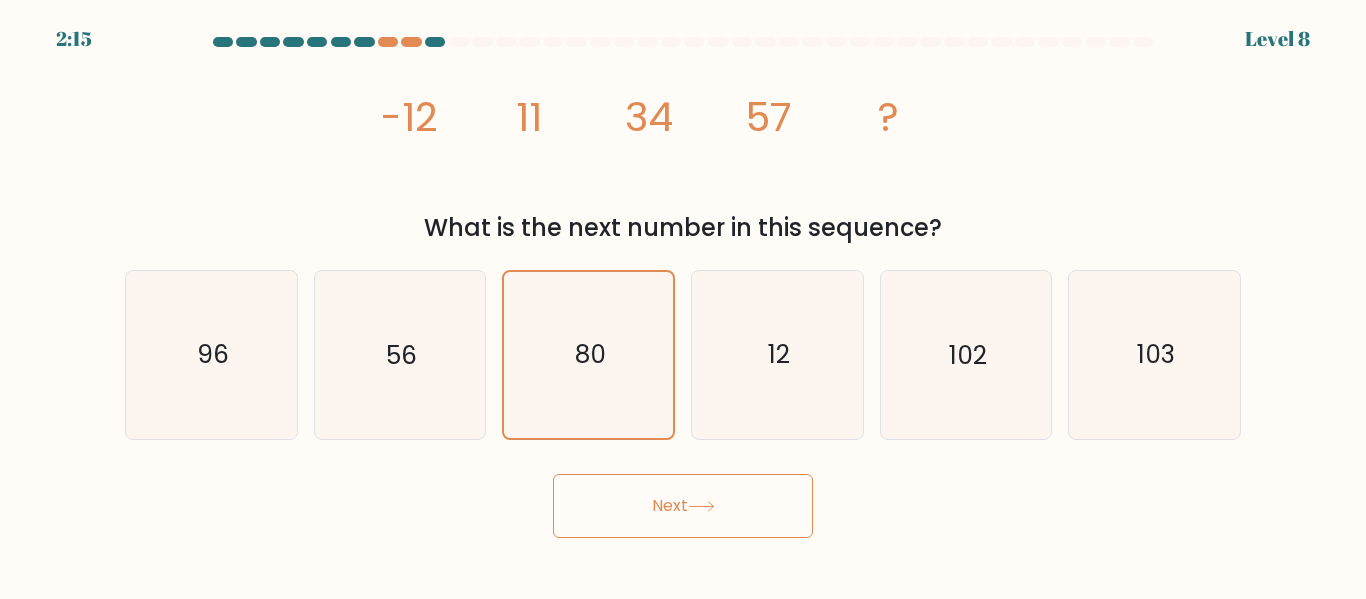 click on "Next" at bounding box center [683, 506] 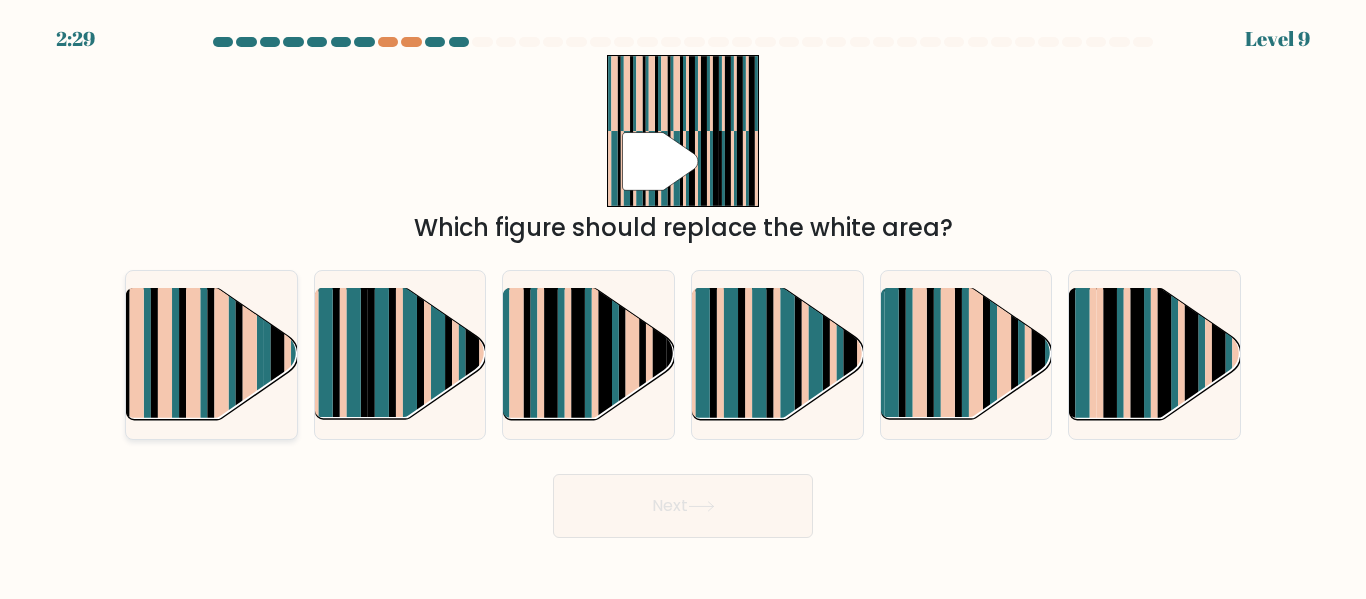 click at bounding box center [210, 341] 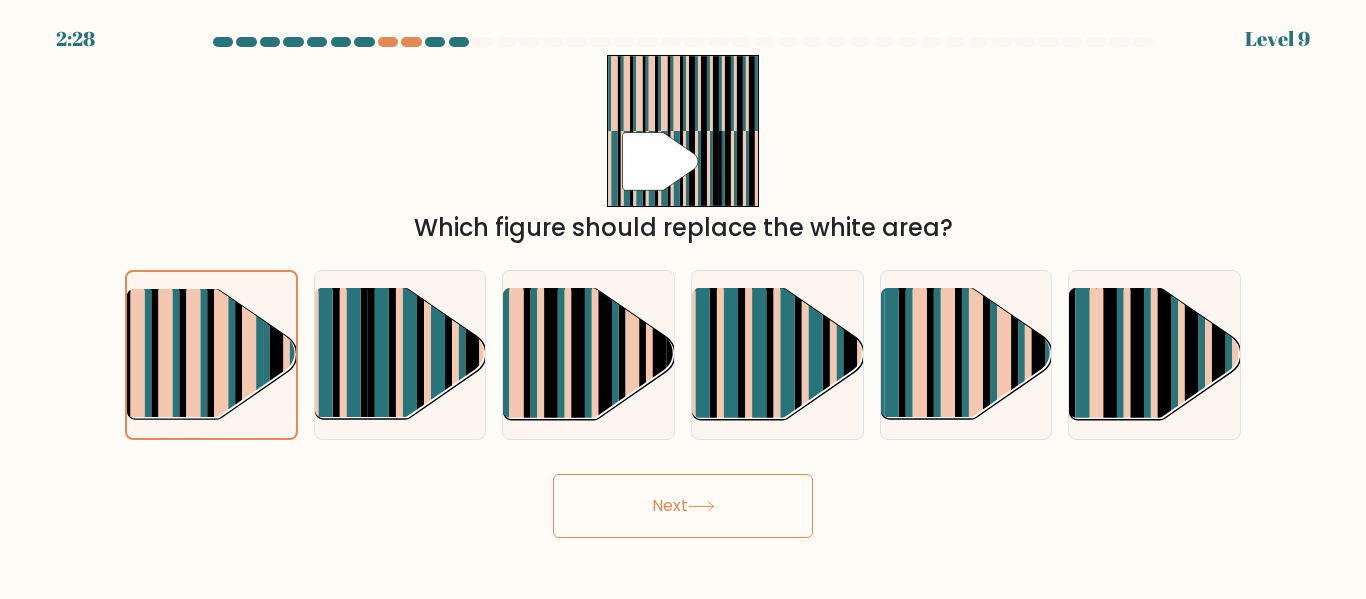 click on "Next" at bounding box center (683, 506) 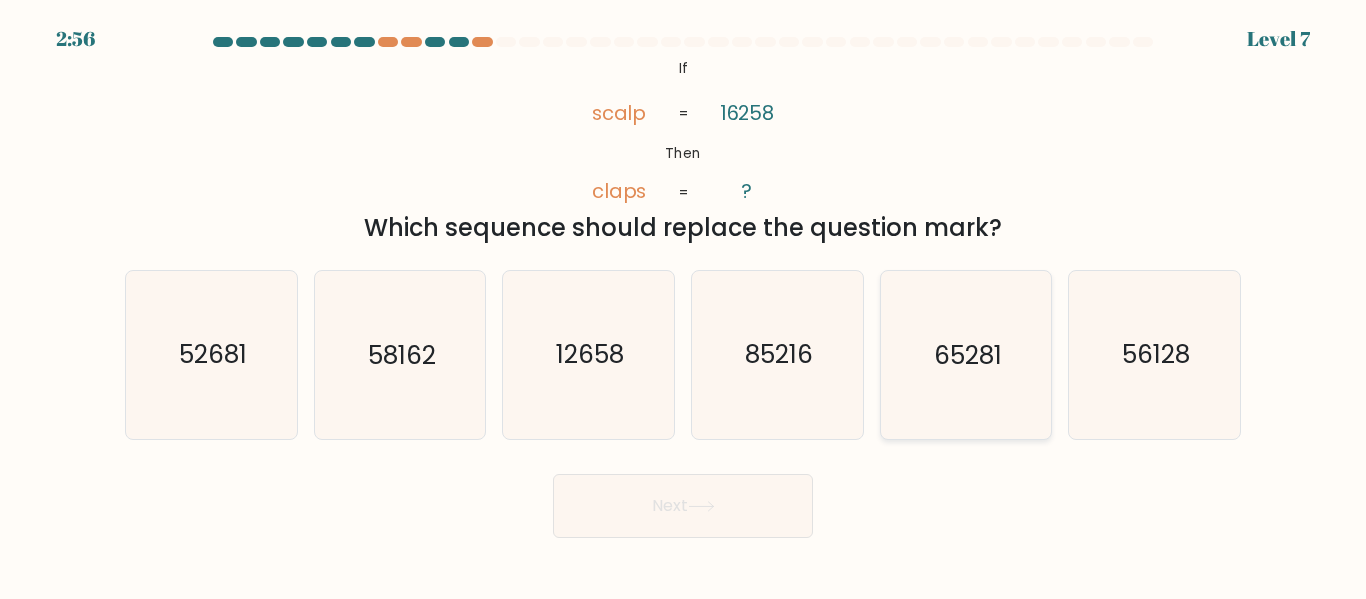 click on "65281" at bounding box center [965, 354] 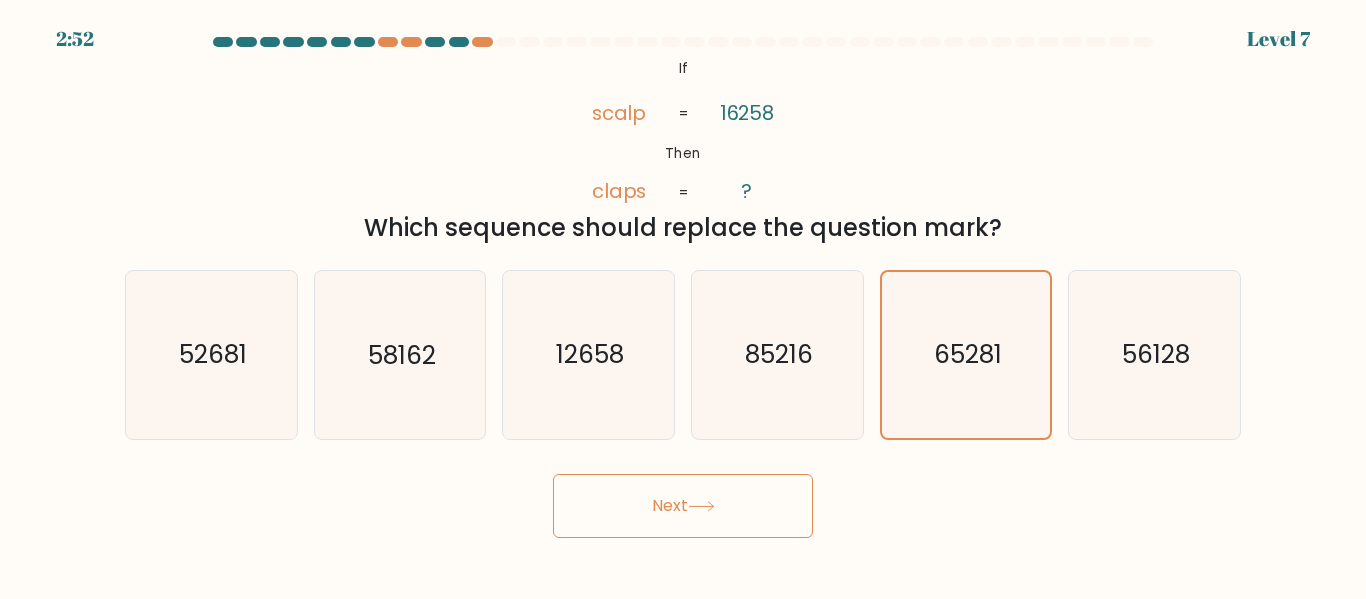 click on "Next" at bounding box center (683, 506) 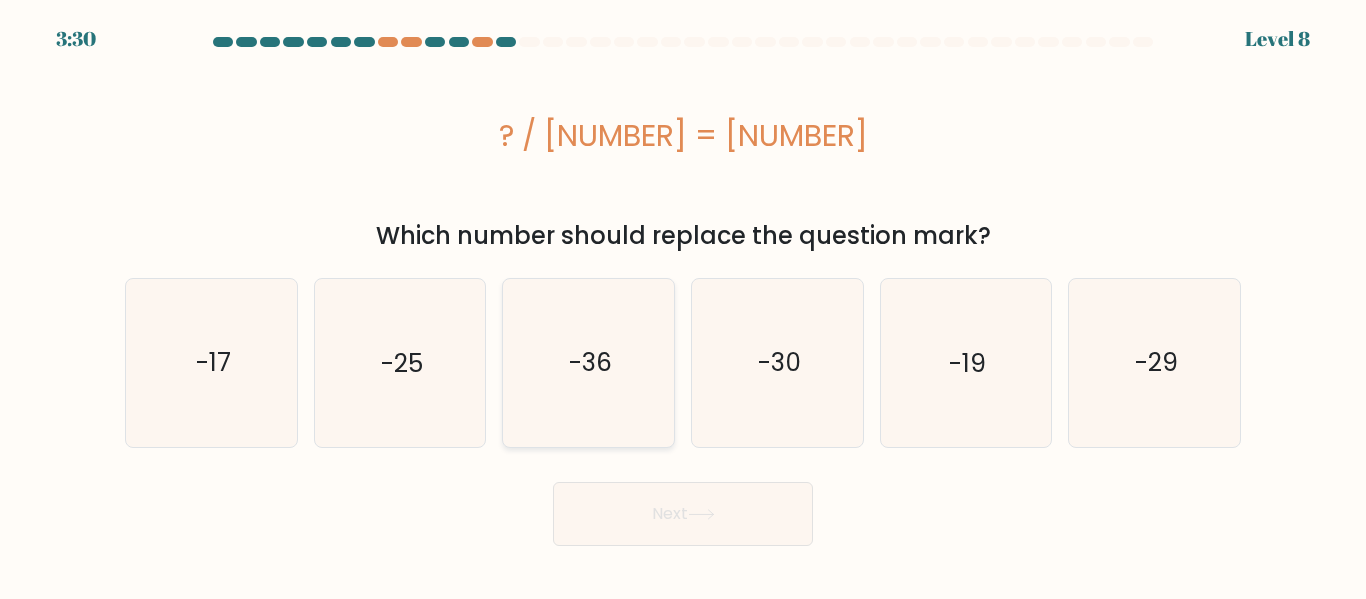 click on "-36" at bounding box center [590, 362] 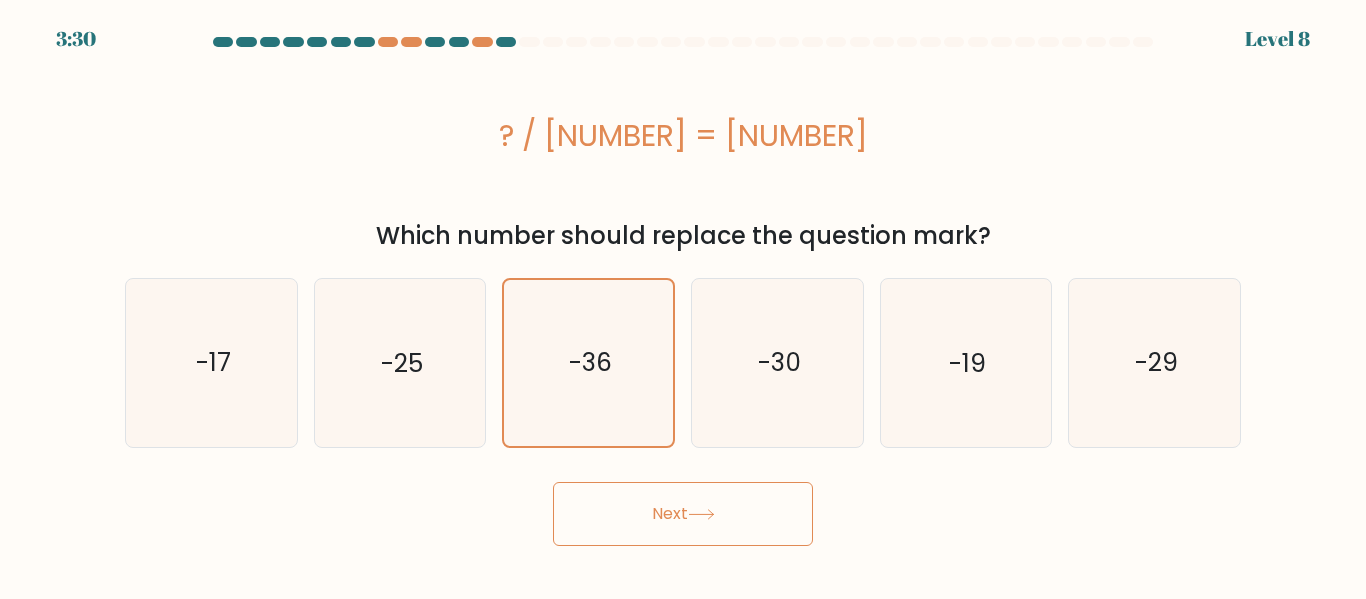 click at bounding box center [701, 514] 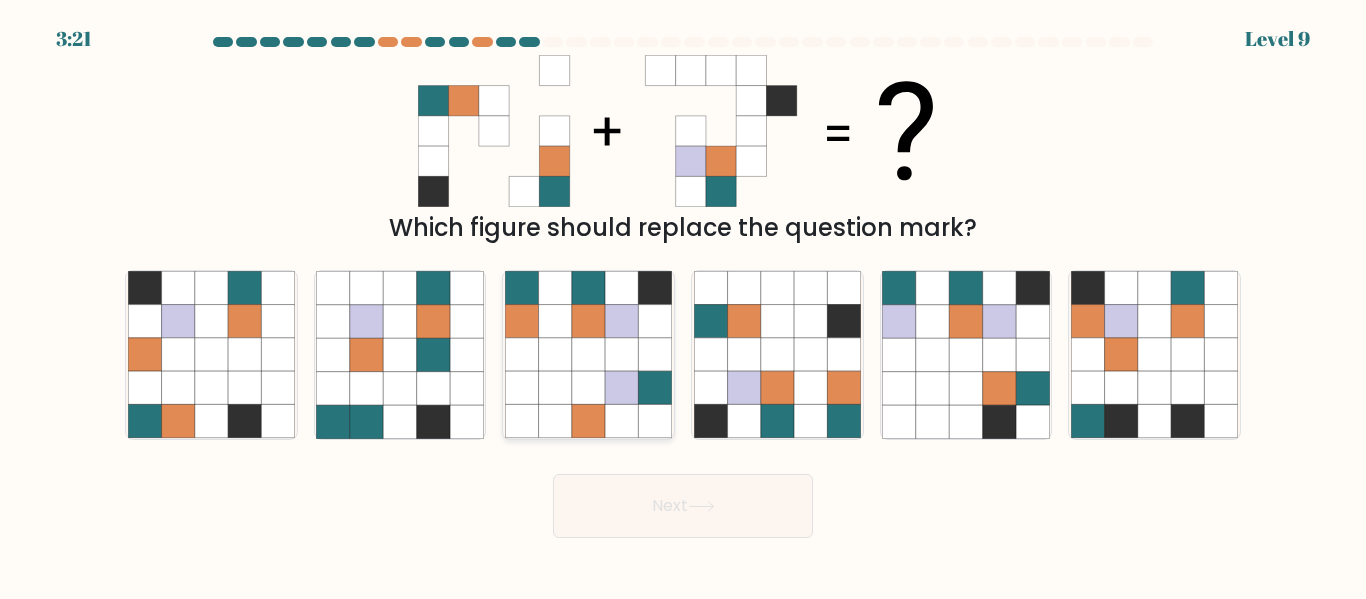 click at bounding box center (588, 354) 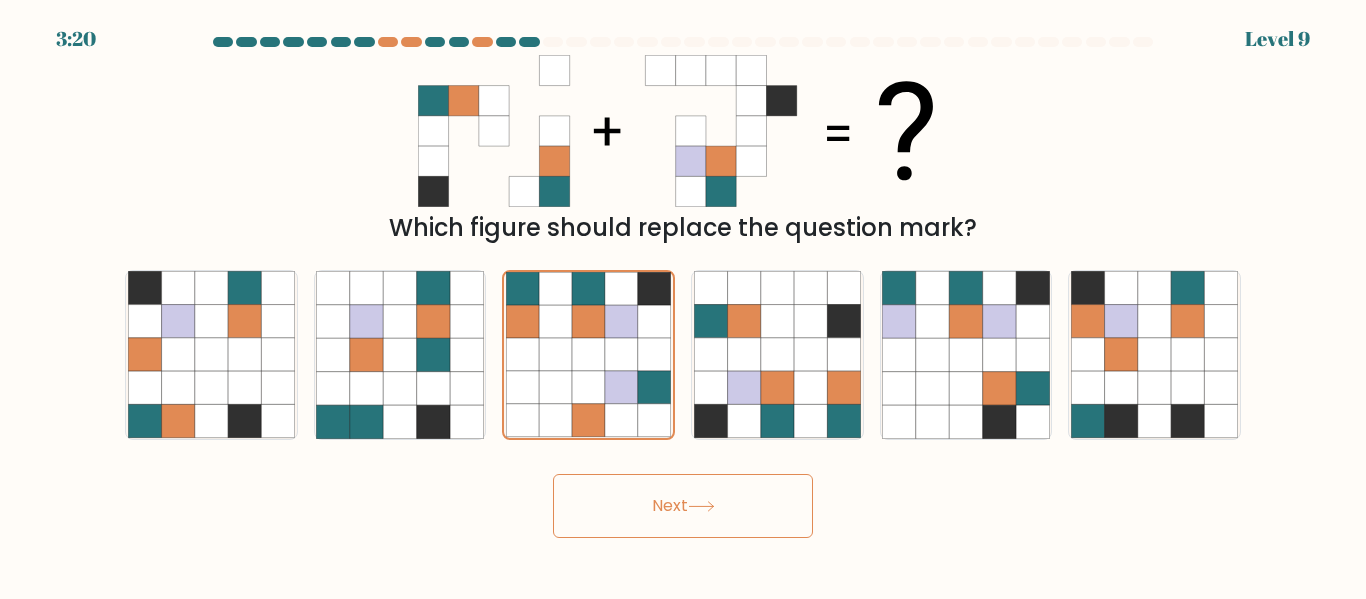 click on "Next" at bounding box center [683, 506] 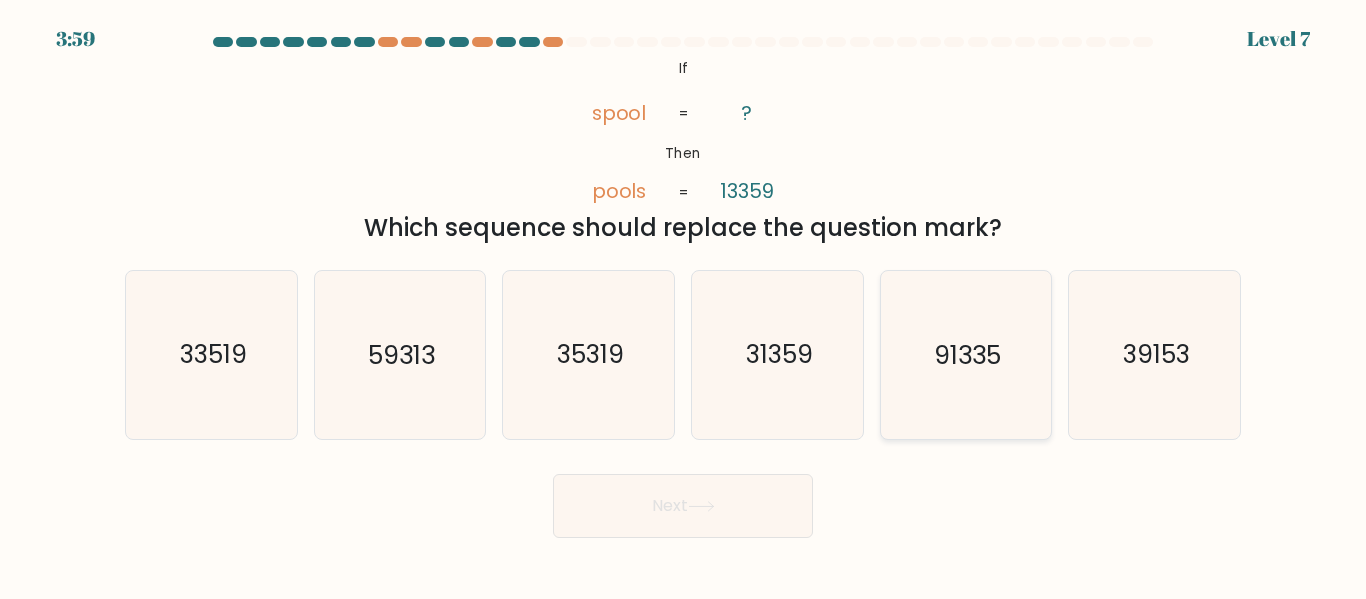 click on "91335" at bounding box center (965, 354) 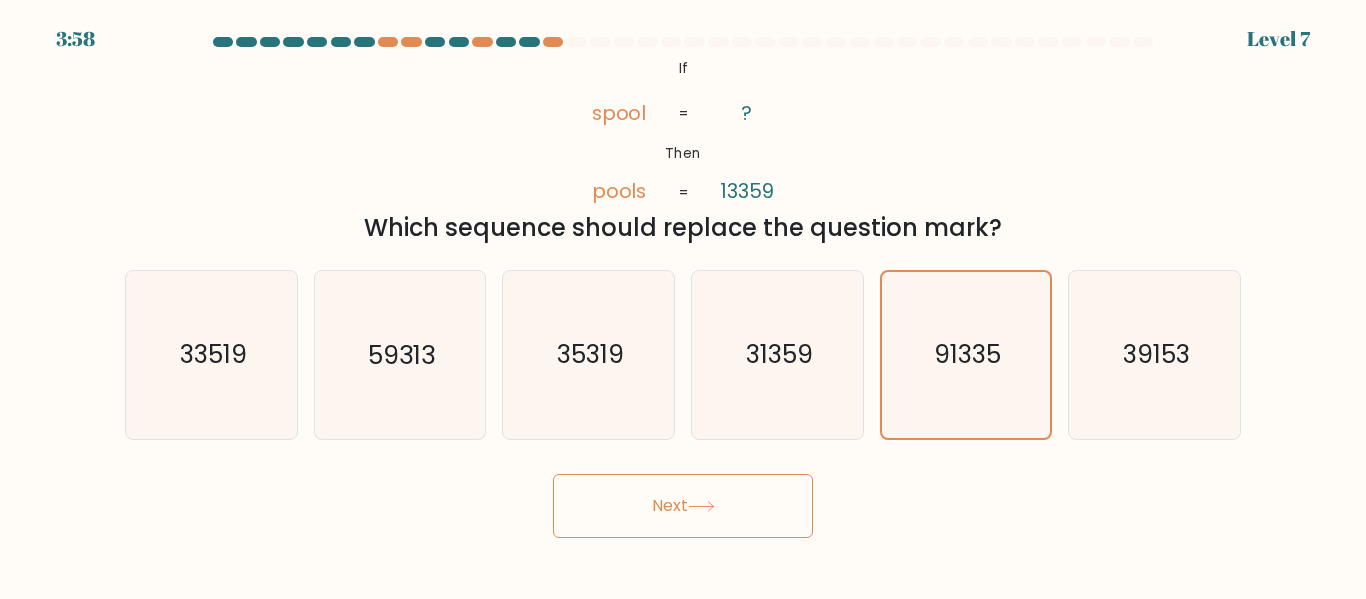 click on "Next" at bounding box center (683, 506) 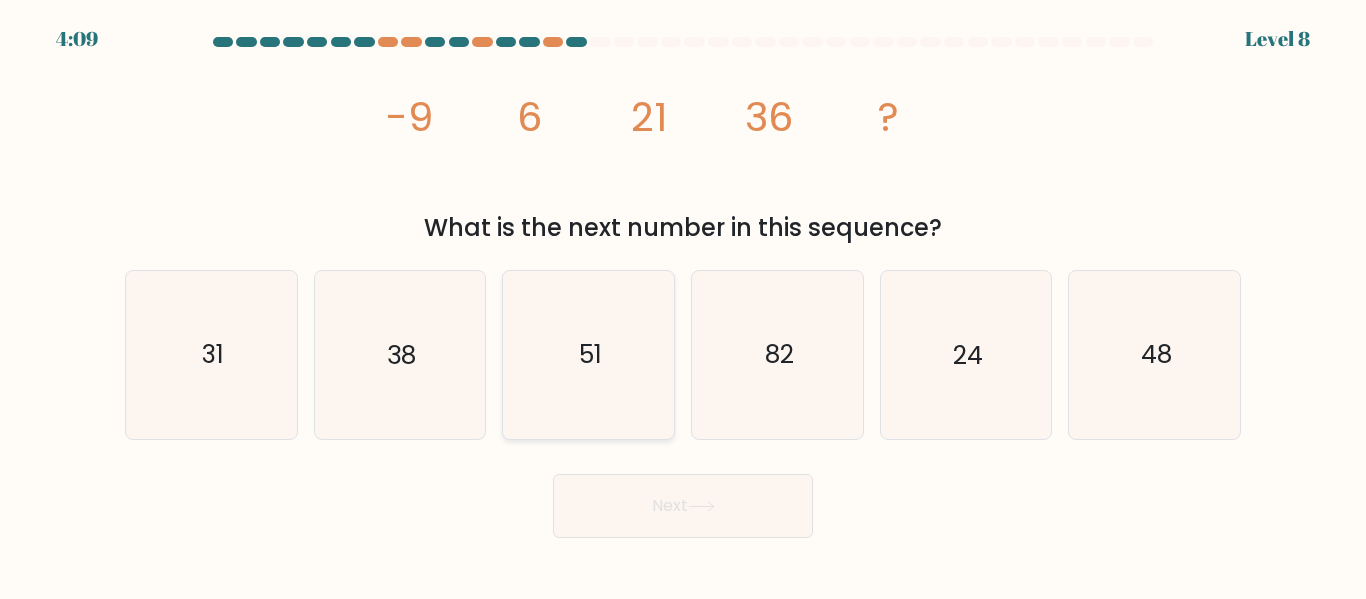 click on "51" at bounding box center (588, 354) 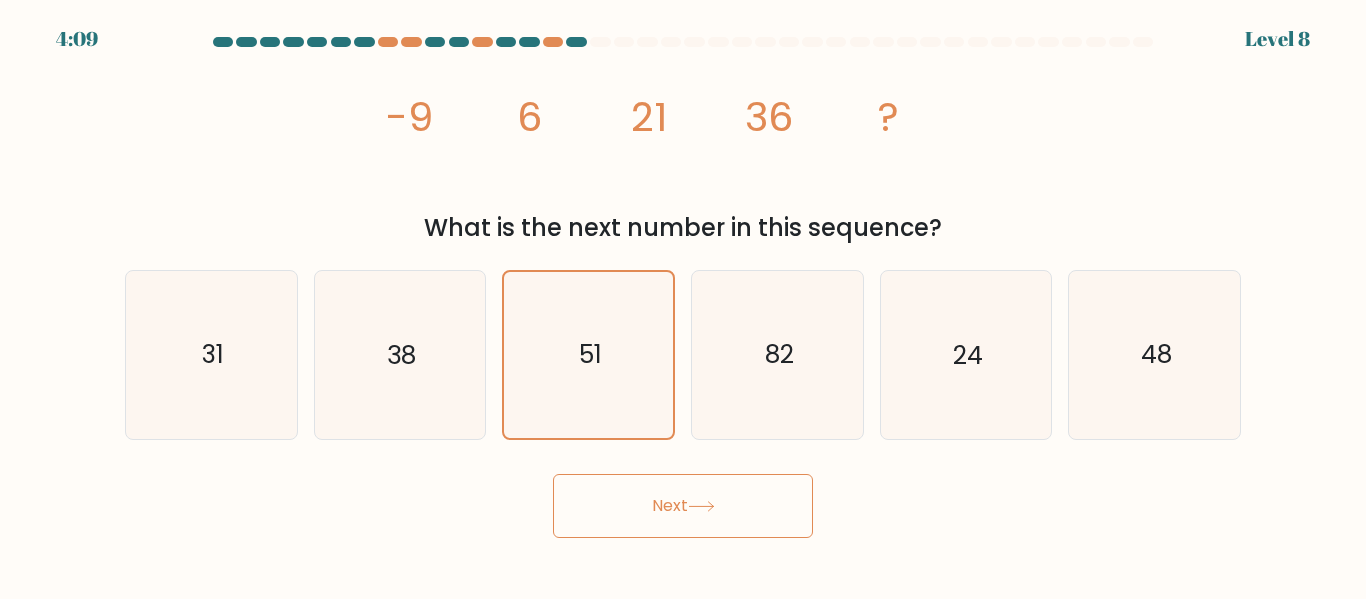 click on "Next" at bounding box center (683, 506) 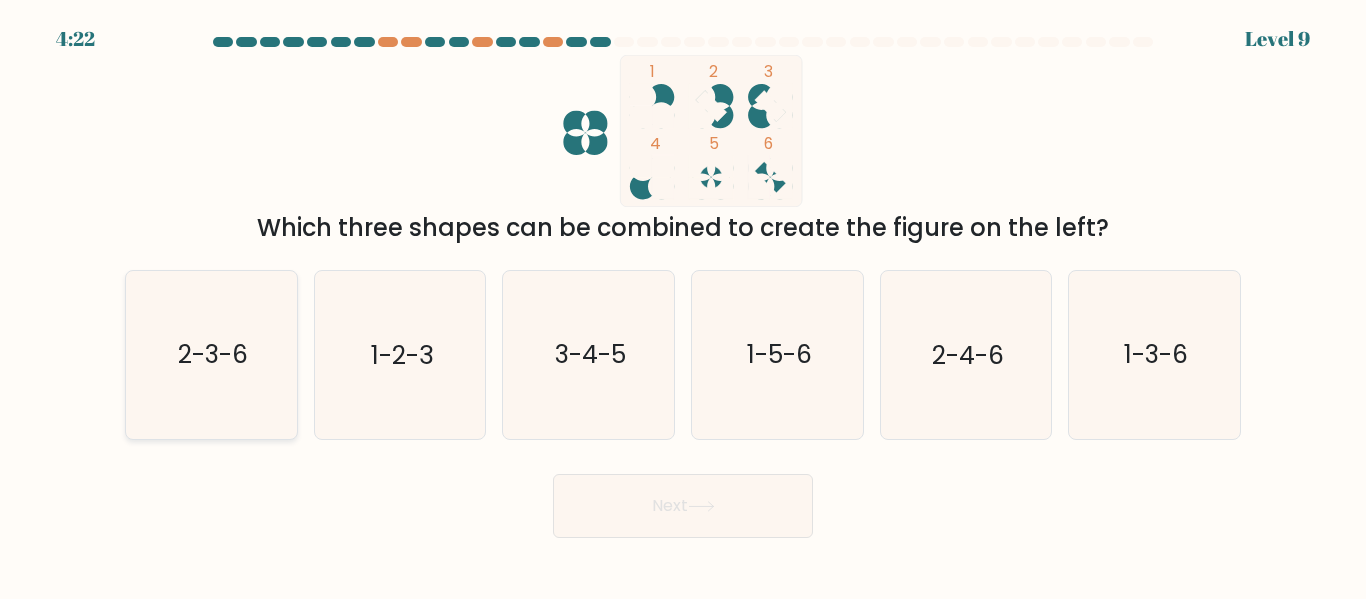 click on "2-3-6" at bounding box center (213, 355) 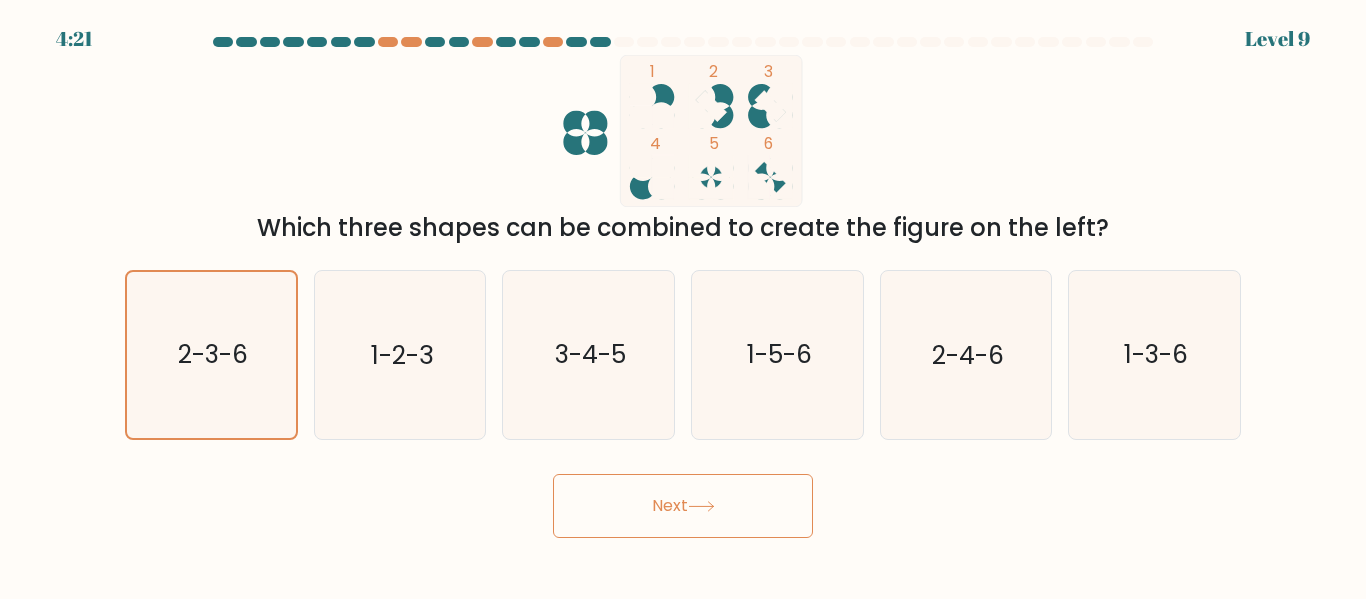 click on "Next" at bounding box center (683, 506) 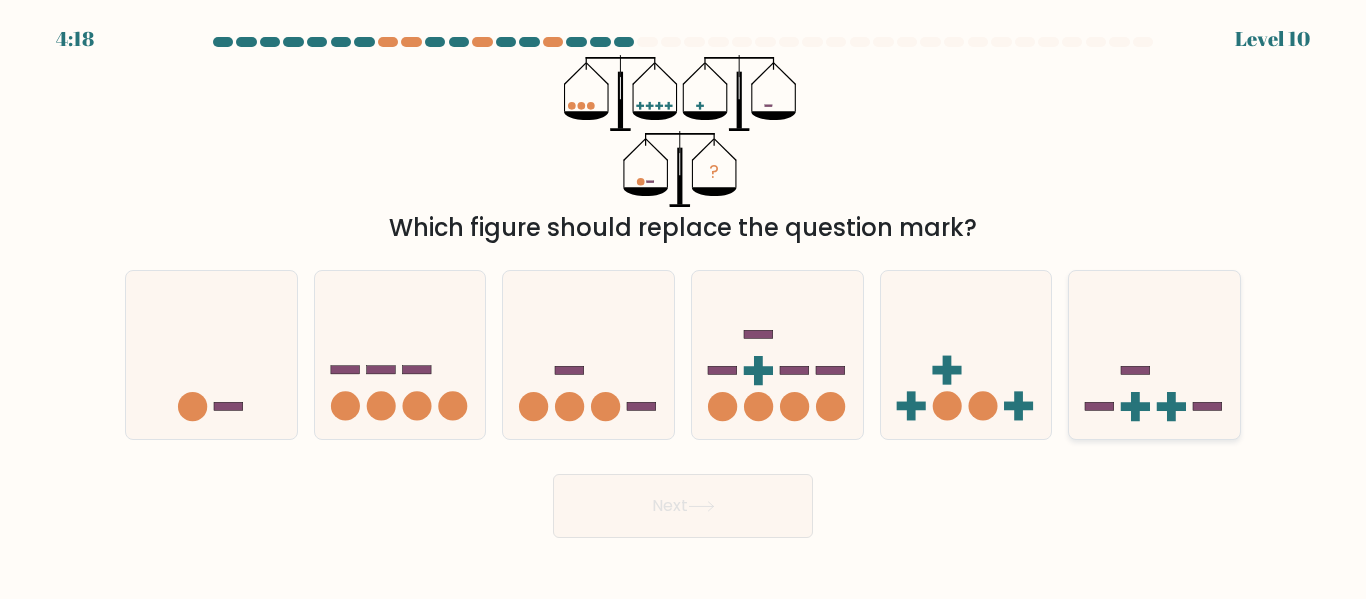 click at bounding box center [1154, 354] 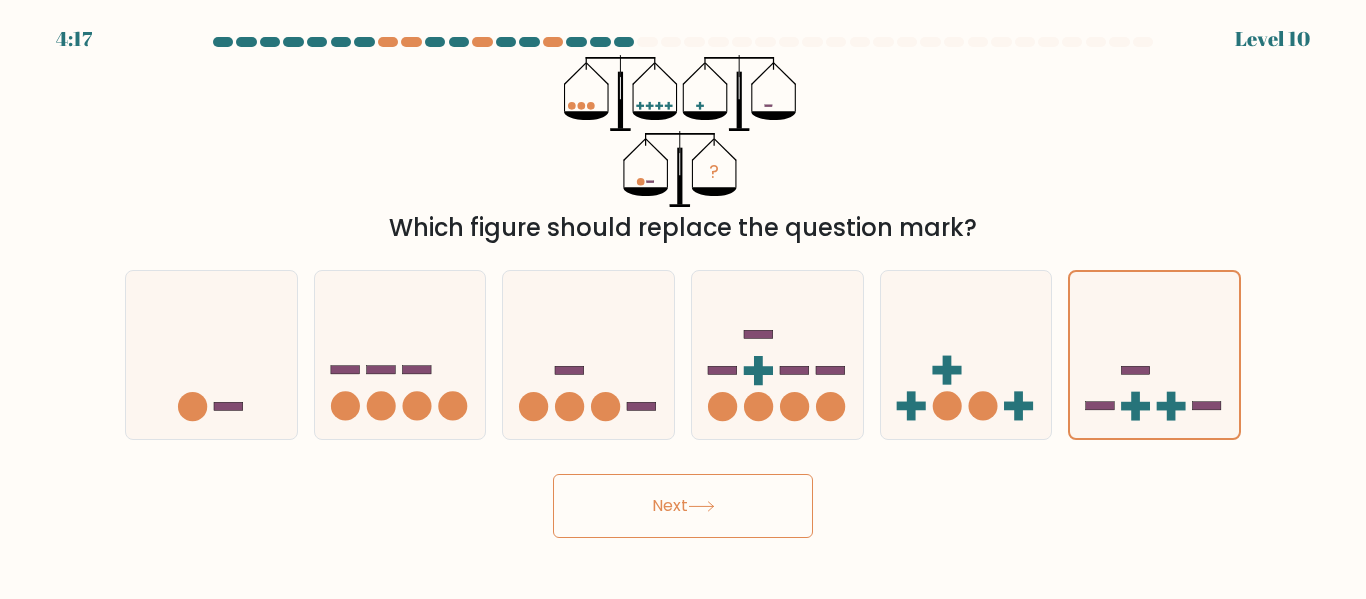 click on "Next" at bounding box center (683, 506) 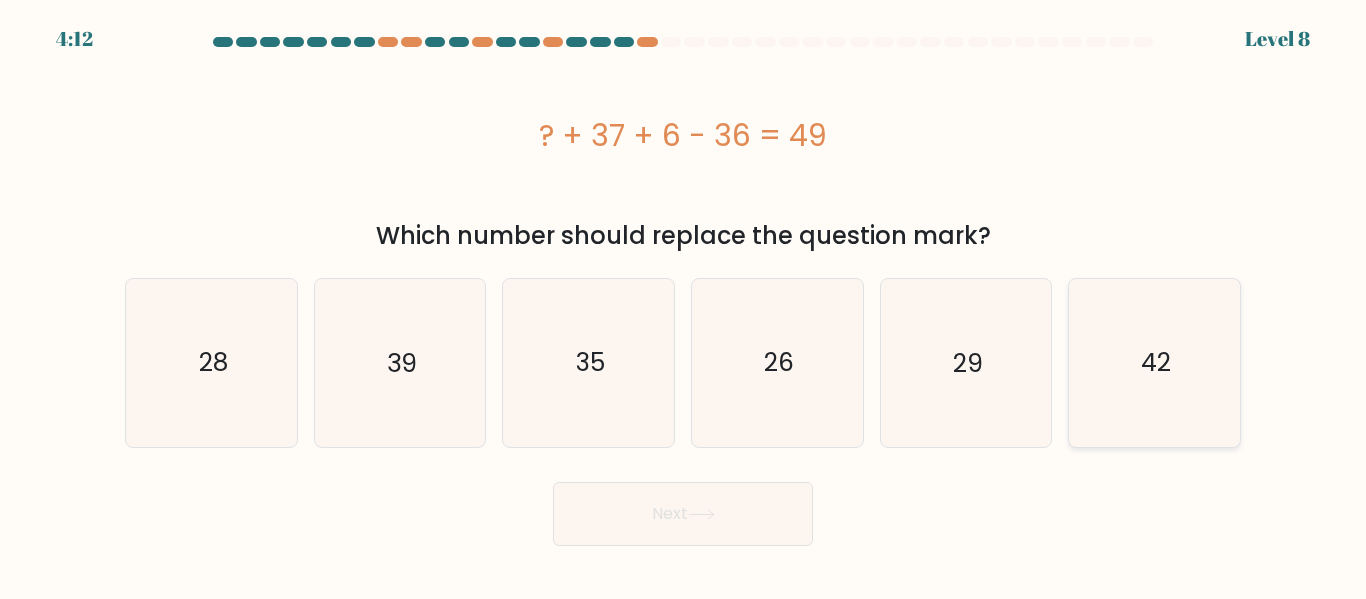 click on "03" at bounding box center [1154, 362] 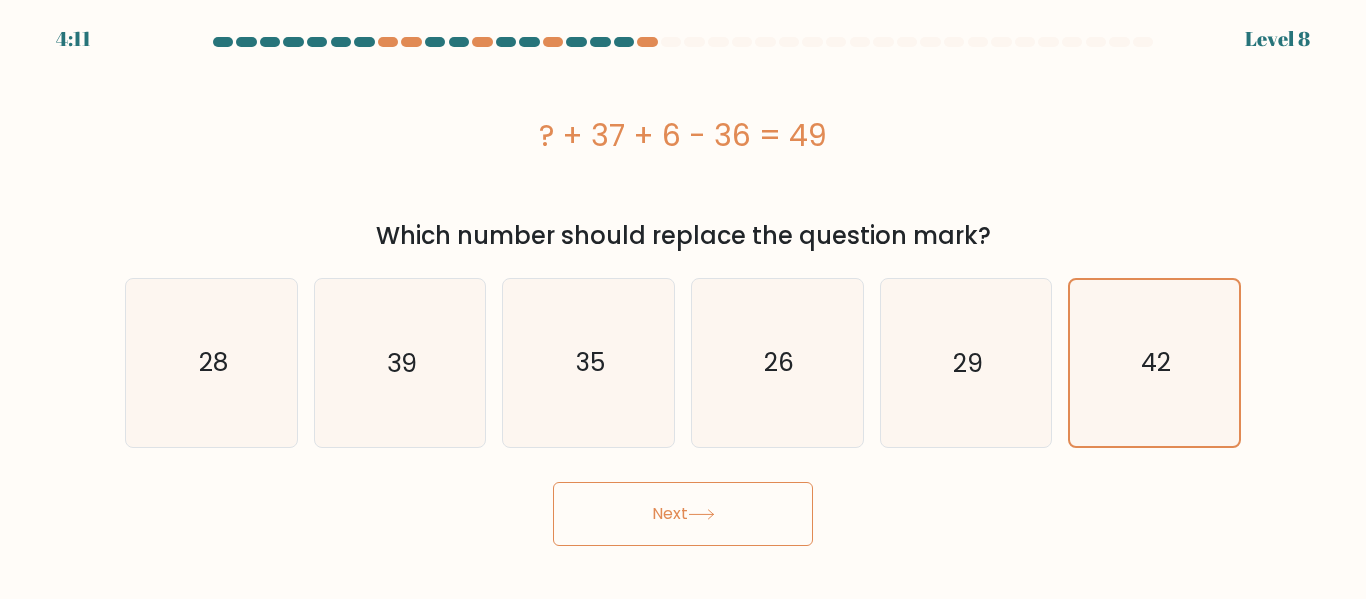 click on "Next" at bounding box center (683, 514) 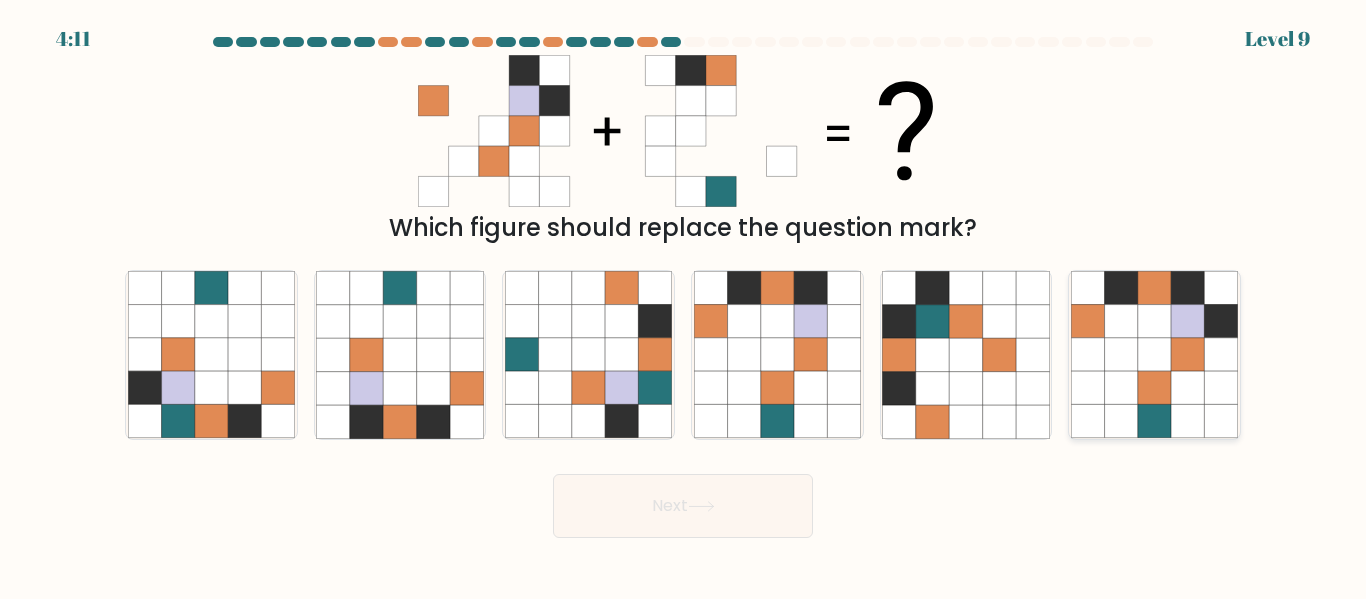 click at bounding box center (1154, 354) 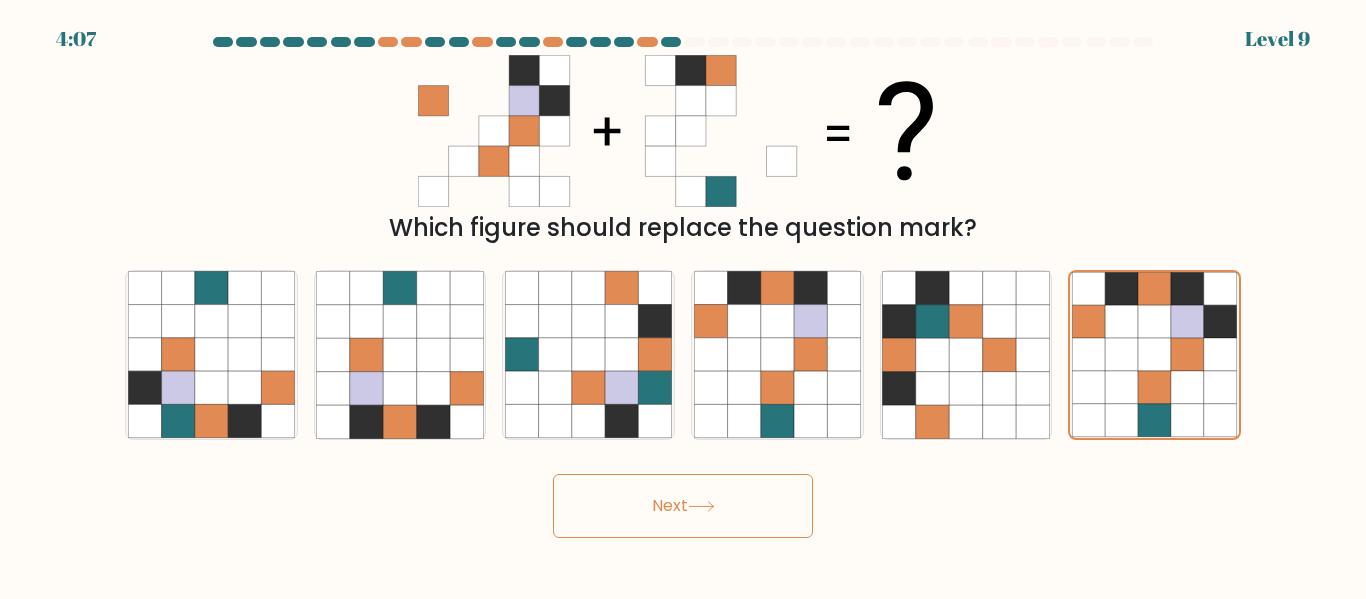 click on "Next" at bounding box center [683, 506] 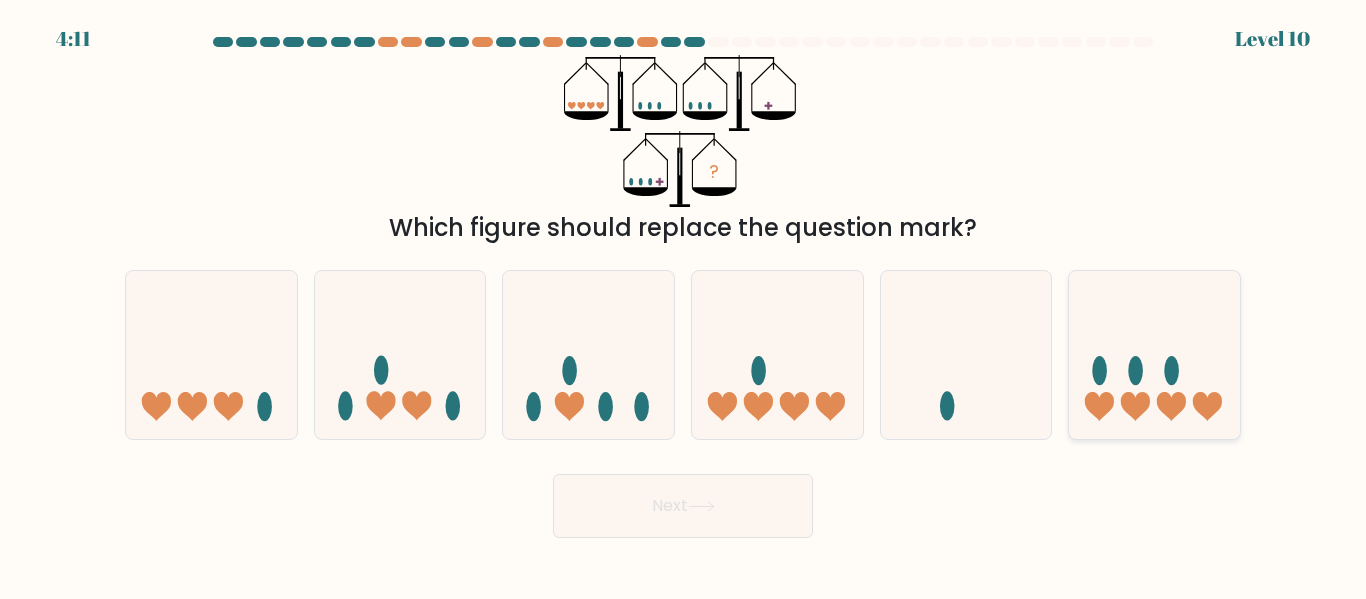 click at bounding box center (1135, 406) 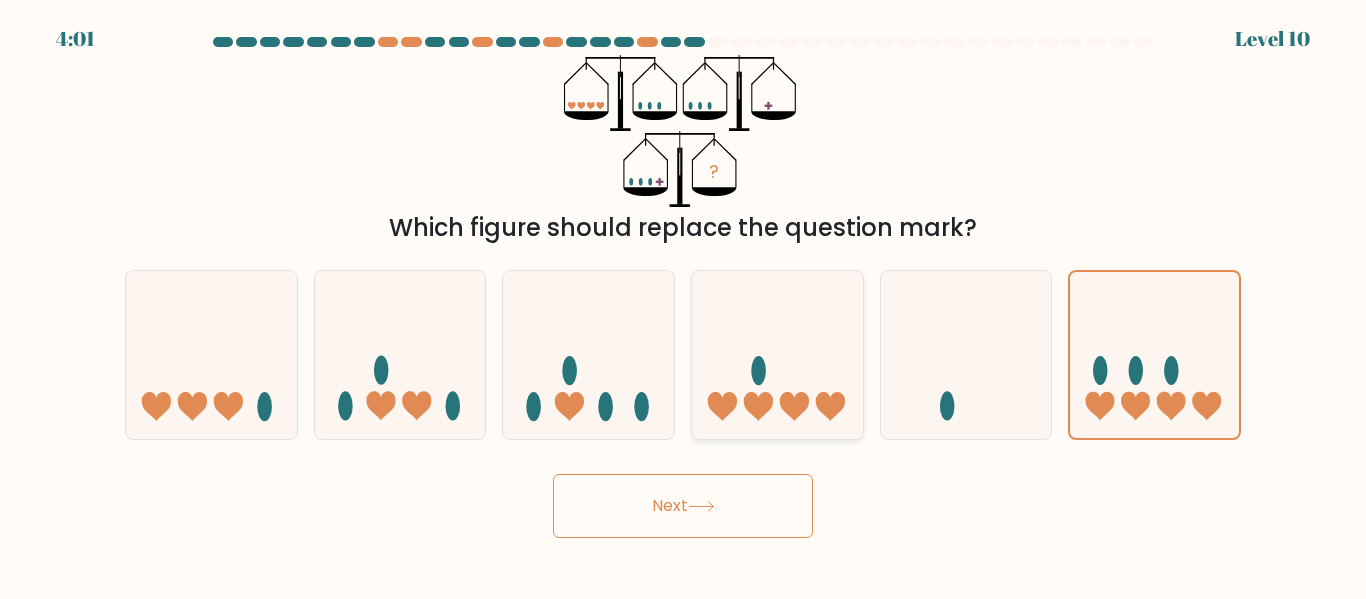 click at bounding box center (758, 406) 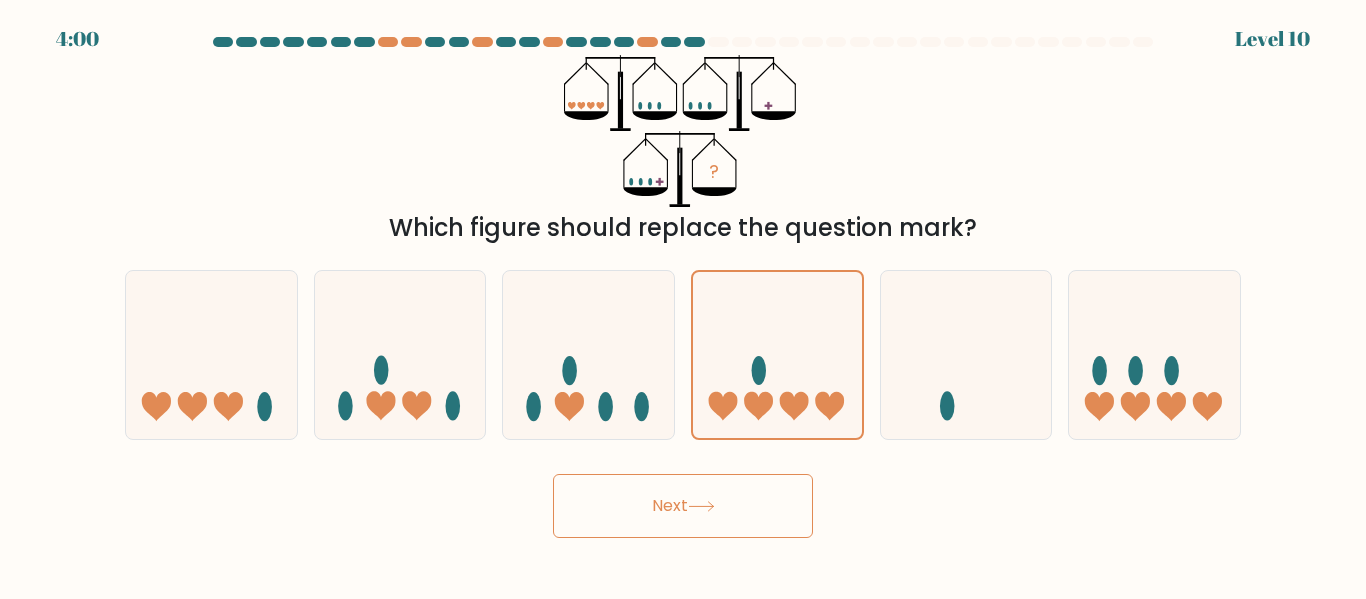click at bounding box center (777, 354) 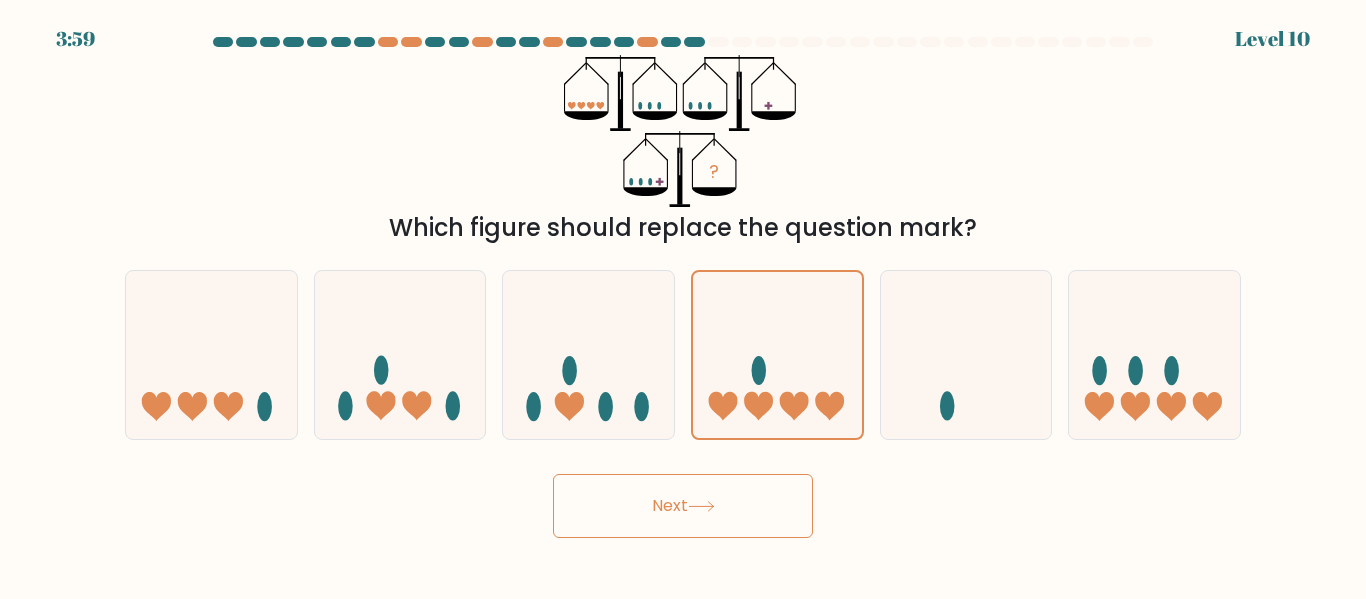click on "Next" at bounding box center (683, 506) 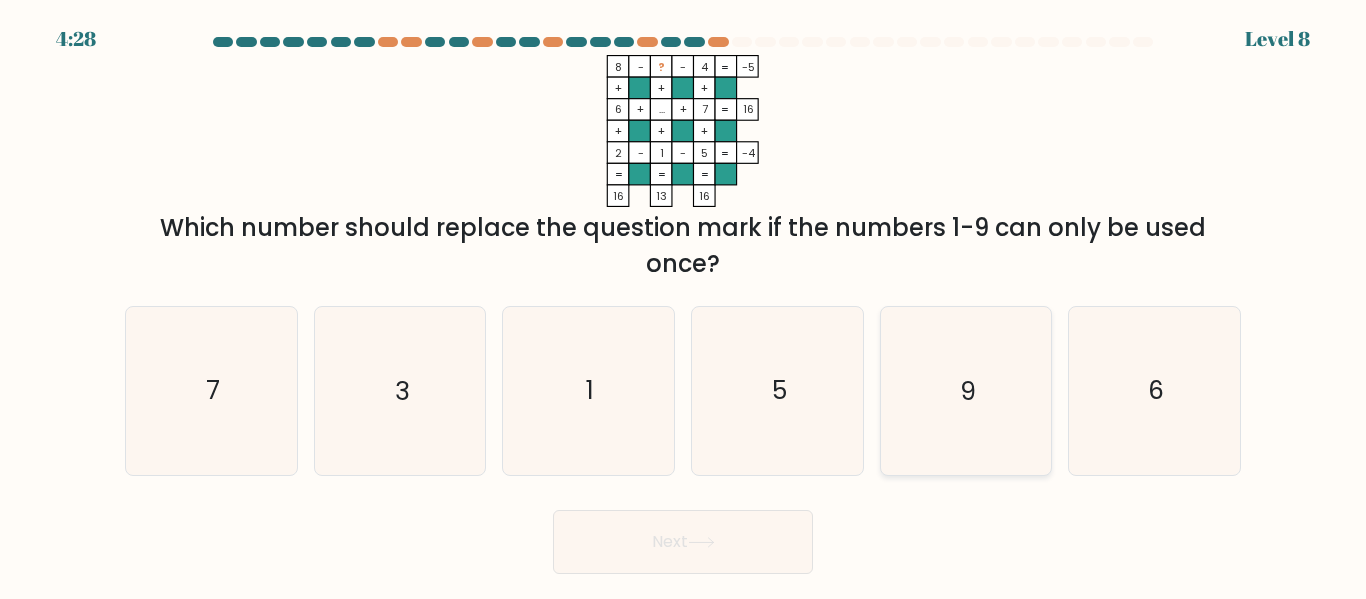 click on "9" at bounding box center (965, 390) 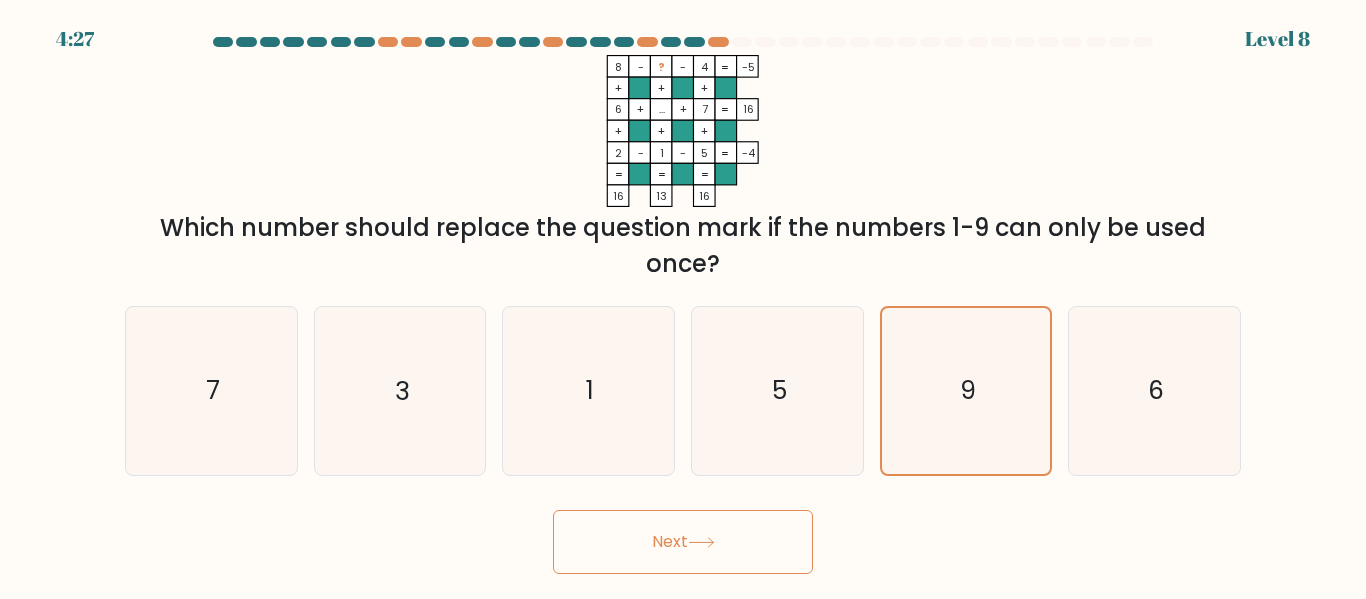 click on "Next" at bounding box center [683, 542] 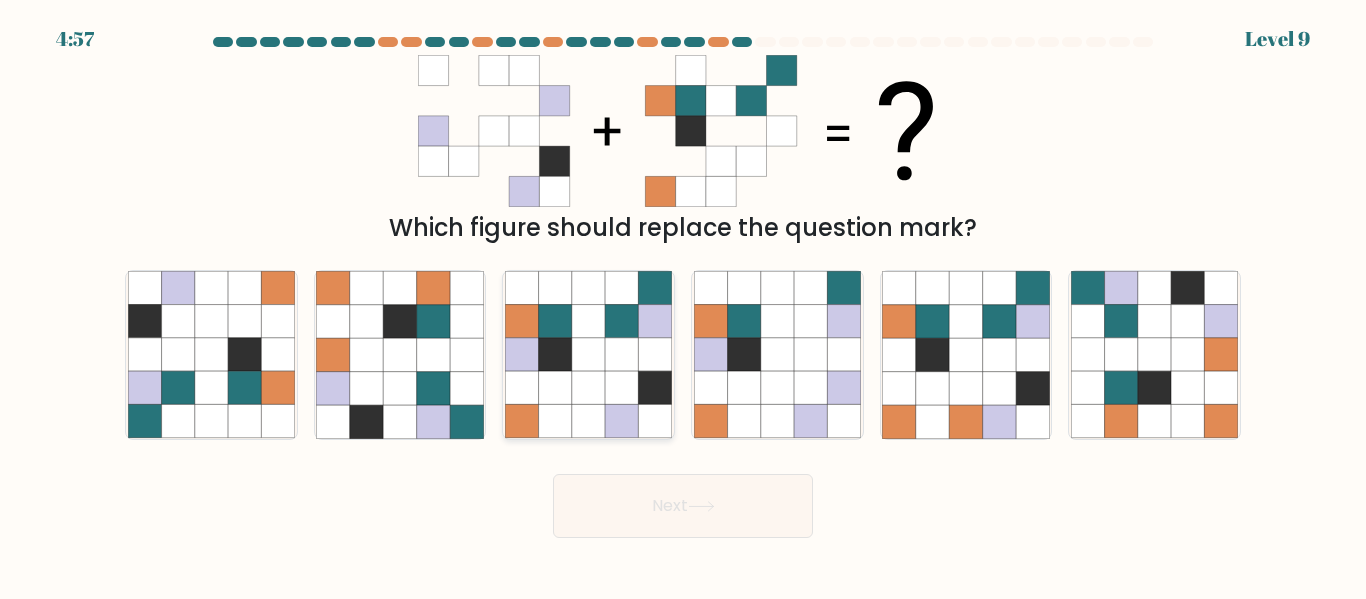 click at bounding box center (588, 354) 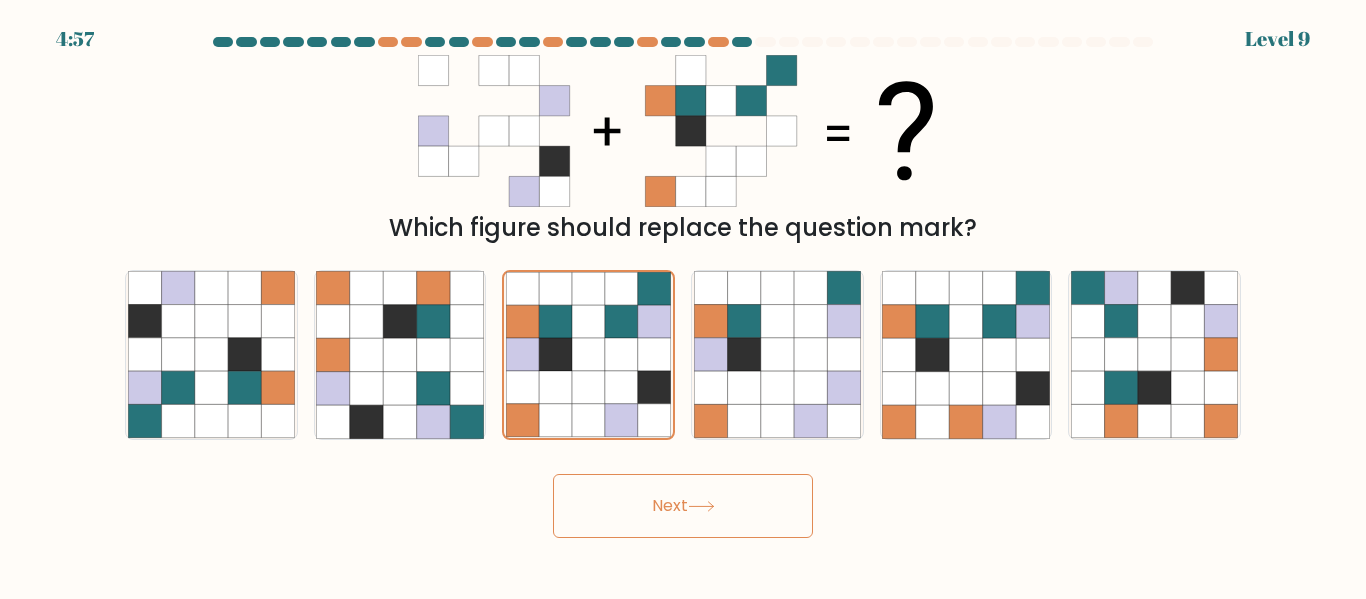 click on "Next" at bounding box center (683, 506) 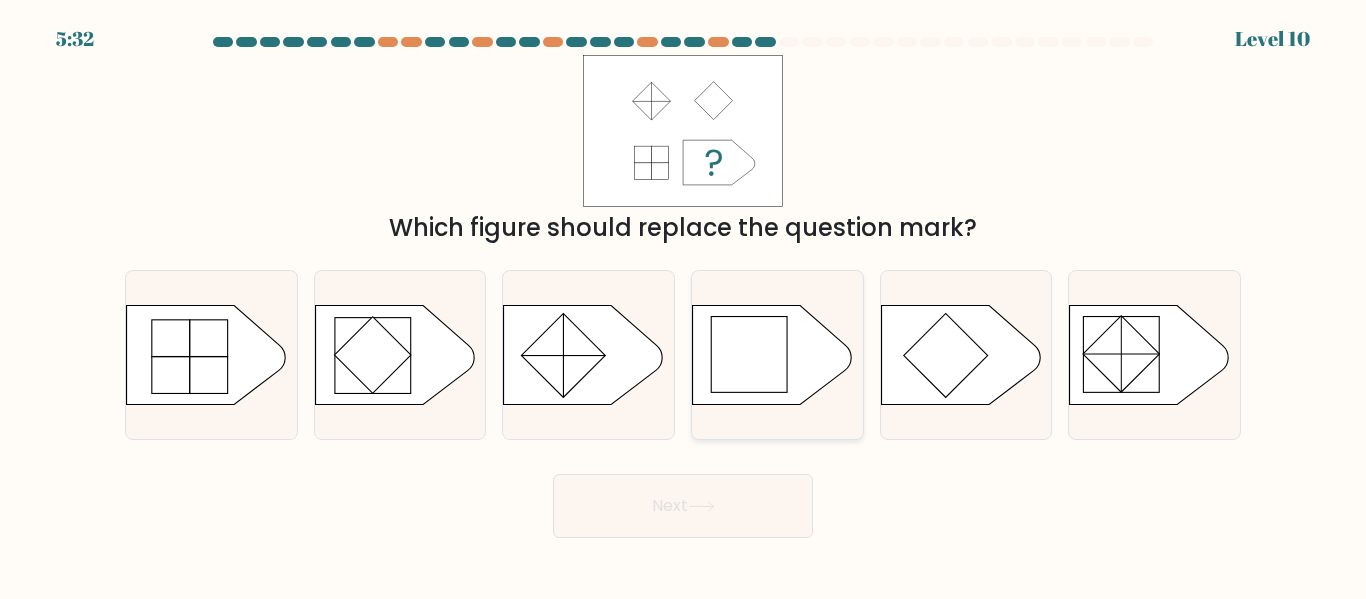 click at bounding box center [773, 355] 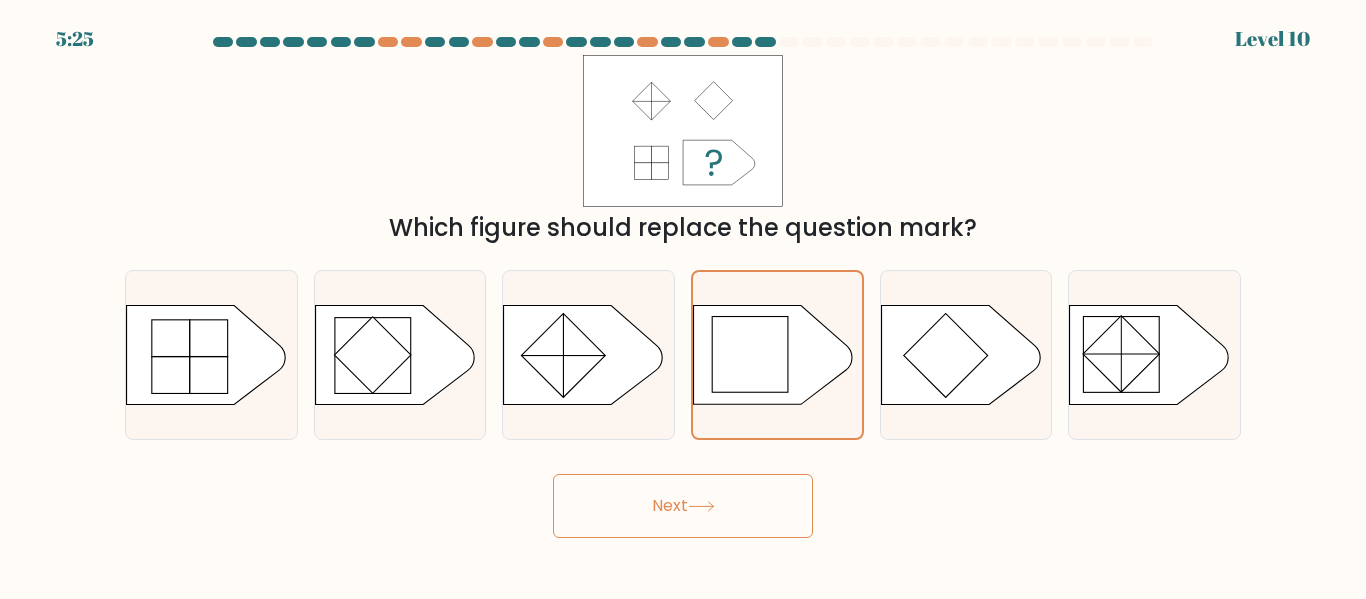 click on "Next" at bounding box center [683, 506] 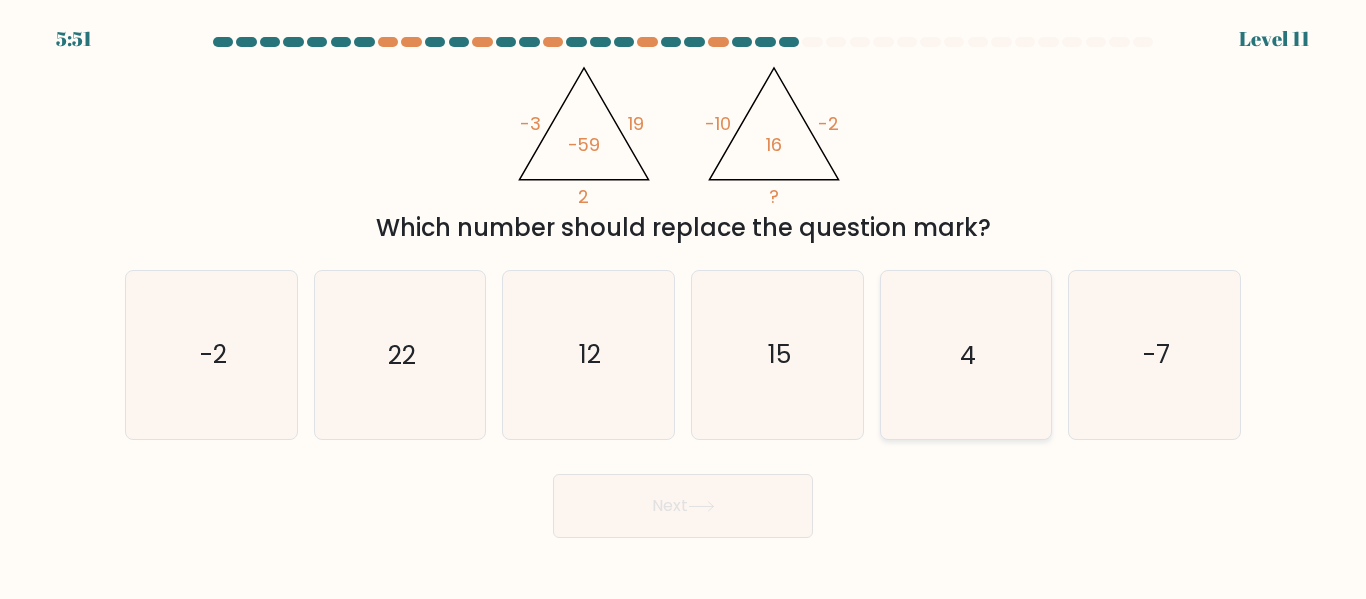 click on "4" at bounding box center (965, 354) 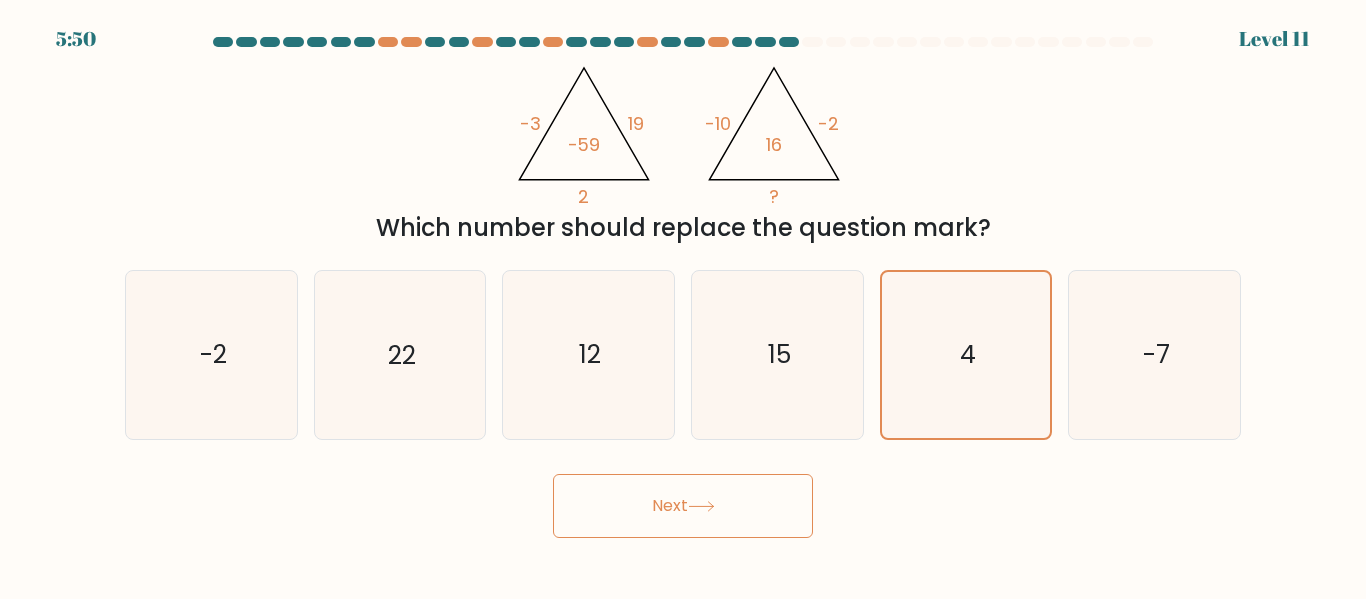 click on "Next" at bounding box center (683, 506) 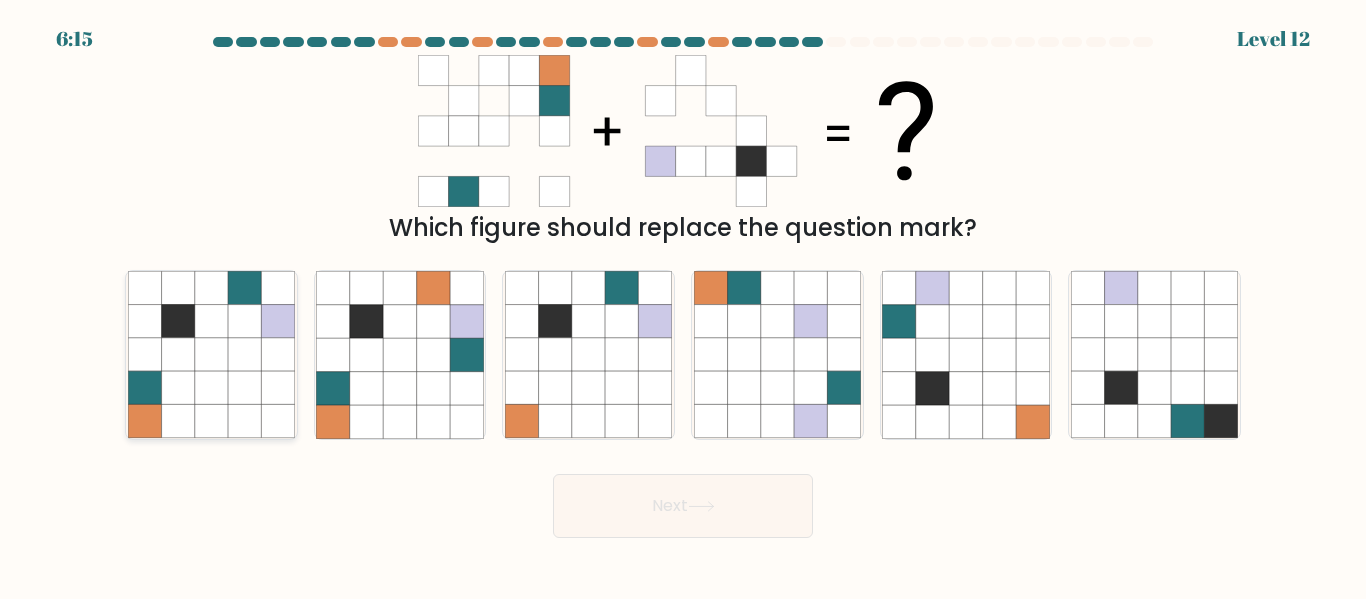 click at bounding box center (211, 388) 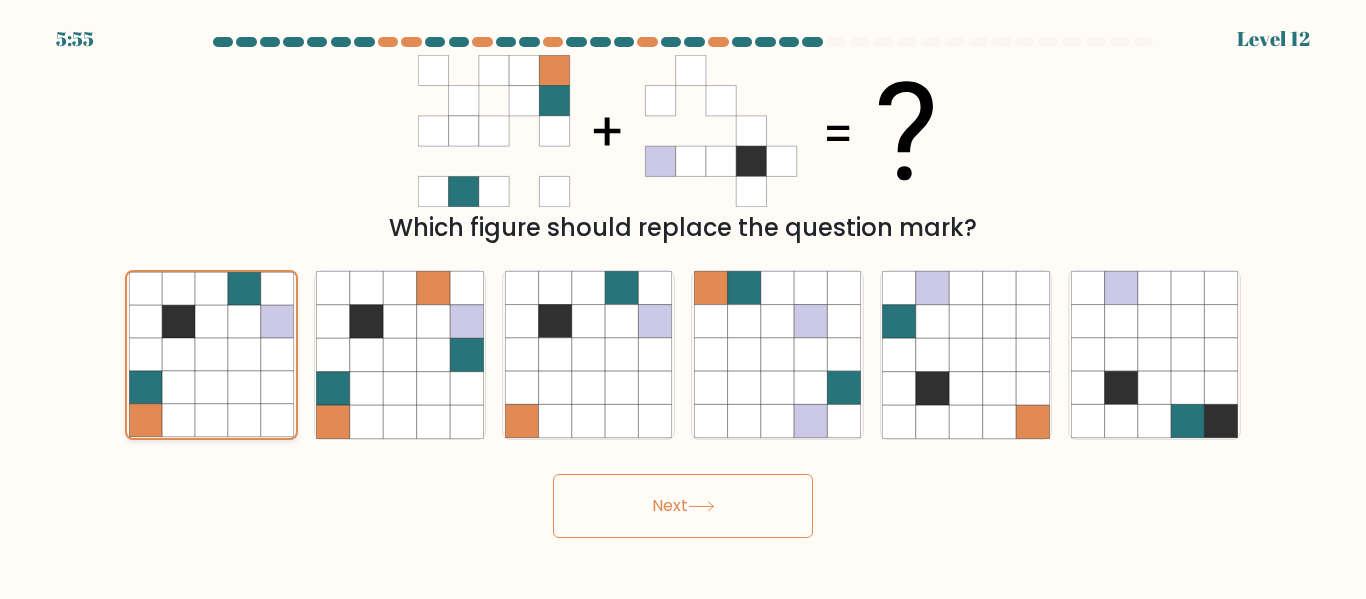 click at bounding box center (211, 387) 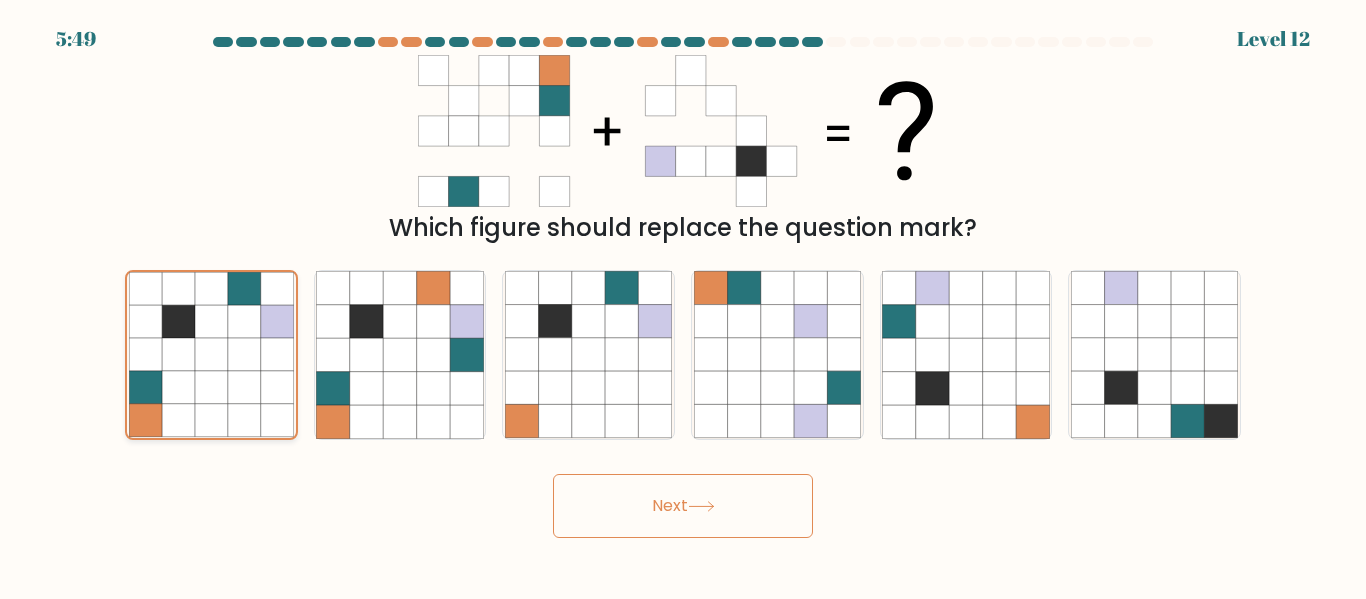click at bounding box center [211, 387] 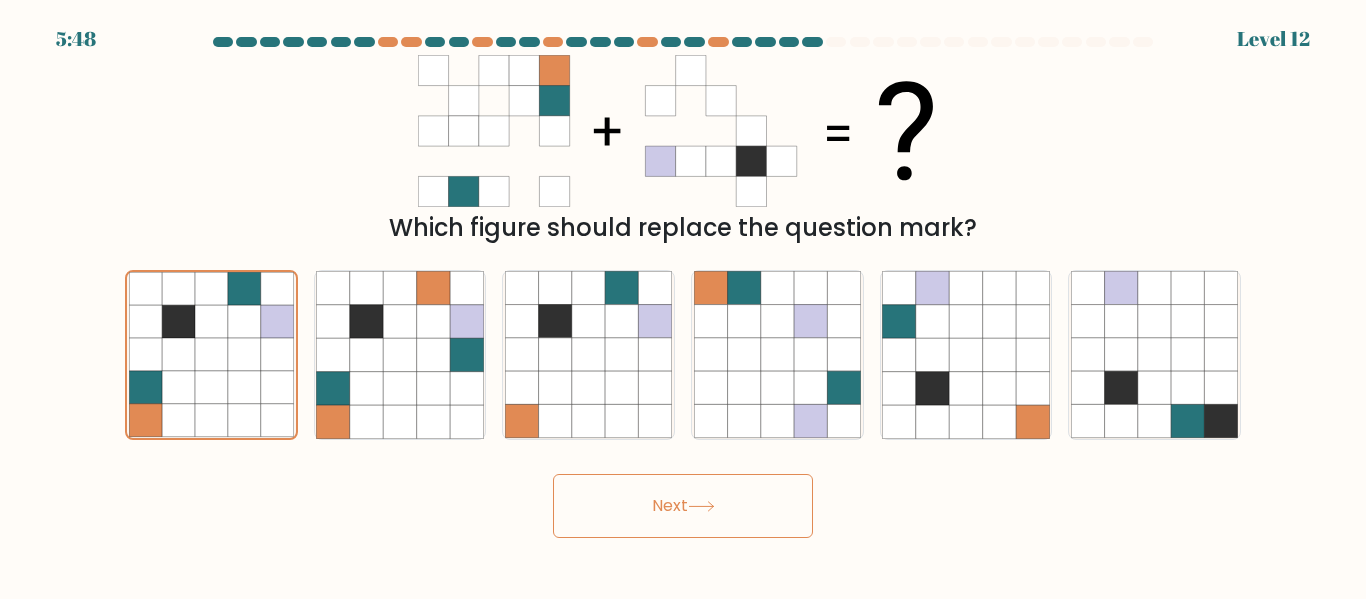 click on "Next" at bounding box center [683, 506] 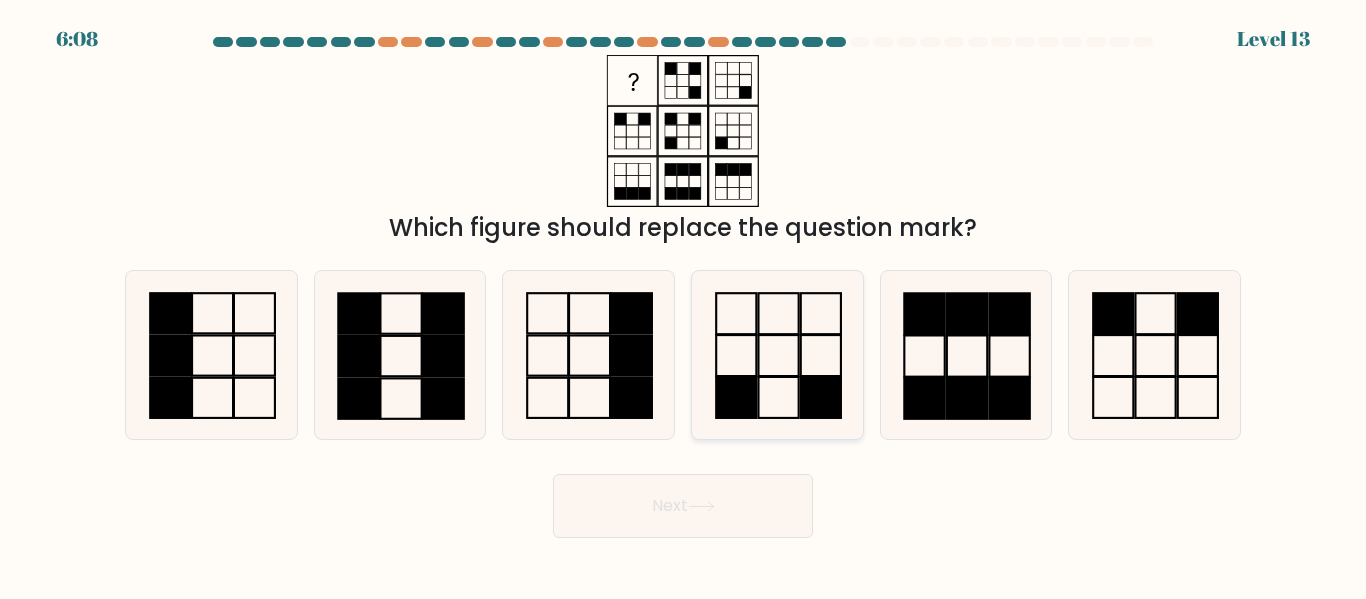 click at bounding box center [777, 354] 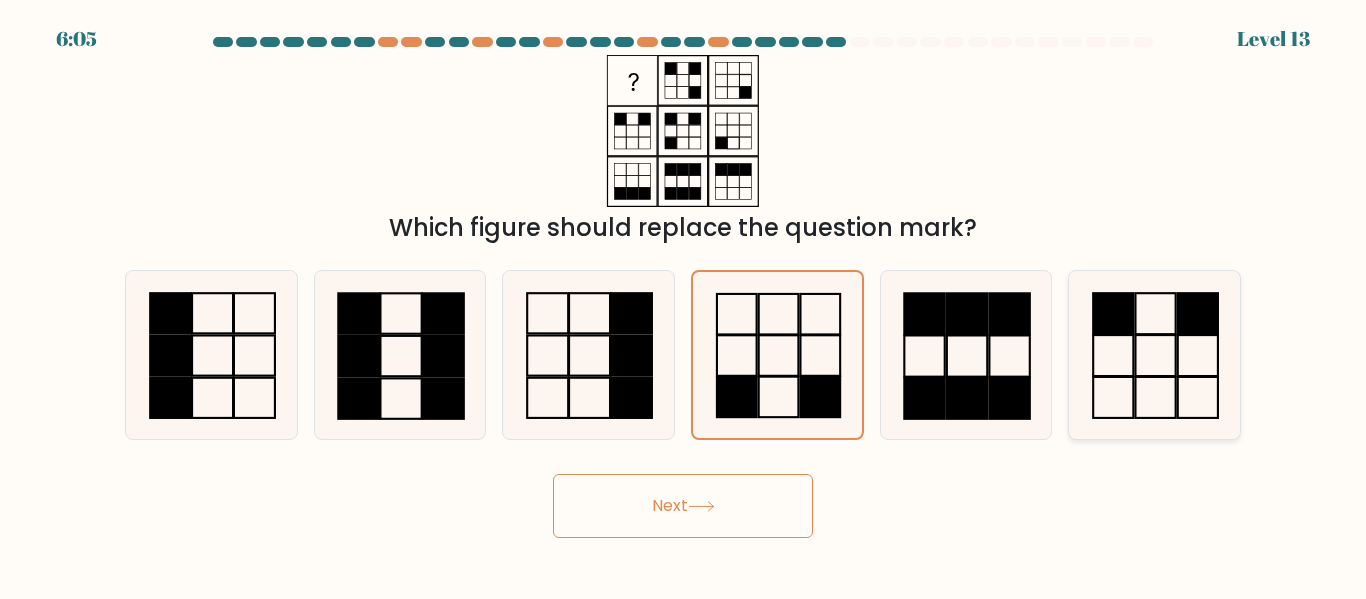 click at bounding box center (1154, 354) 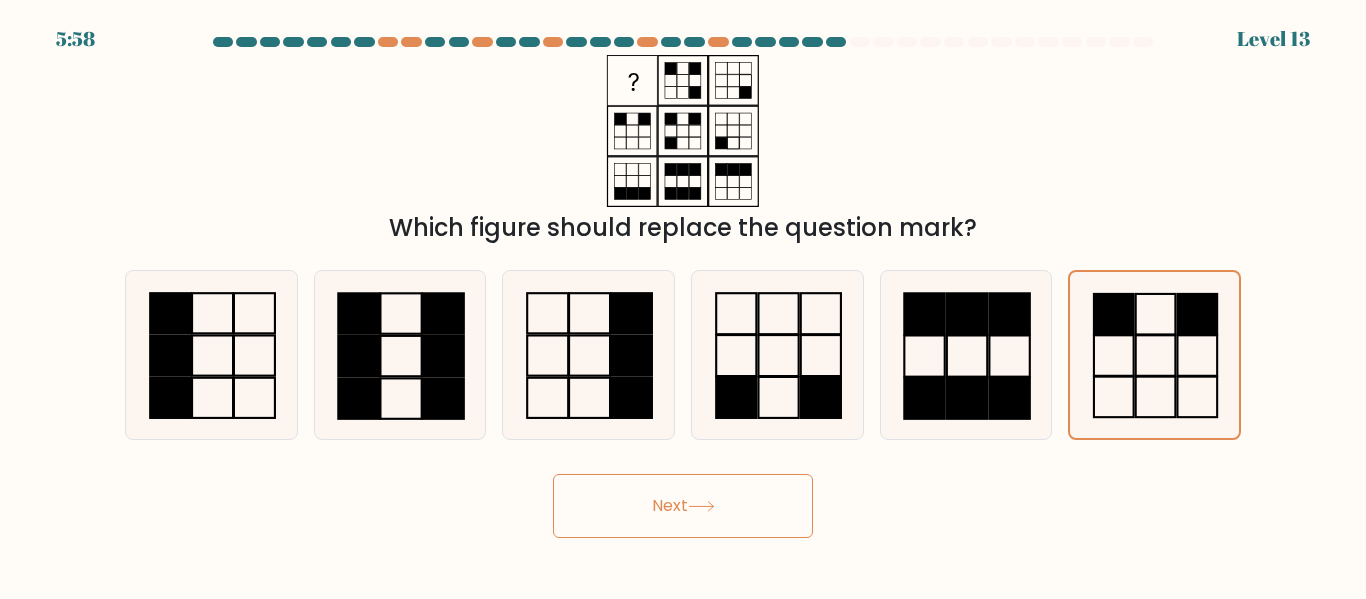 click on "Next" at bounding box center (683, 506) 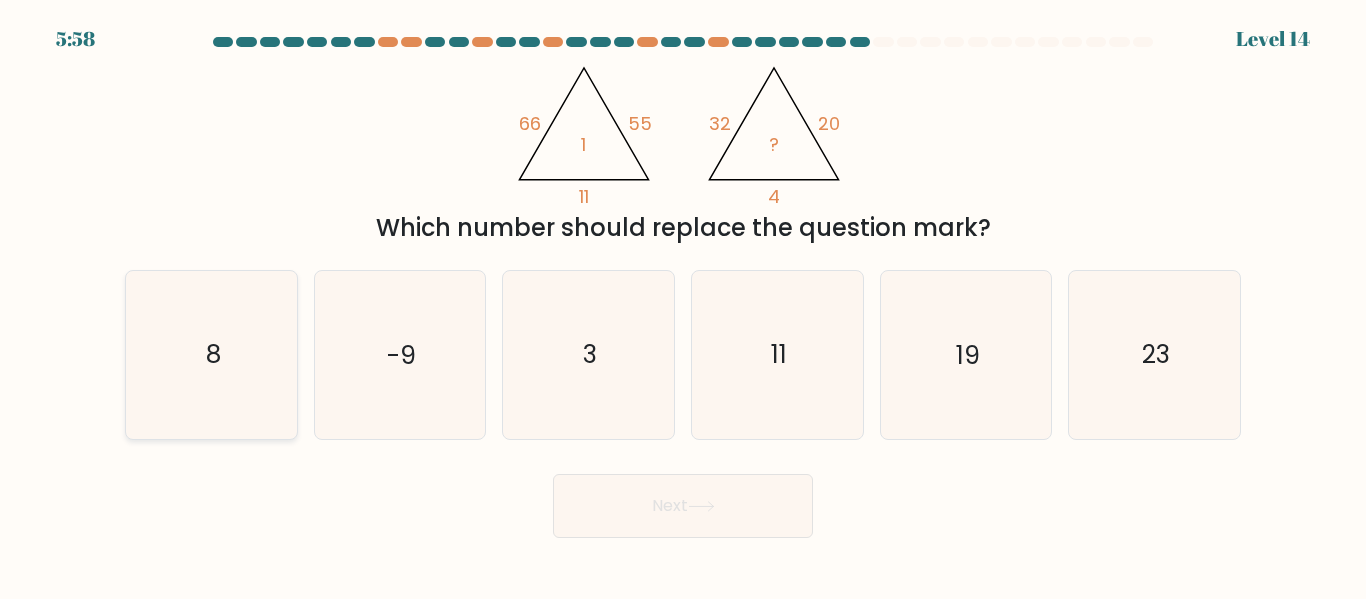 click on "8" at bounding box center (211, 354) 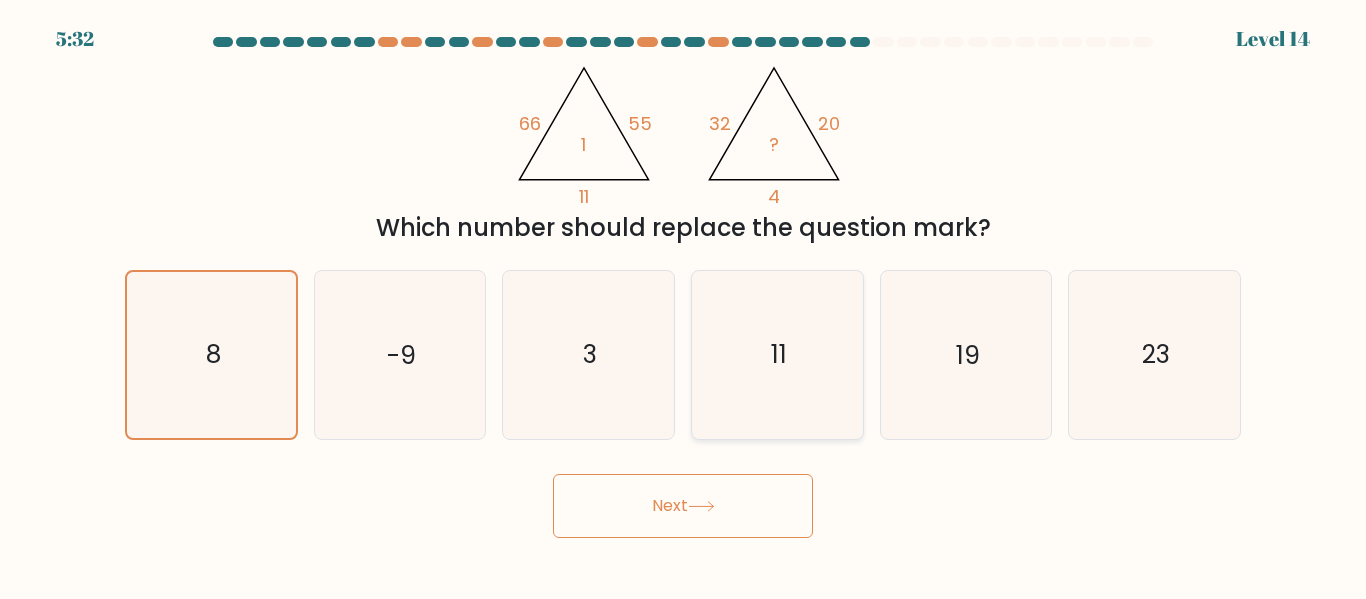 click on "11" at bounding box center (777, 354) 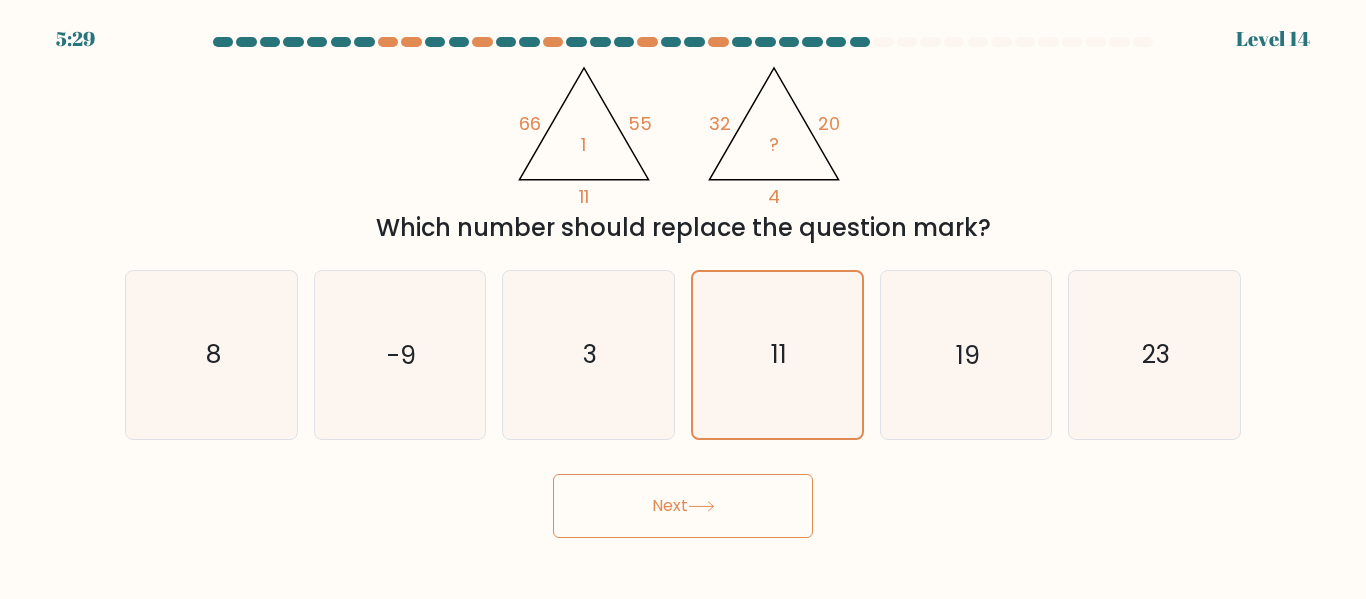 click on "Next" at bounding box center (683, 506) 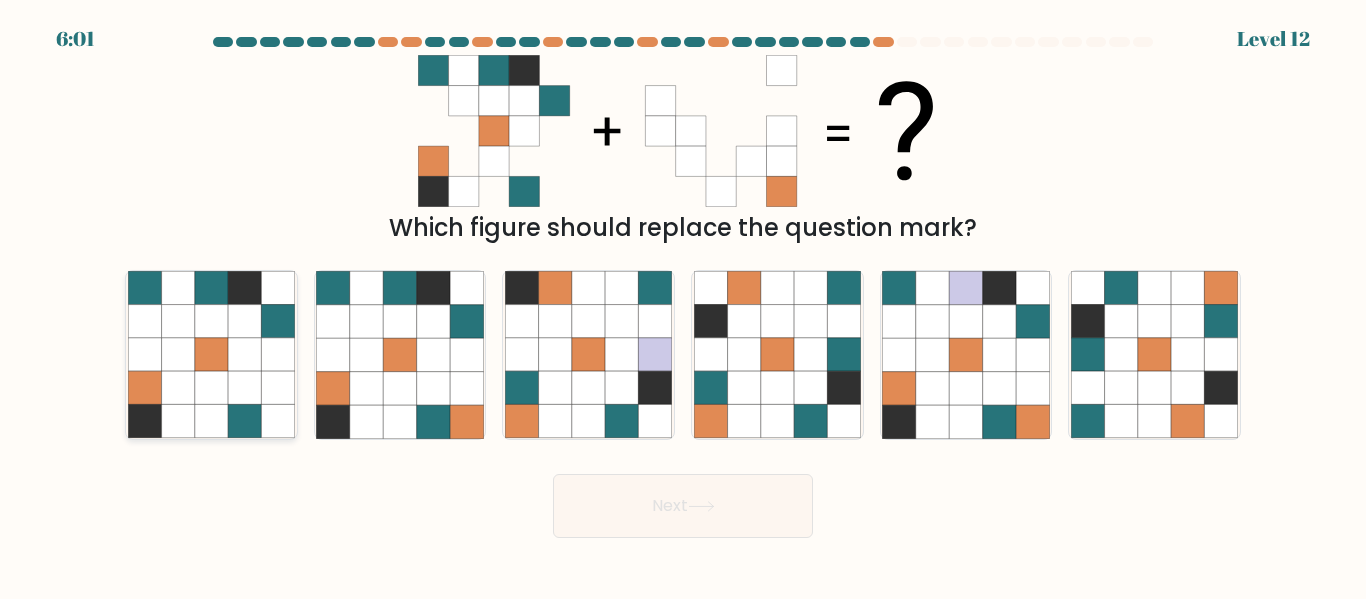 click at bounding box center (177, 354) 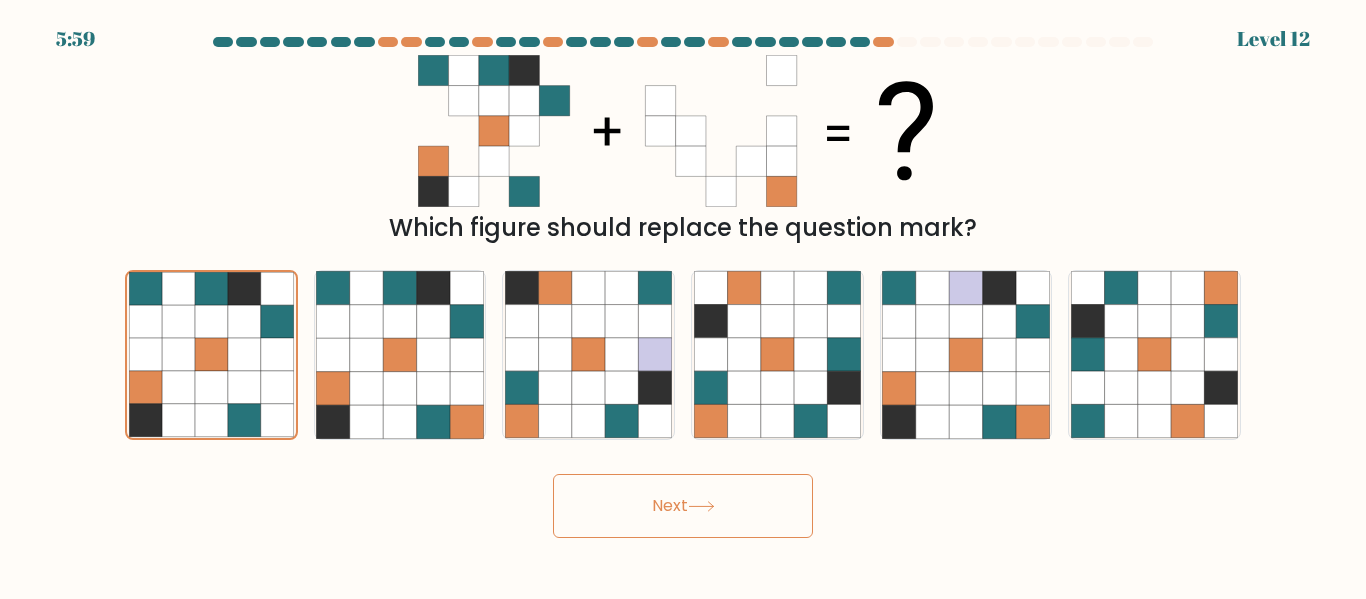 click on "Next" at bounding box center [683, 506] 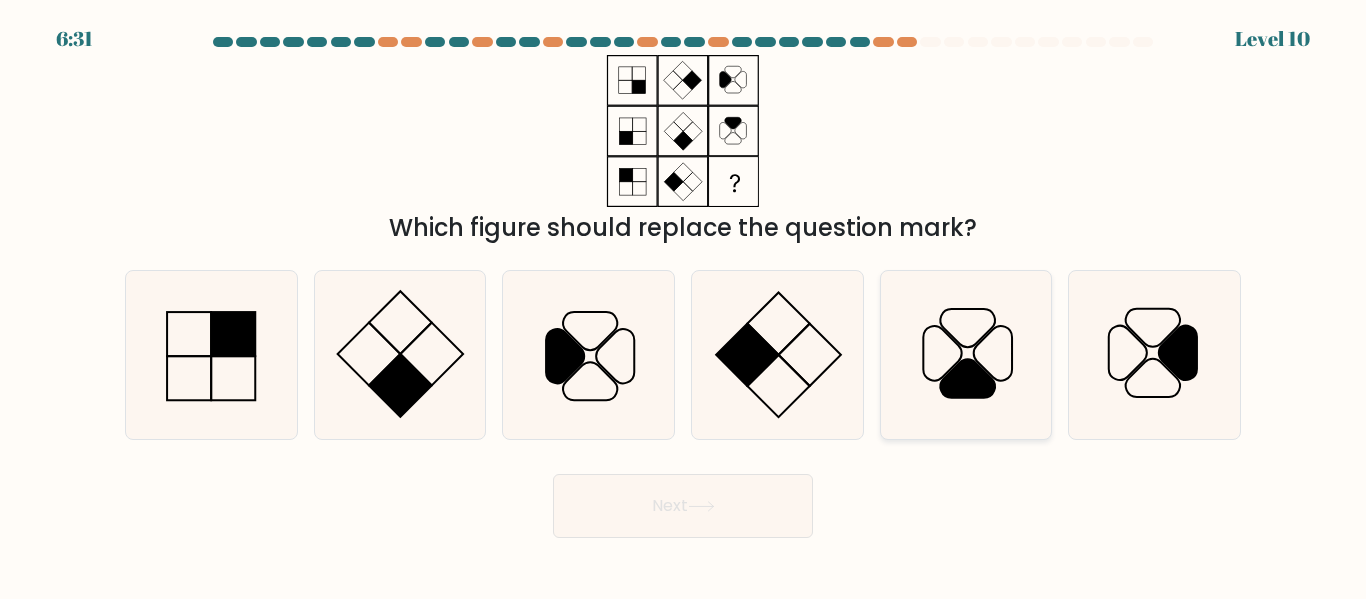 click at bounding box center (965, 354) 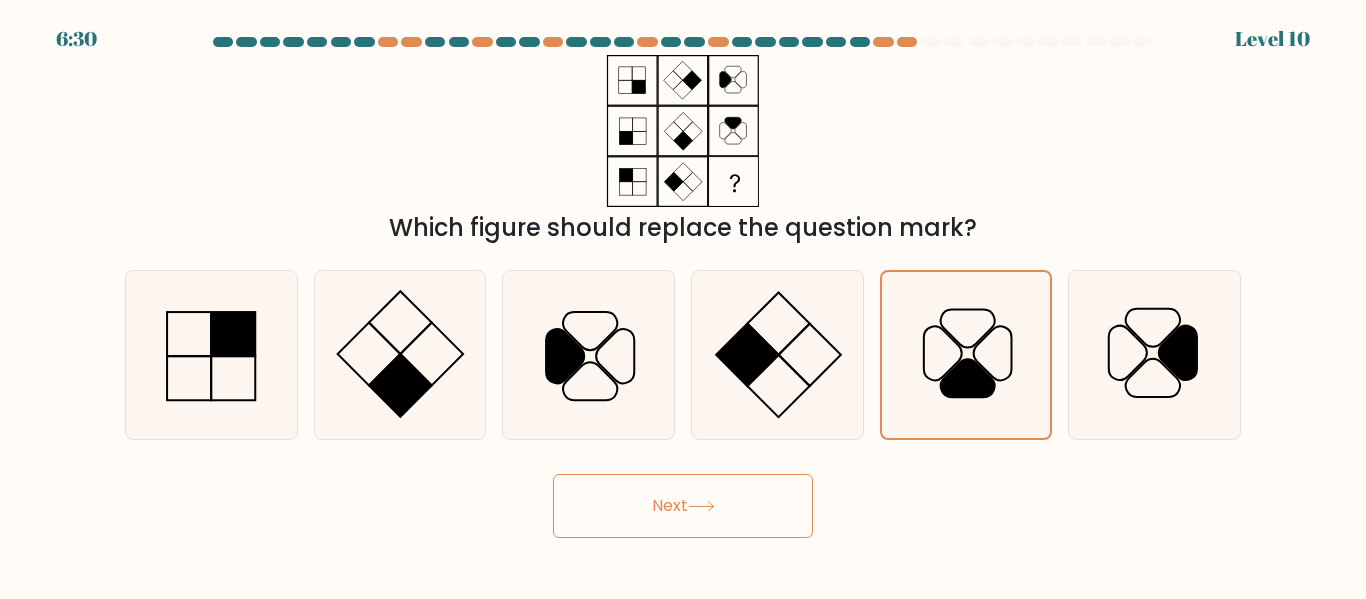 click on "Next" at bounding box center [683, 506] 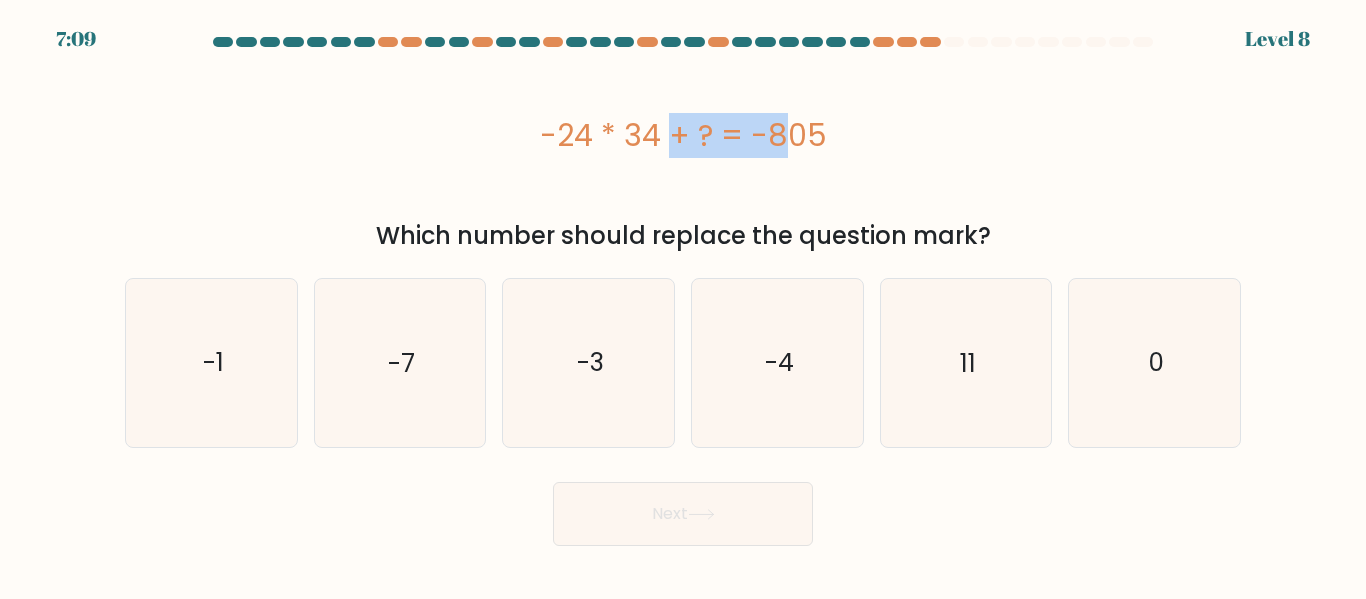 drag, startPoint x: 549, startPoint y: 147, endPoint x: 664, endPoint y: 147, distance: 115 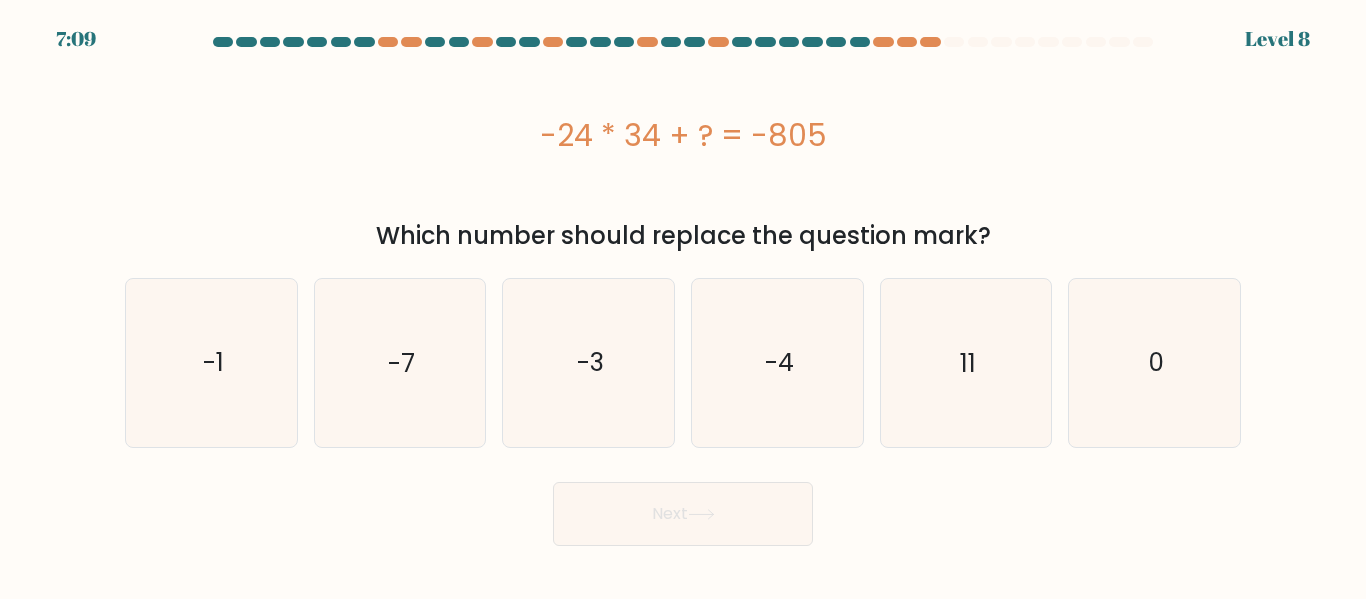 click on "-24 * 34 + ? = -805" at bounding box center [683, 135] 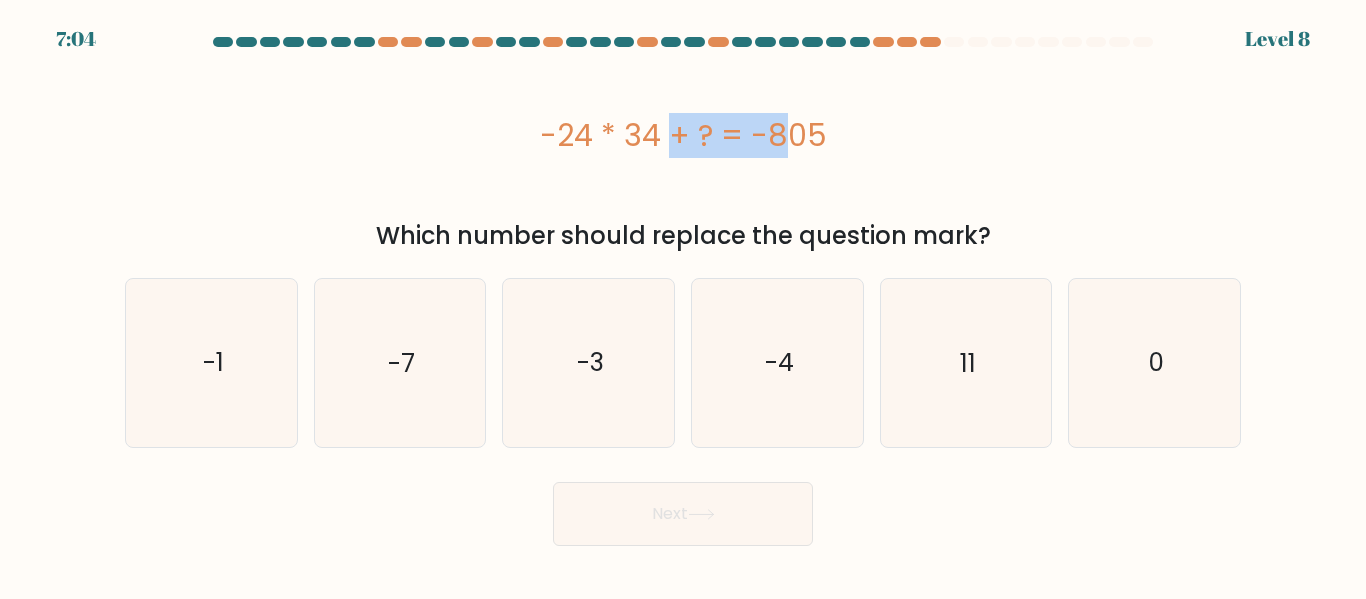 drag, startPoint x: 533, startPoint y: 131, endPoint x: 664, endPoint y: 132, distance: 131.00381 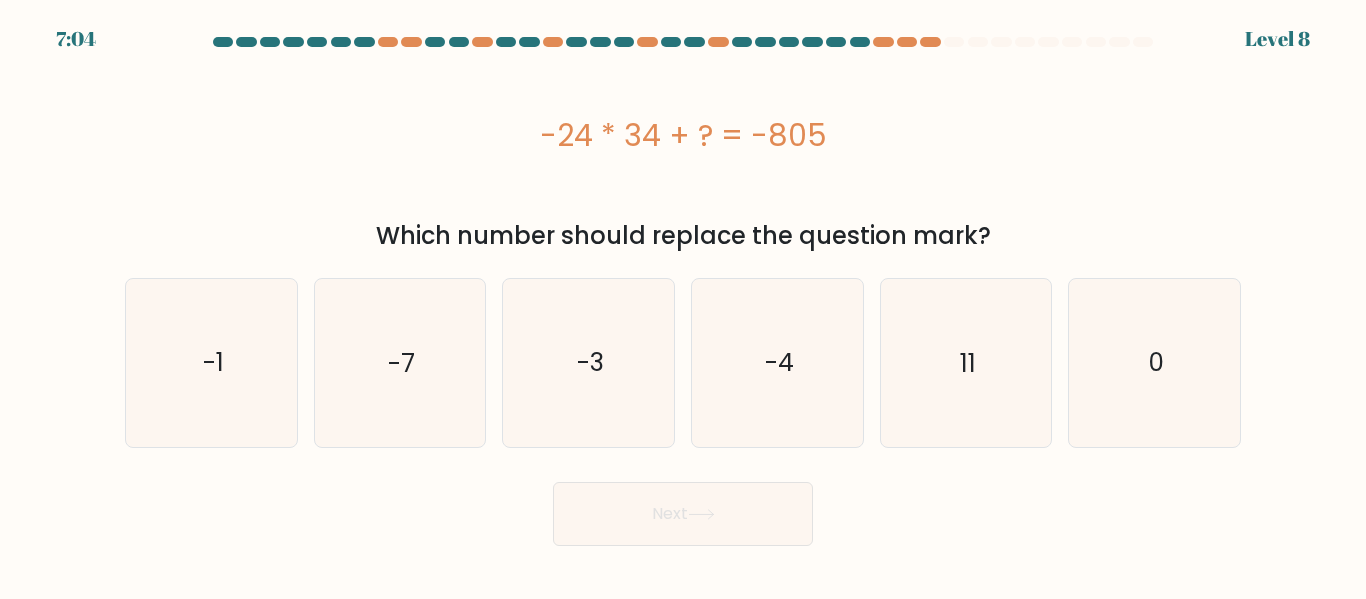 click on "-24 * 34 + ? = -805" at bounding box center (683, 135) 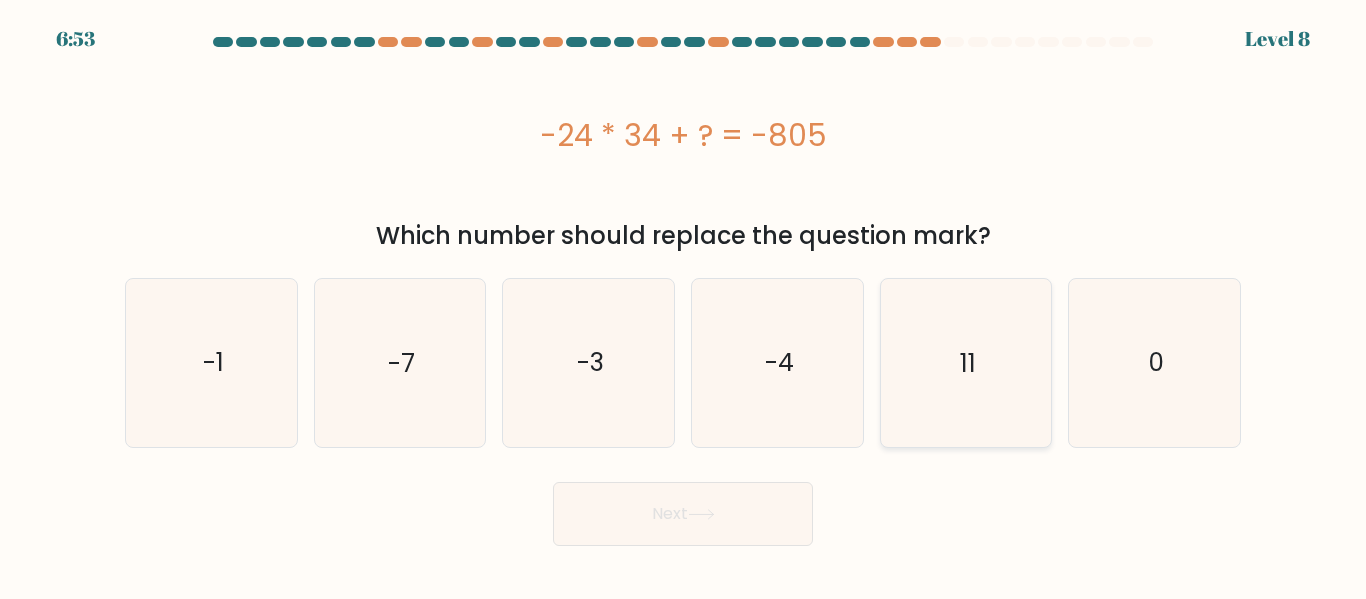 click on "11" at bounding box center [965, 362] 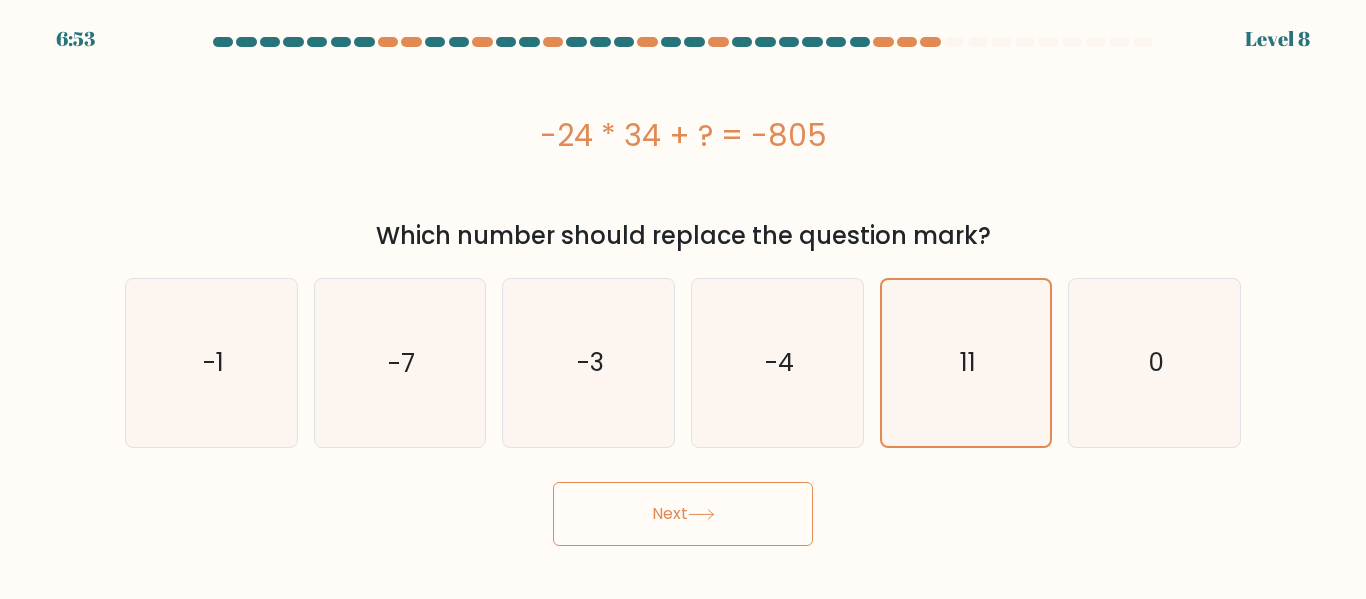 click on "Next" at bounding box center [683, 514] 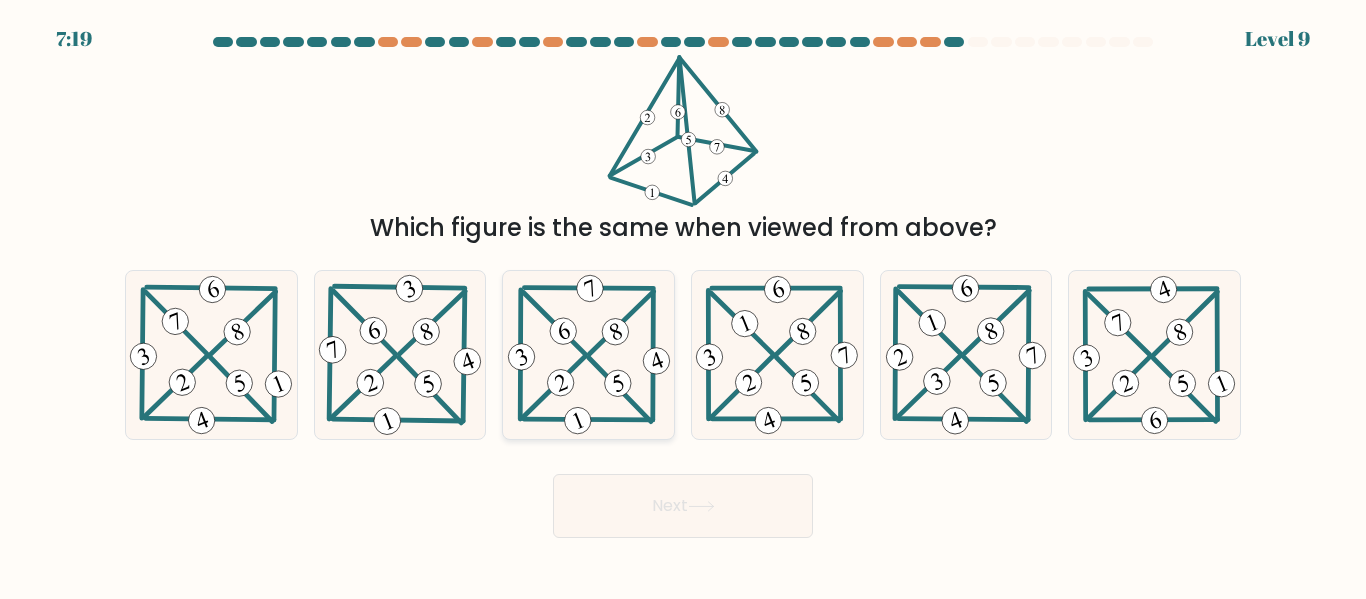 click at bounding box center (589, 354) 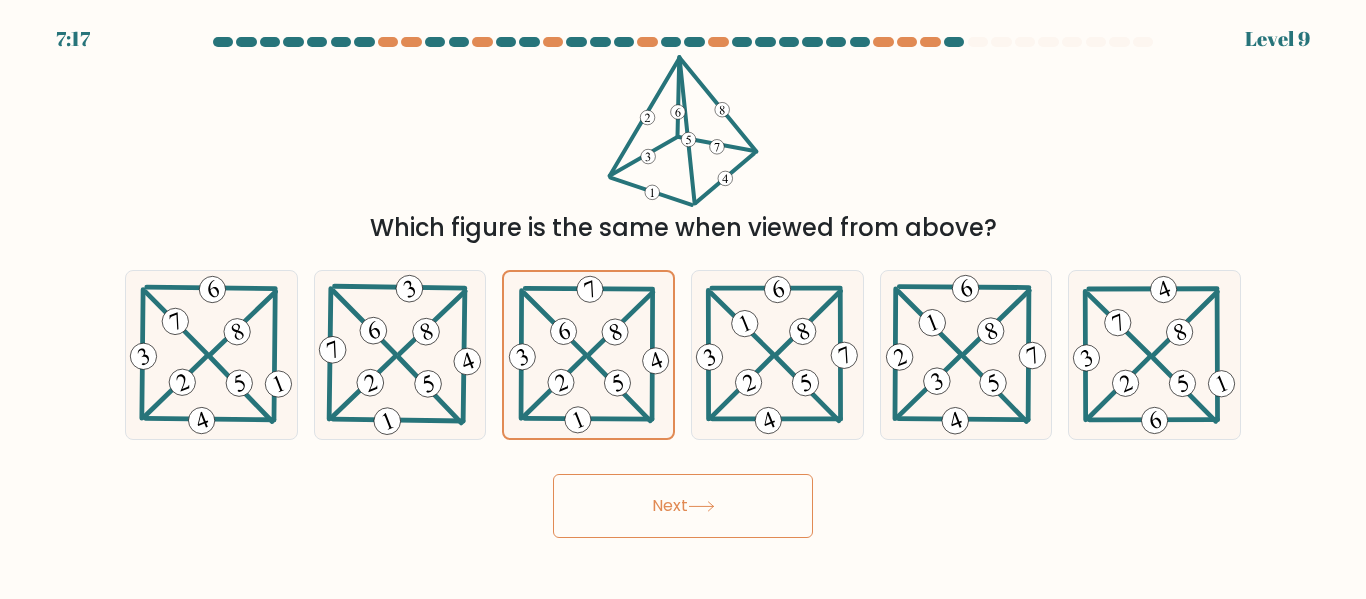 click on "Next" at bounding box center (683, 506) 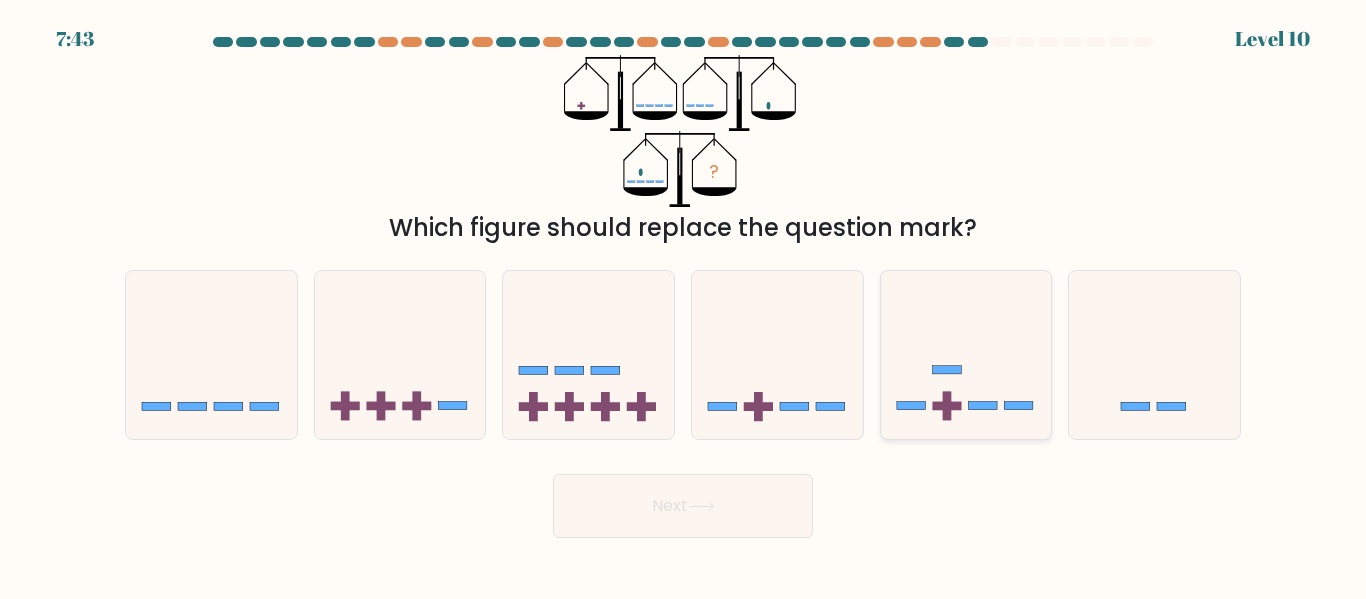 click at bounding box center [966, 354] 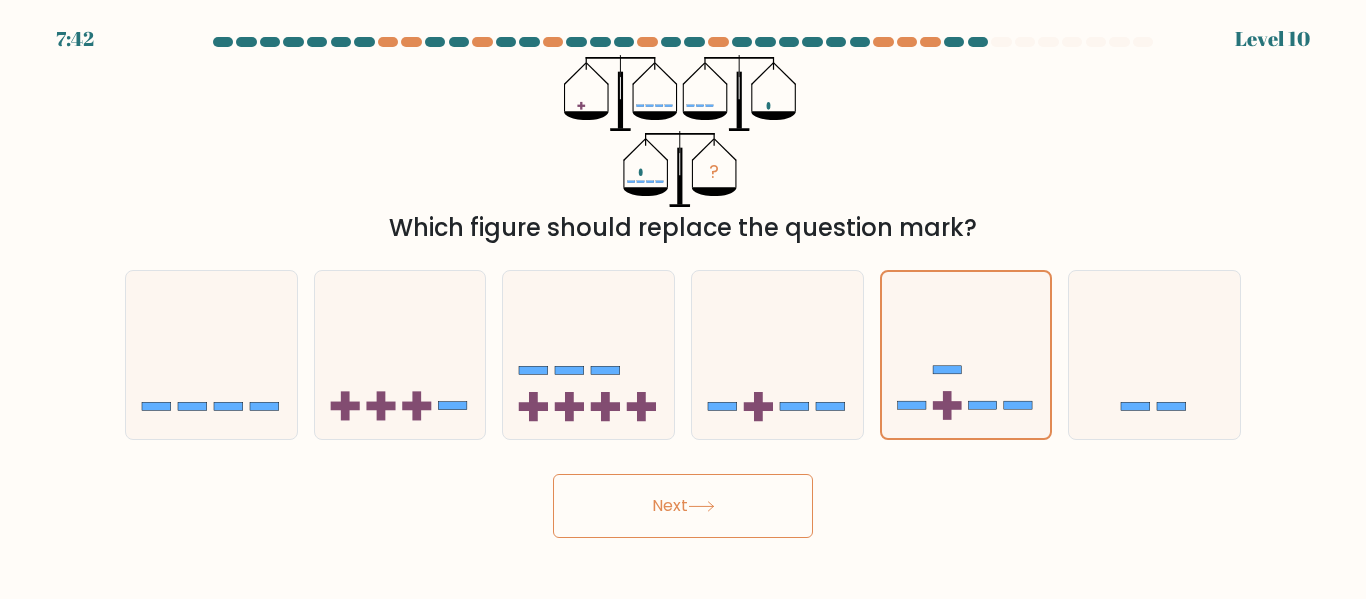 click on "Next" at bounding box center [683, 506] 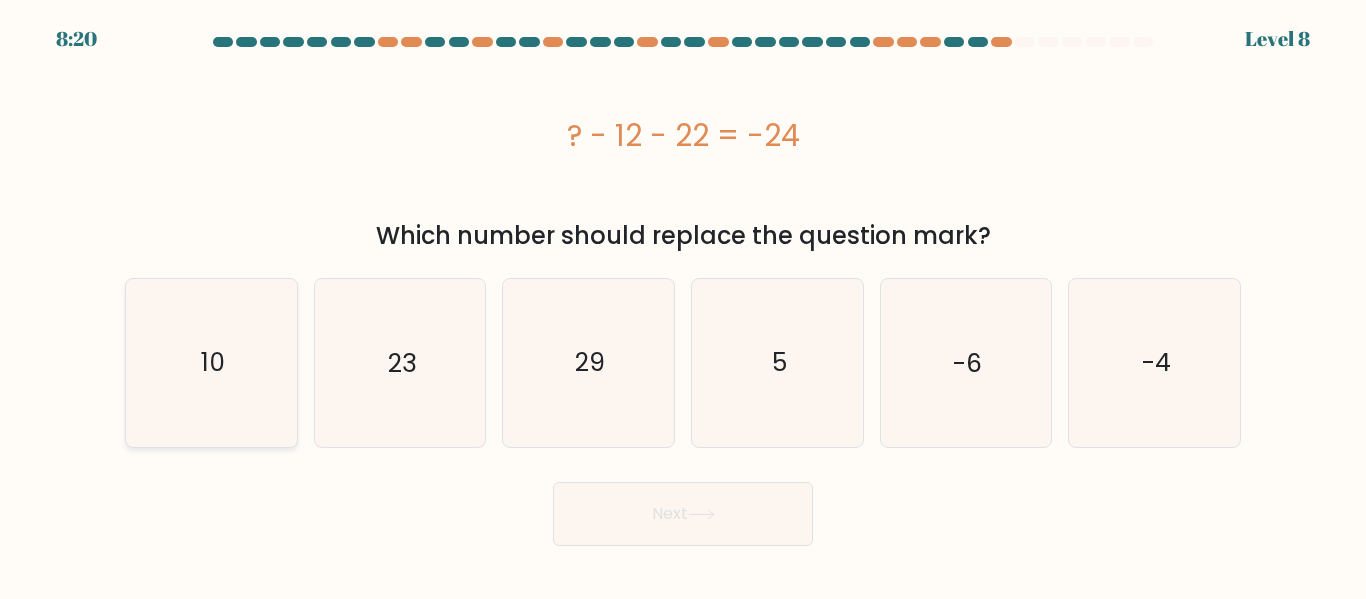 click on "10" at bounding box center (211, 362) 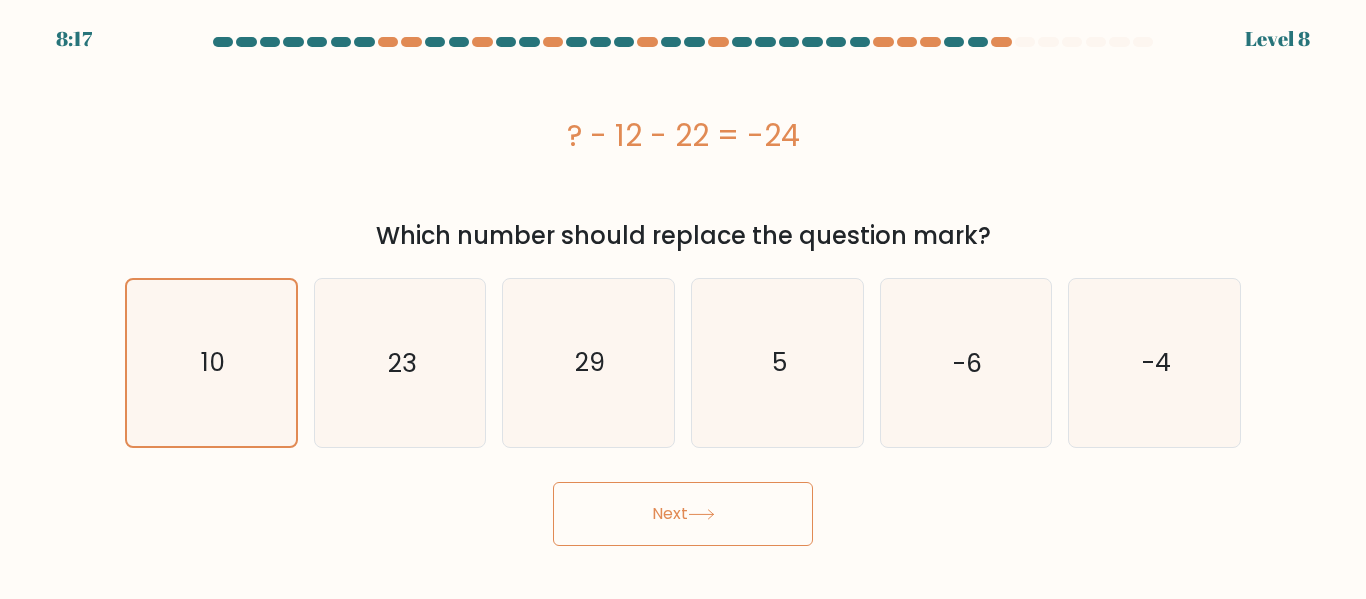 click on "Next" at bounding box center (683, 514) 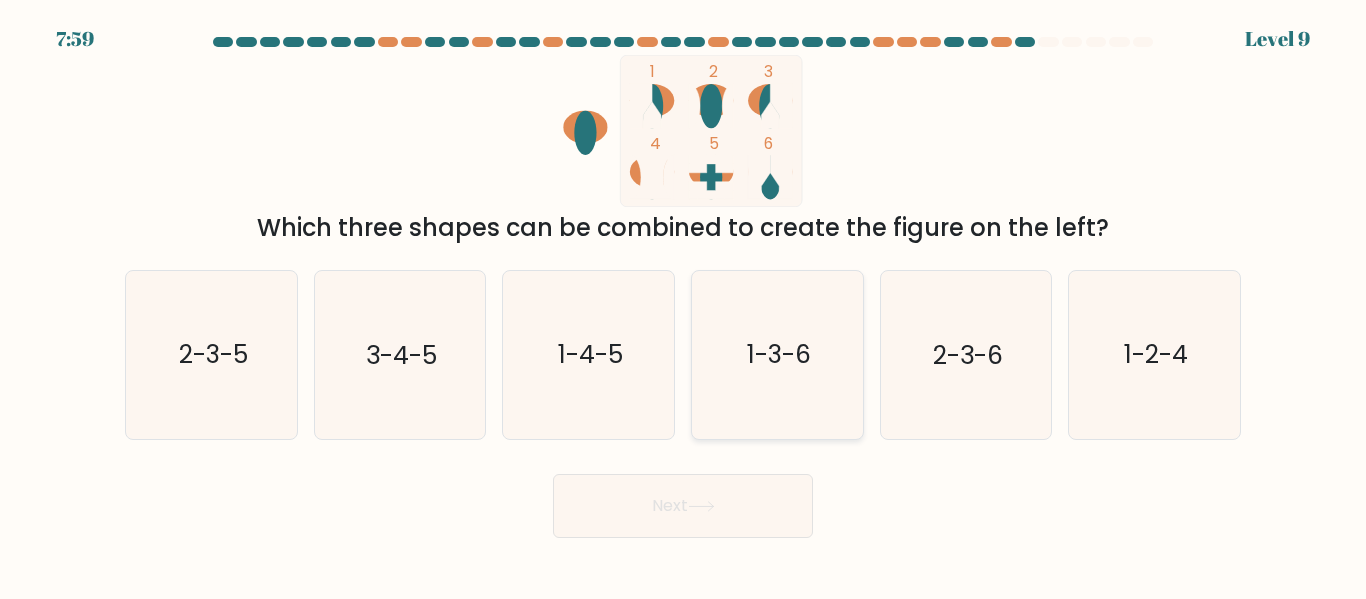 click on "7-6-0" at bounding box center (777, 354) 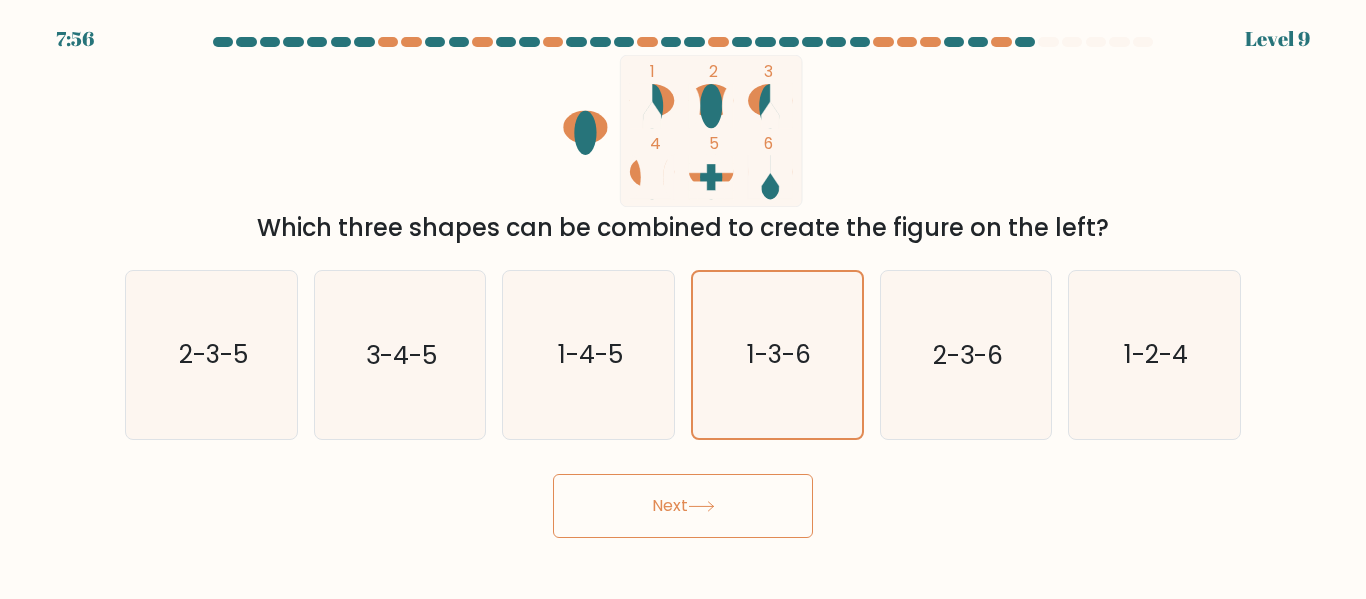 drag, startPoint x: 790, startPoint y: 527, endPoint x: 776, endPoint y: 561, distance: 36.769554 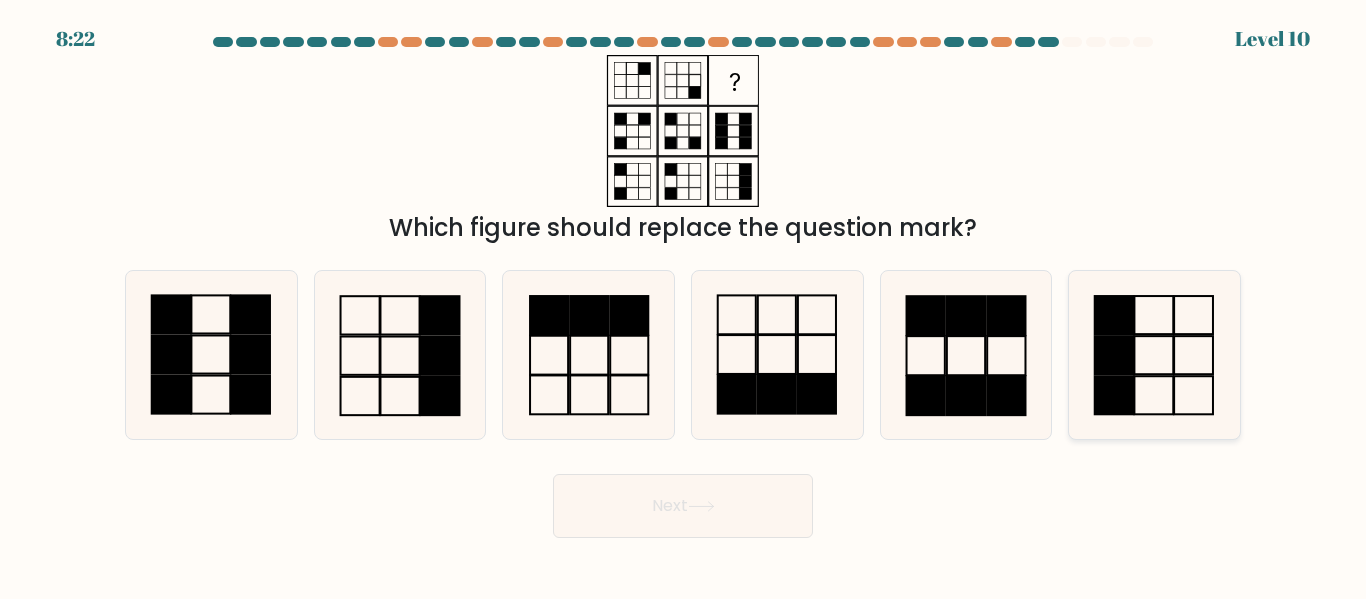 click at bounding box center (1154, 354) 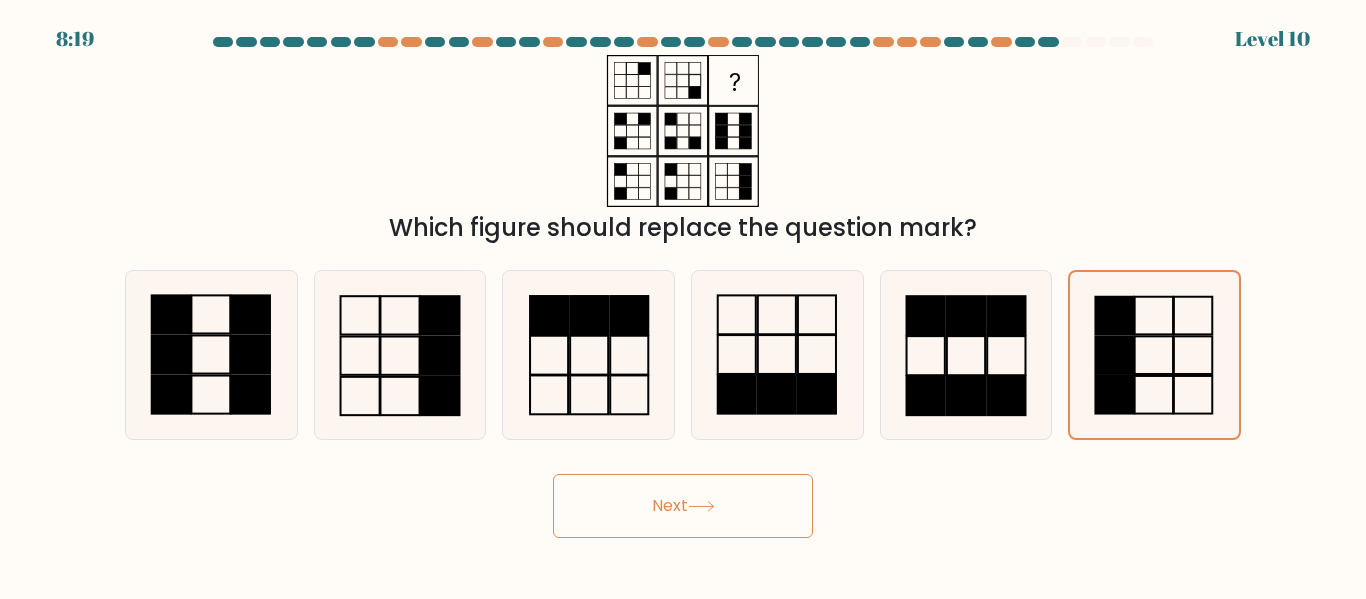 click on "Next" at bounding box center [683, 506] 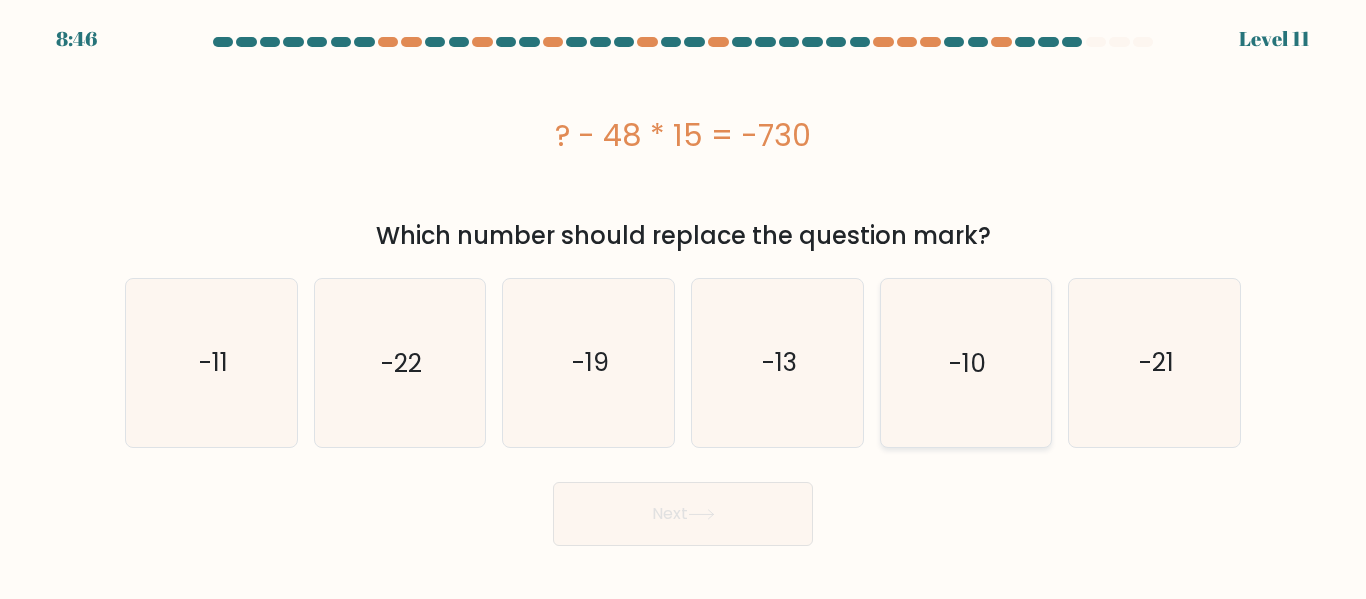 click on "-53" at bounding box center [965, 362] 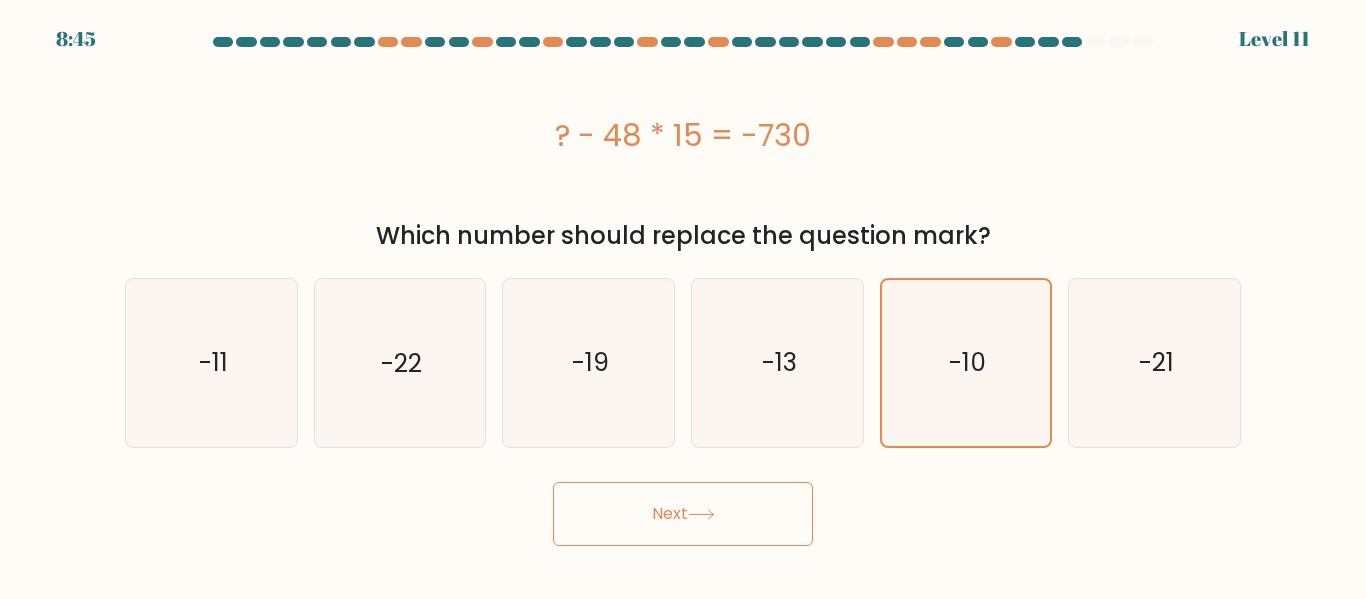 click on "Next" at bounding box center [683, 514] 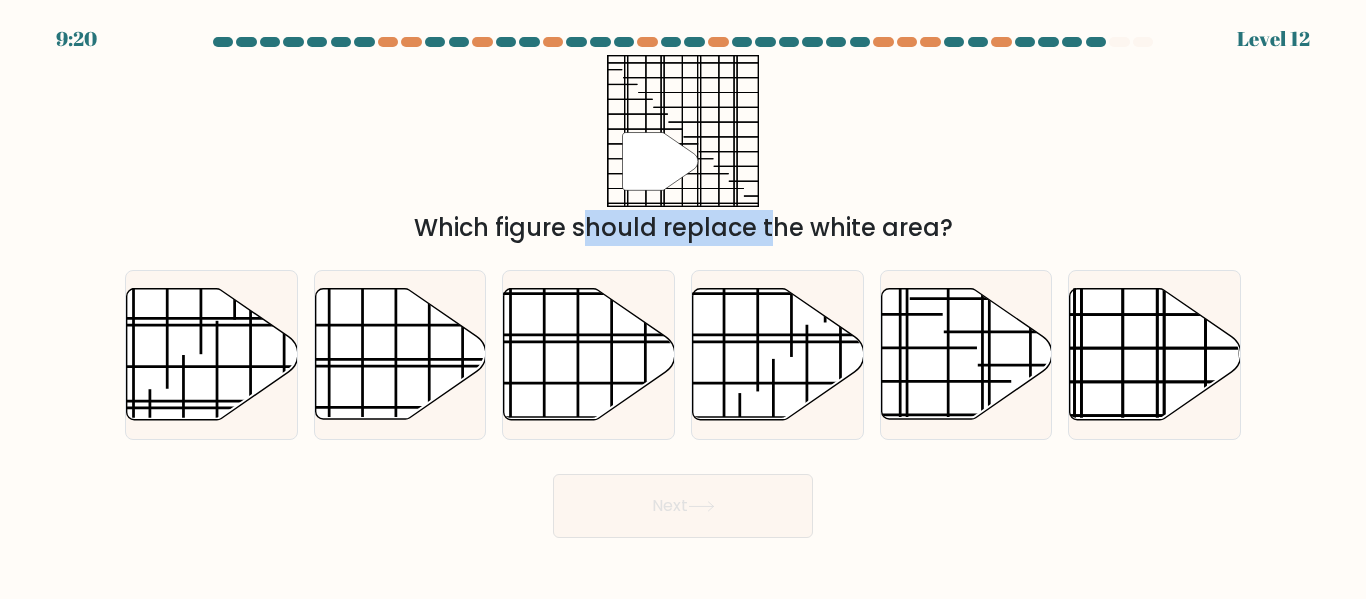 drag, startPoint x: 602, startPoint y: 230, endPoint x: 600, endPoint y: 242, distance: 12.165525 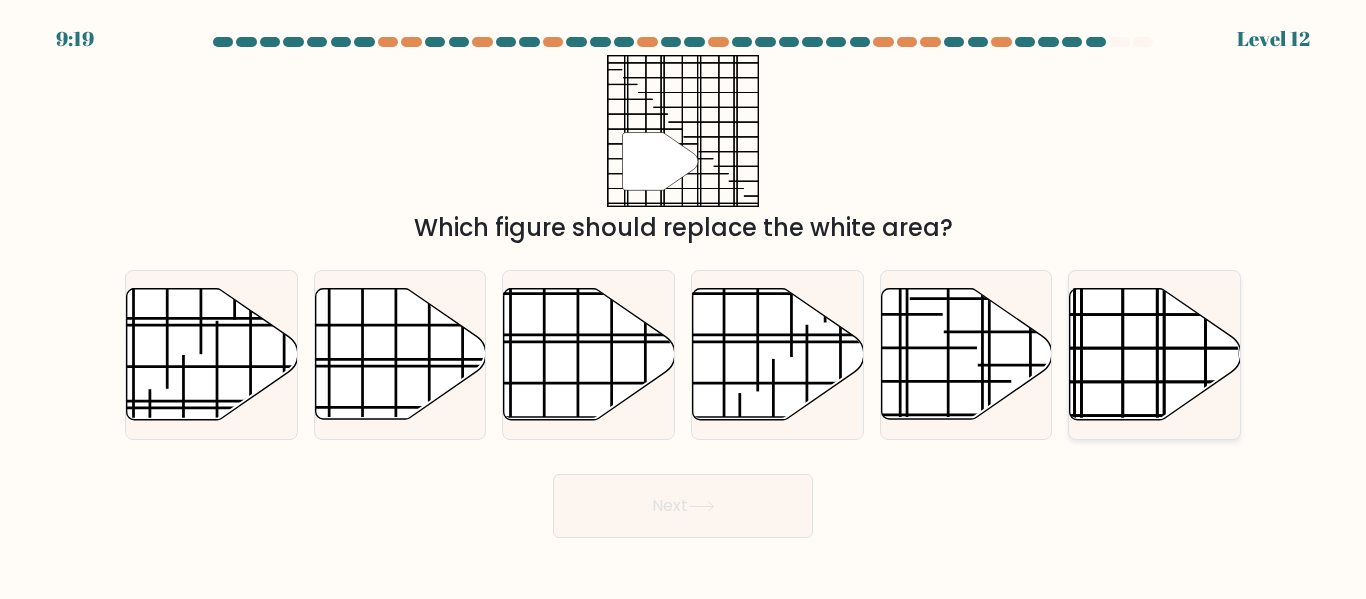 click at bounding box center (1155, 354) 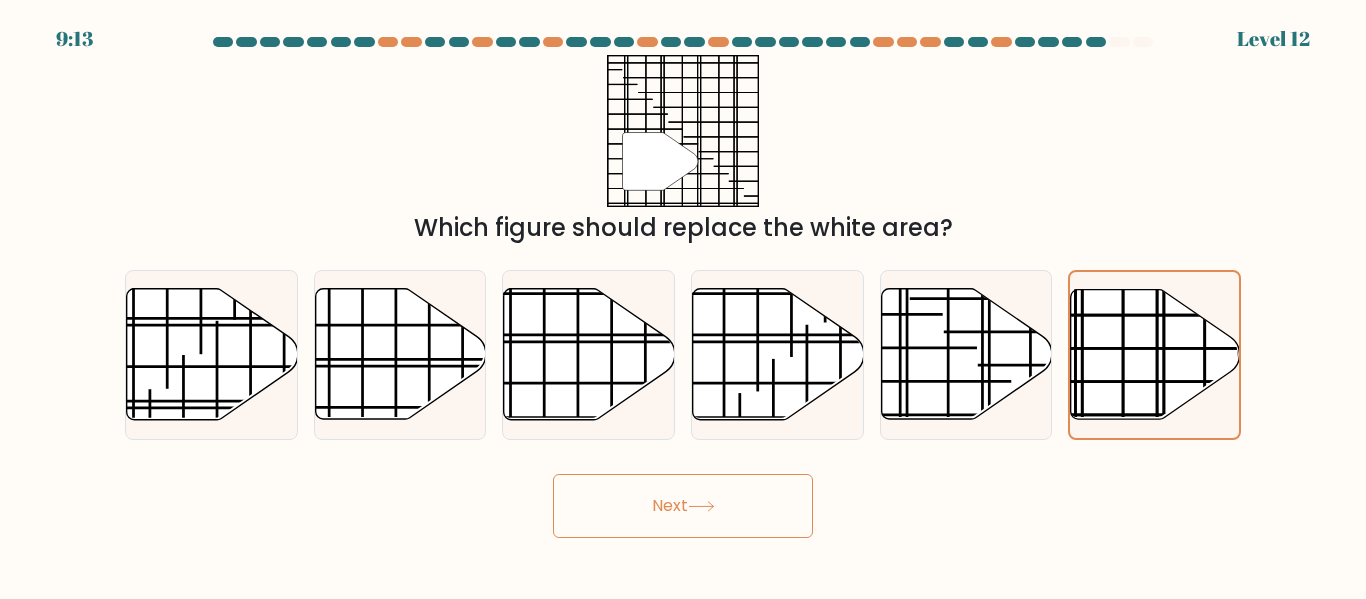 click at bounding box center (701, 506) 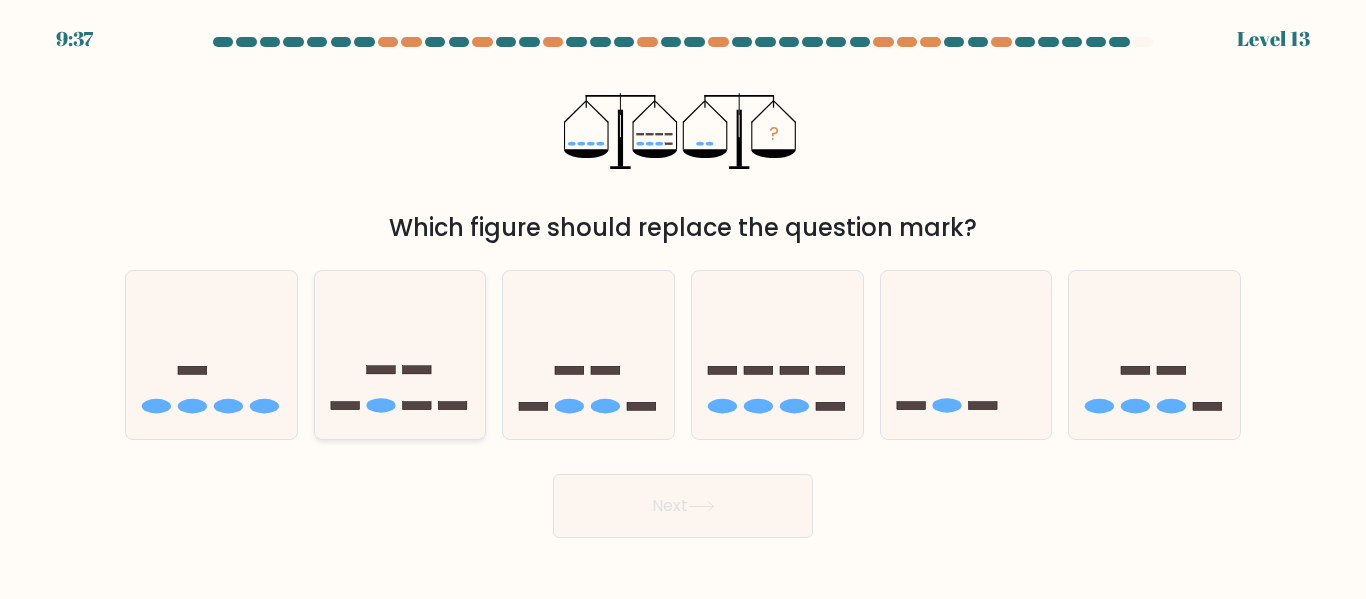 click at bounding box center (400, 354) 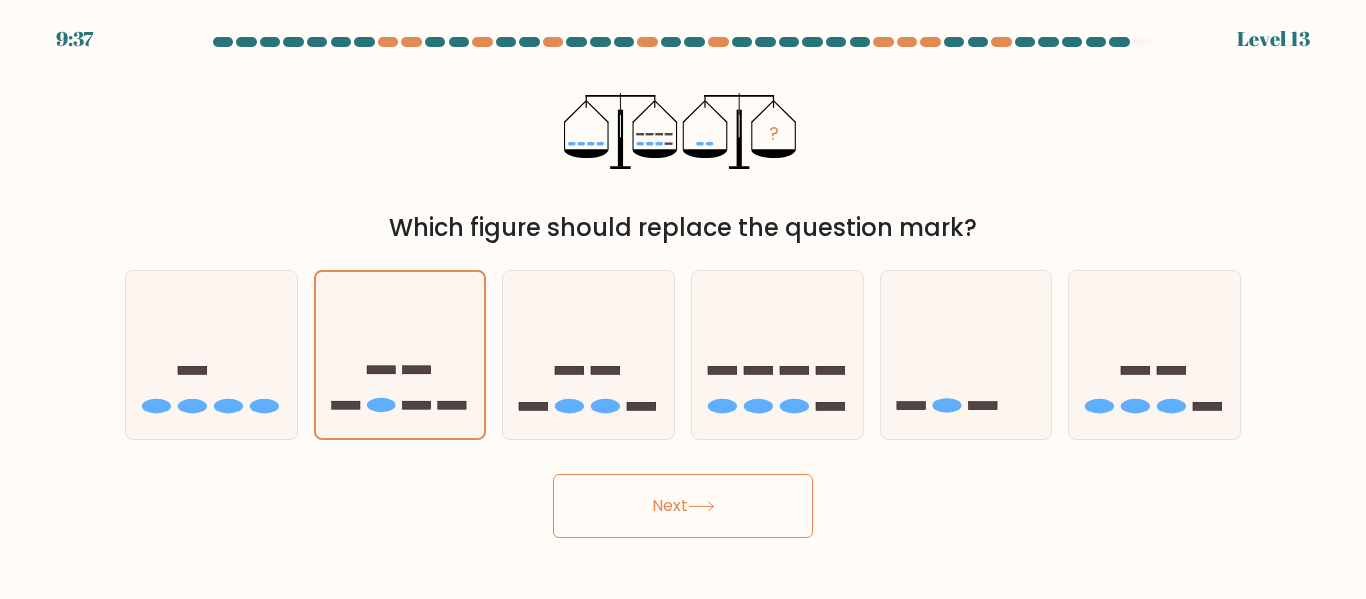 click on "Next" at bounding box center [683, 506] 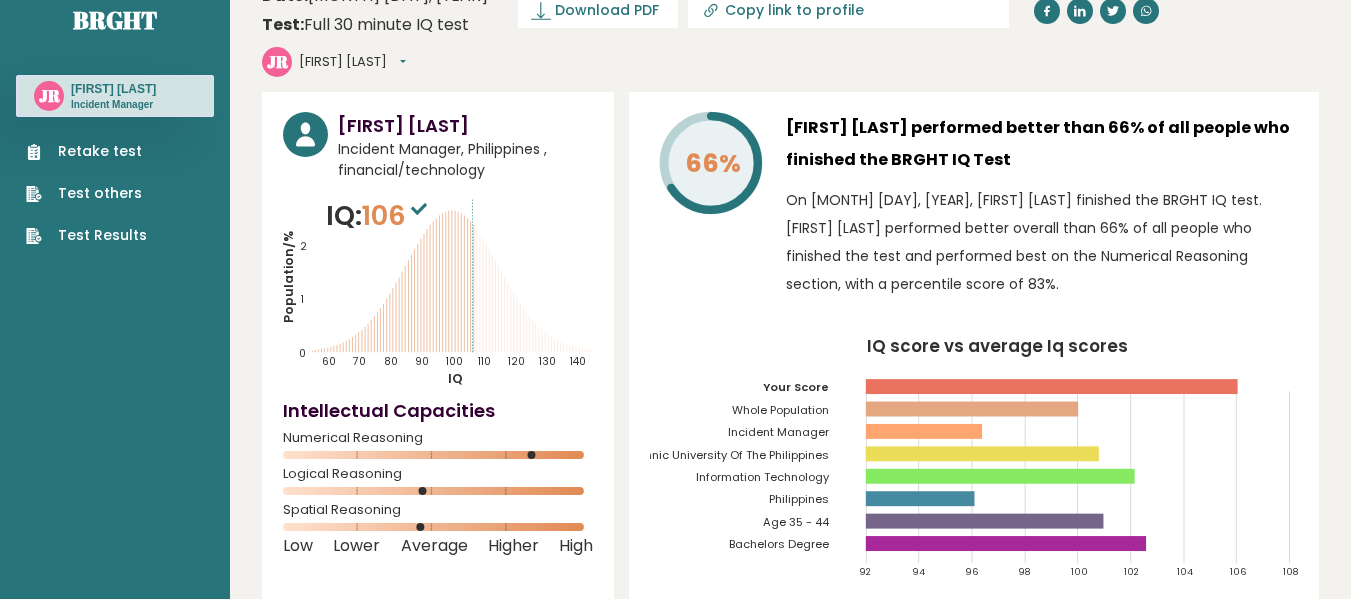 scroll, scrollTop: 0, scrollLeft: 0, axis: both 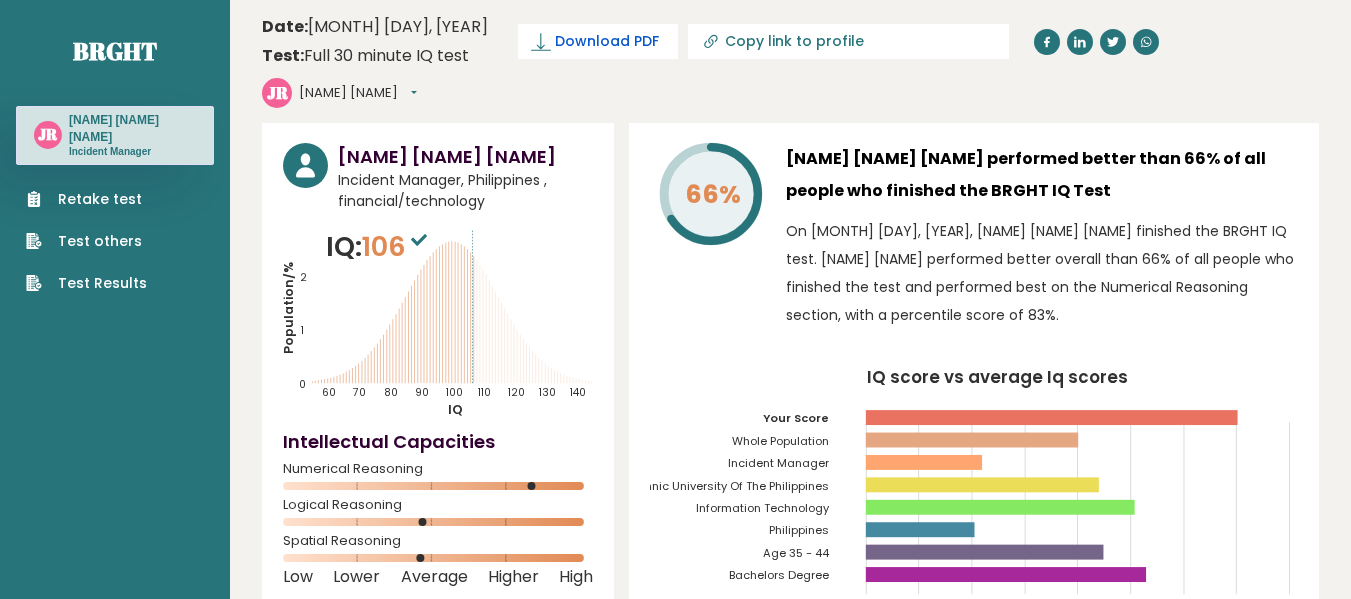 click on "Download PDF" at bounding box center (607, 41) 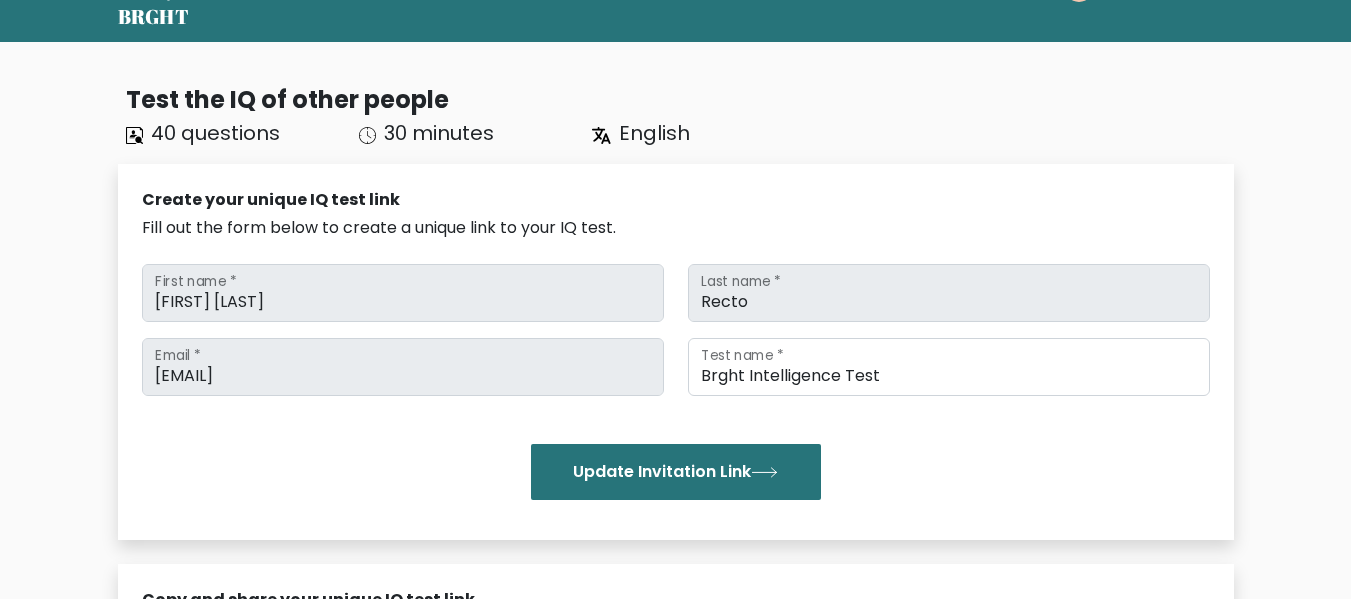 scroll, scrollTop: 0, scrollLeft: 0, axis: both 